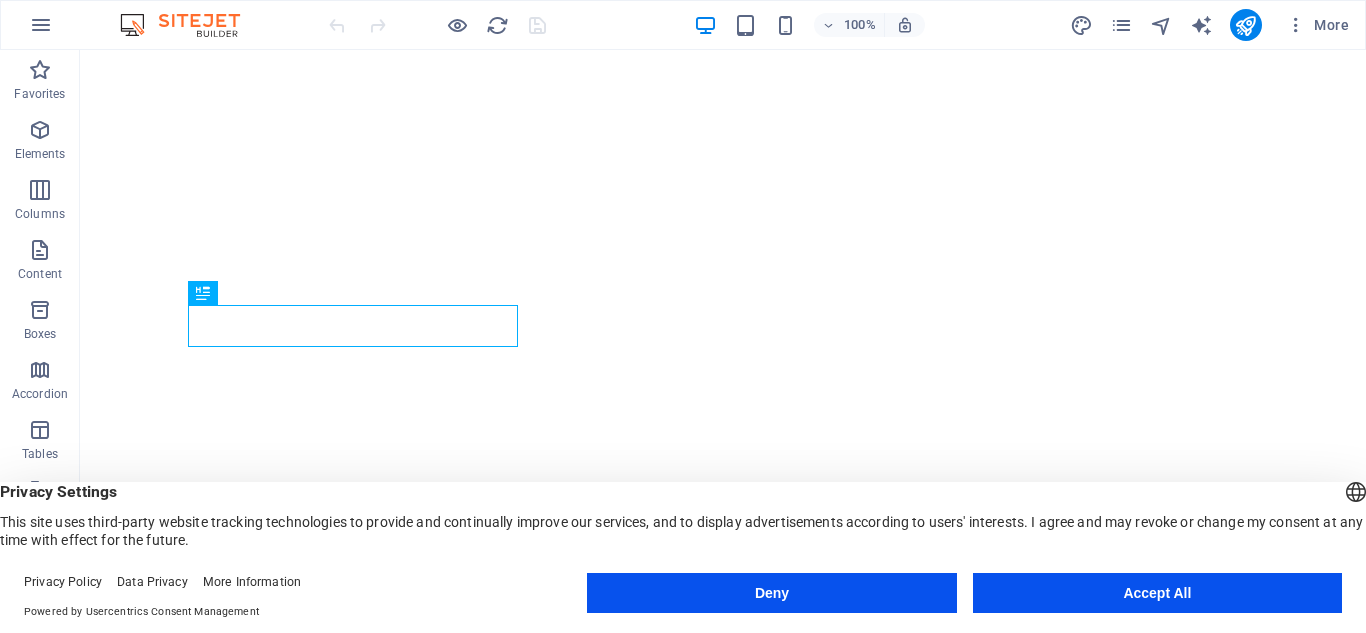 scroll, scrollTop: 0, scrollLeft: 0, axis: both 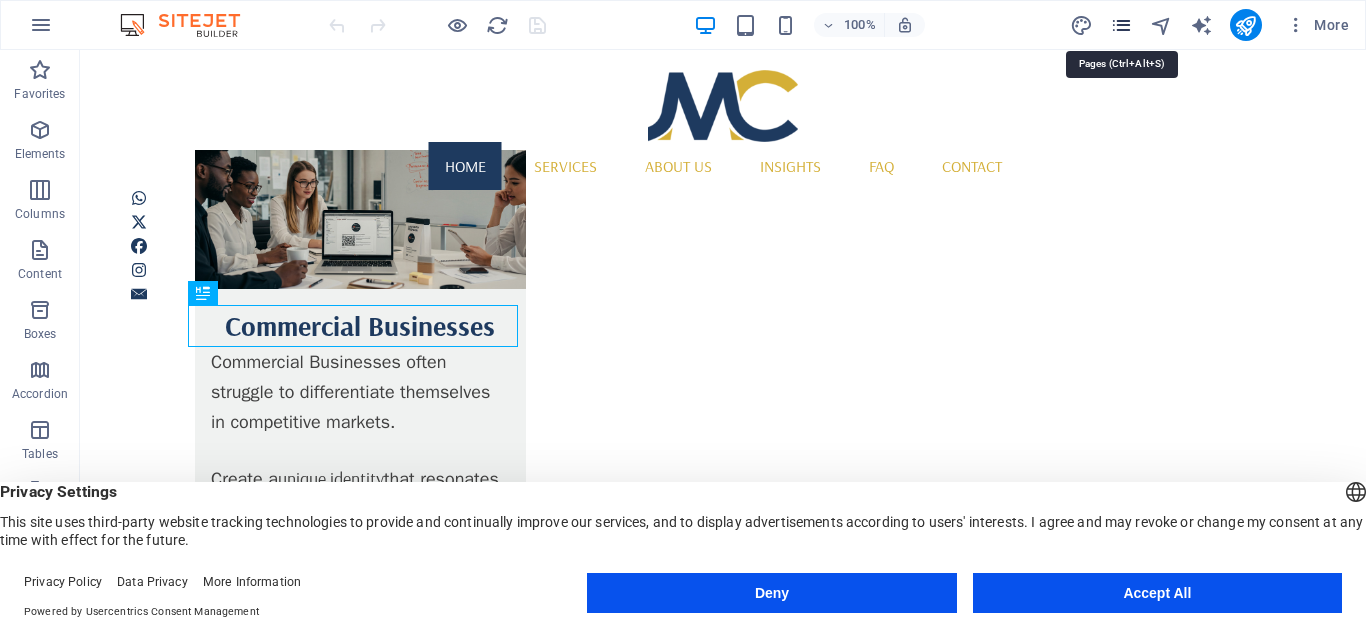 click at bounding box center (1121, 25) 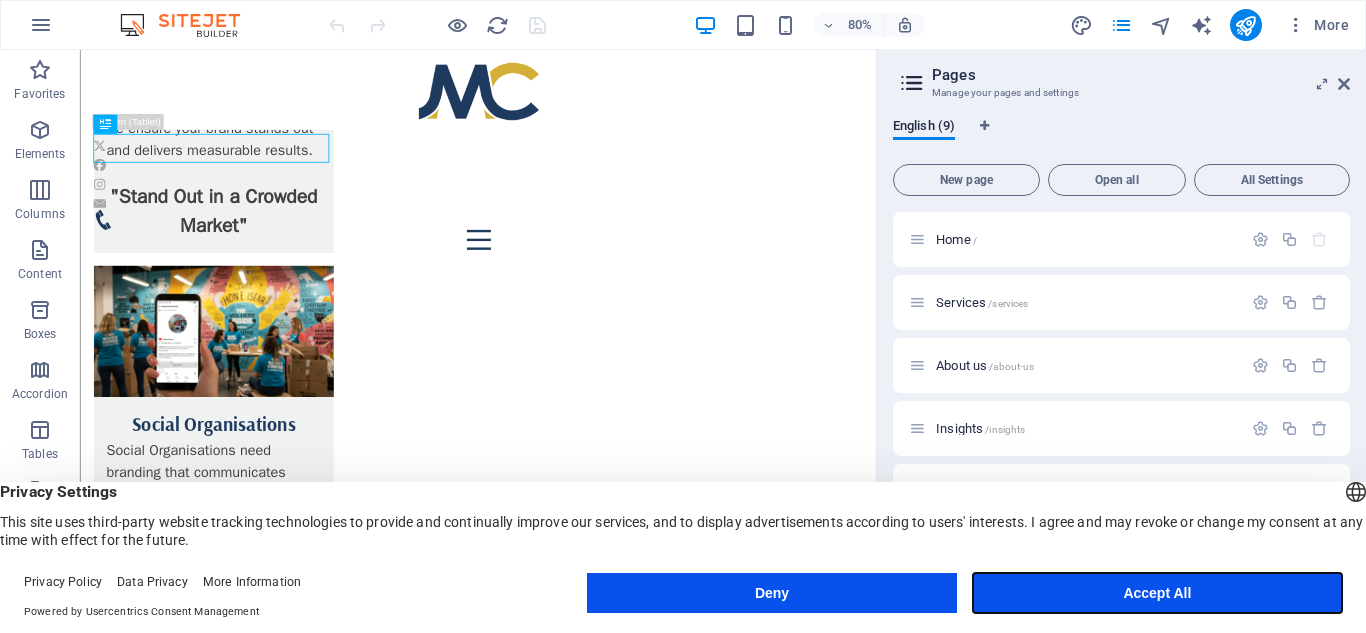 click on "Accept All" at bounding box center [1157, 593] 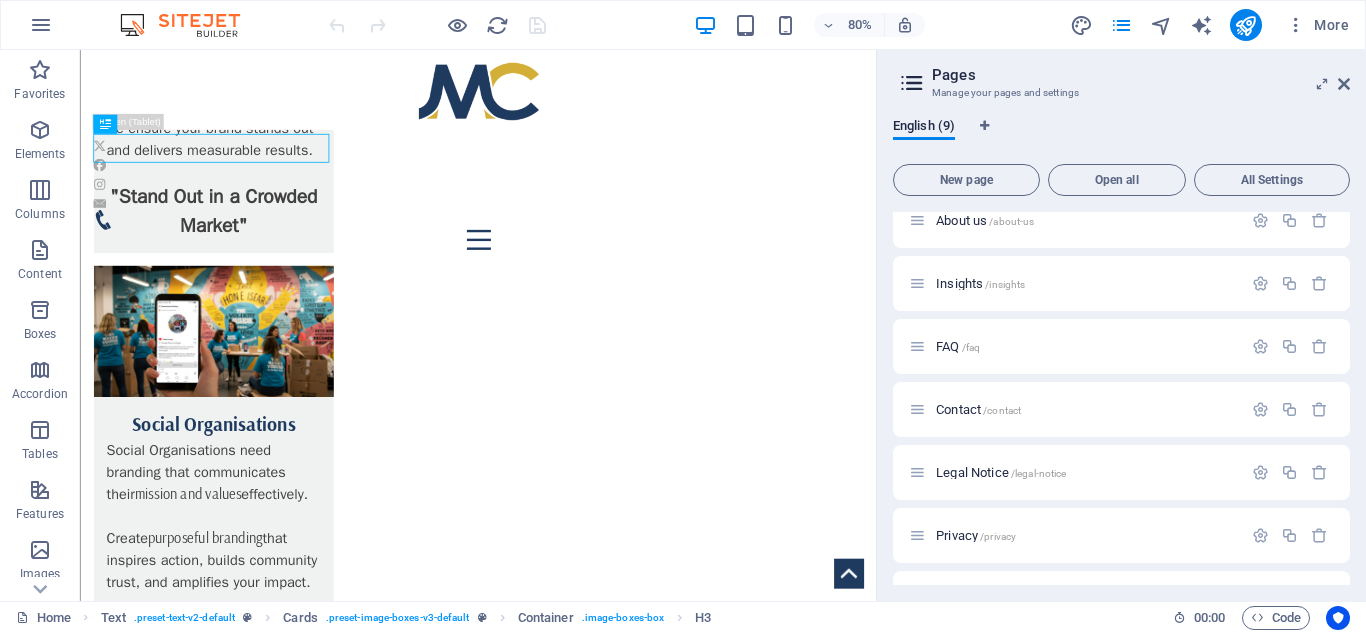 scroll, scrollTop: 194, scrollLeft: 0, axis: vertical 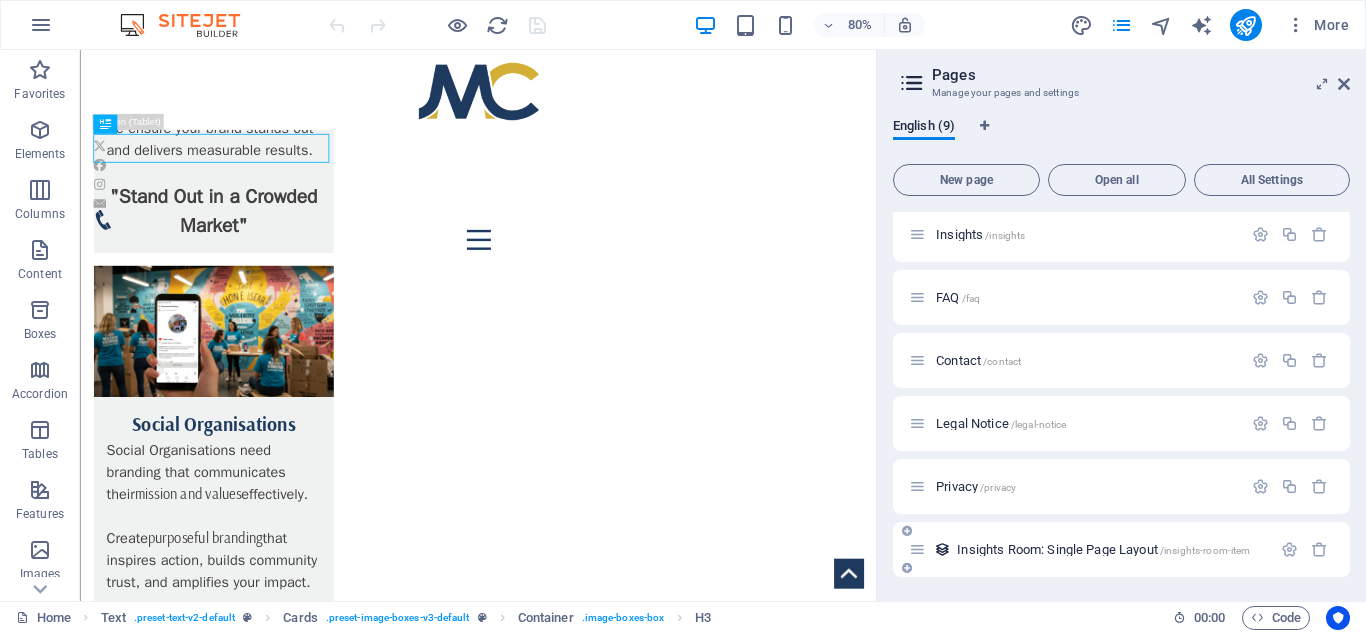 click on "Insights Room: Single Page Layout /insights-room-item" at bounding box center [1103, 549] 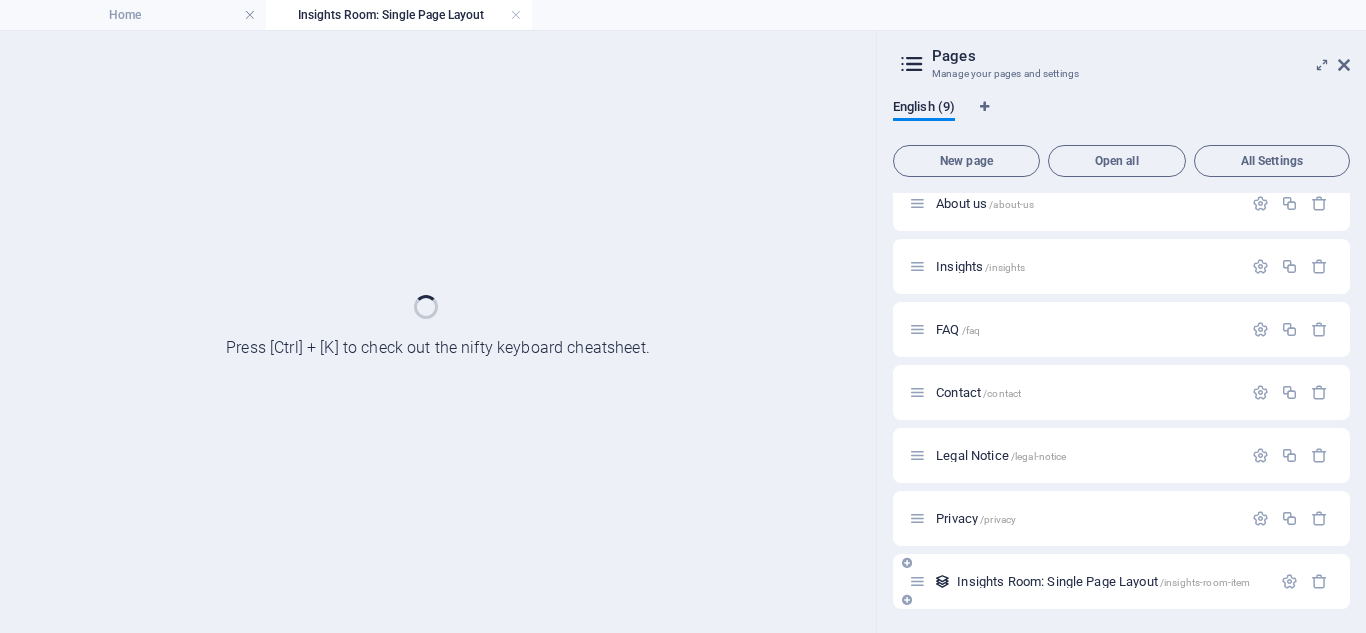 scroll, scrollTop: 143, scrollLeft: 0, axis: vertical 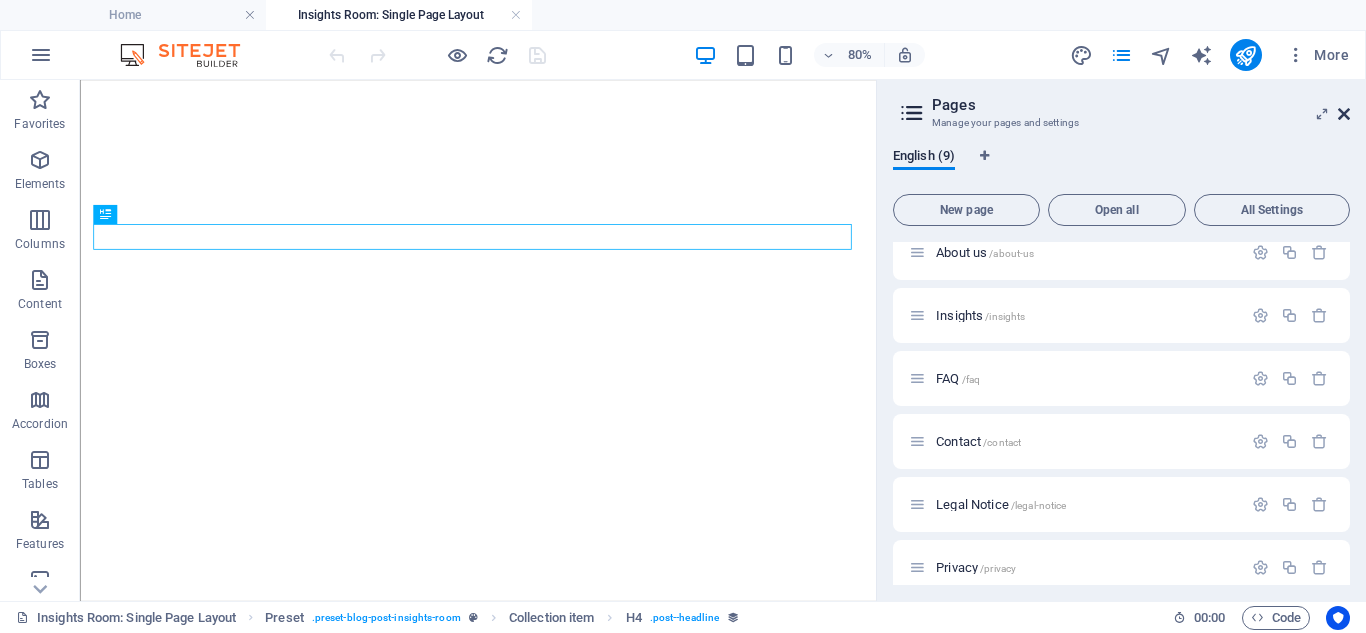 click at bounding box center (1344, 114) 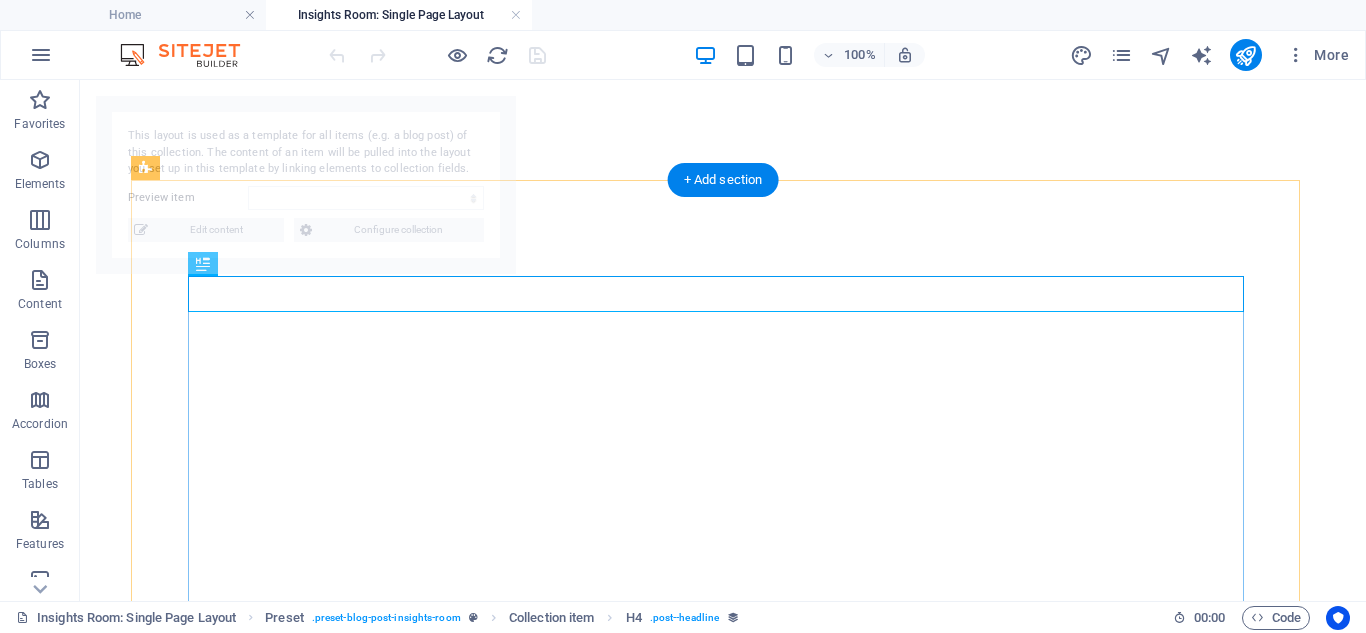 select on "6883f88c991faee18a01ee2c" 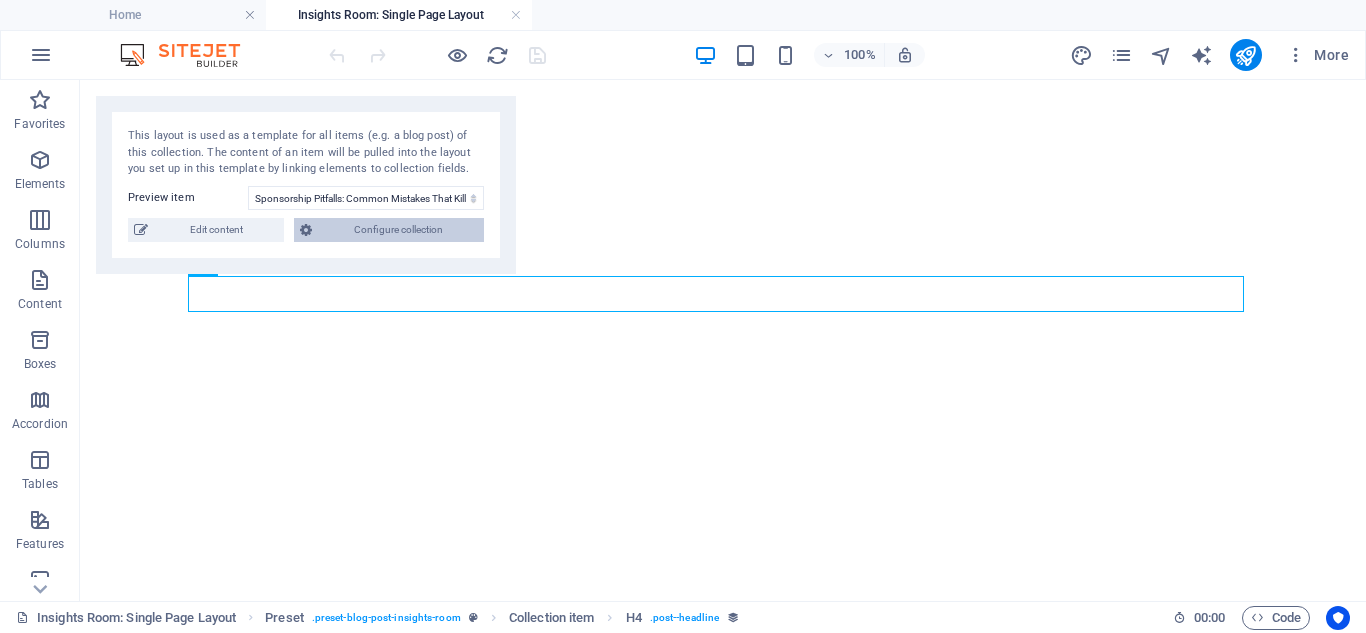 click on "Configure collection" at bounding box center [398, 230] 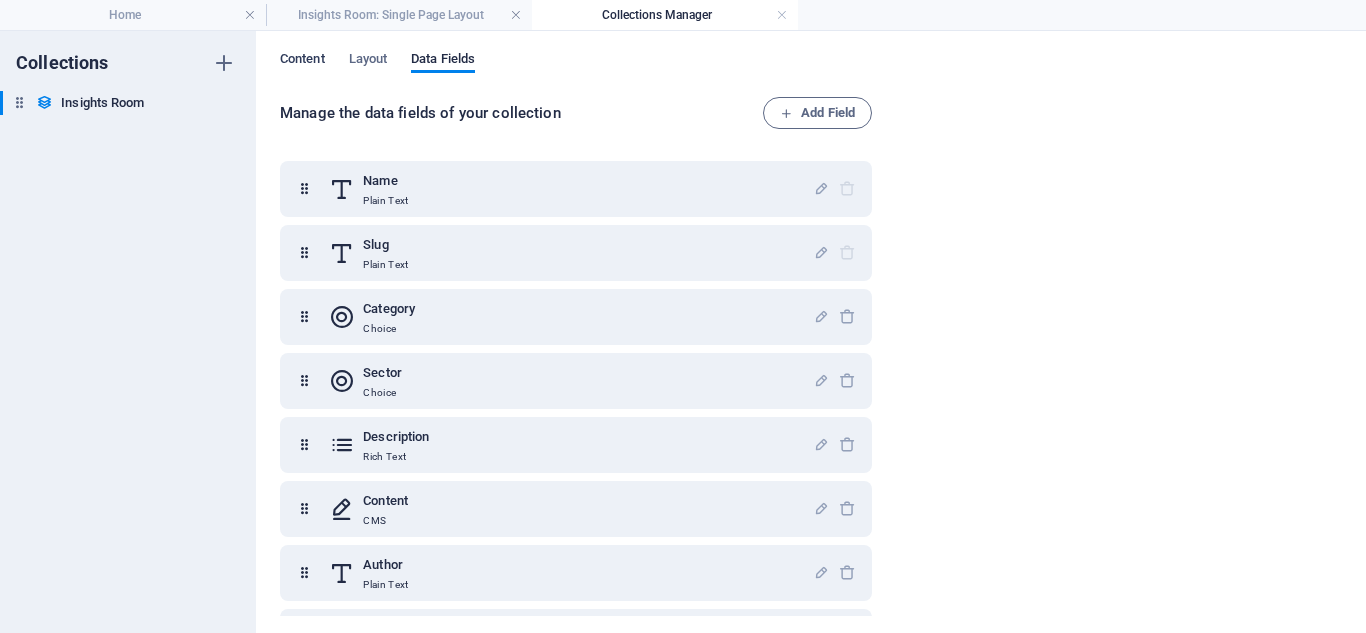 click on "Content" at bounding box center [302, 61] 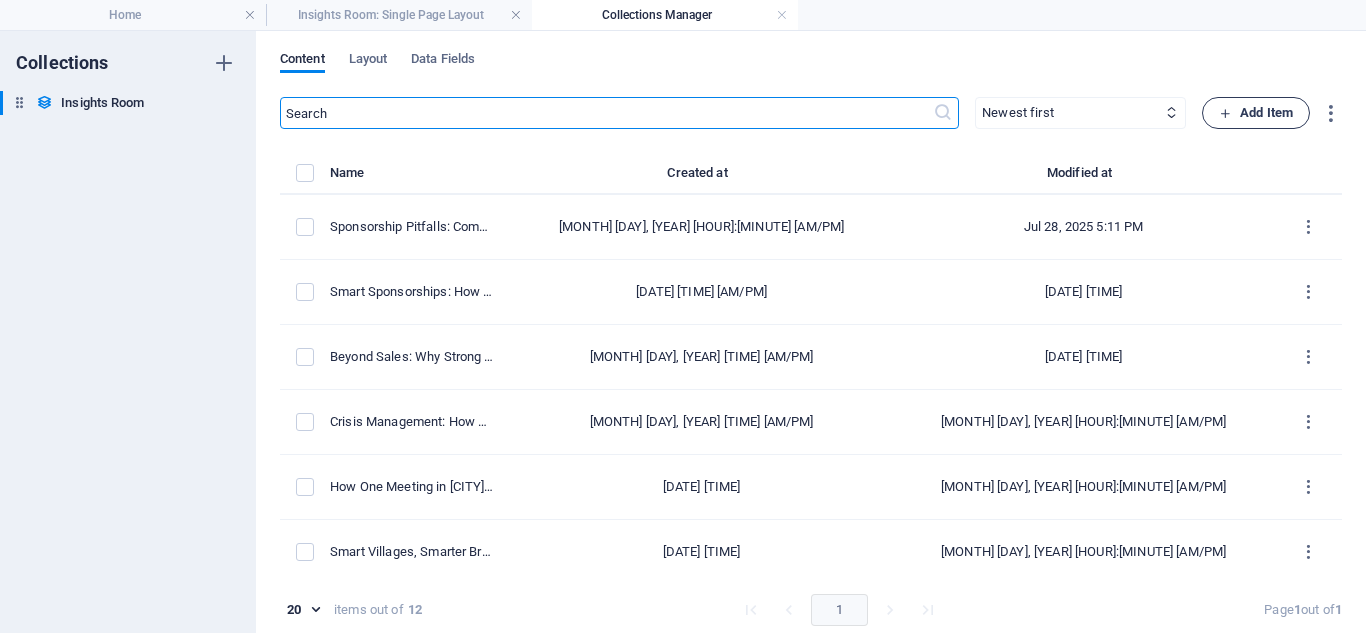click on "Add Item" at bounding box center [1256, 113] 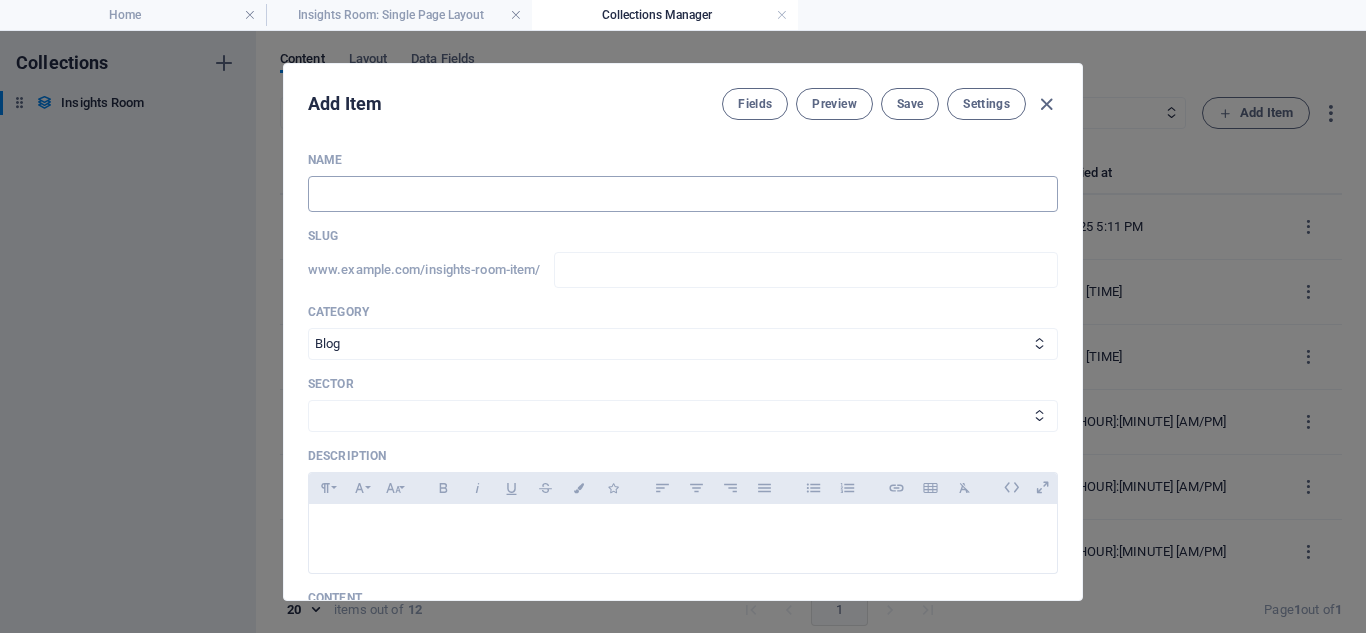 click at bounding box center [683, 194] 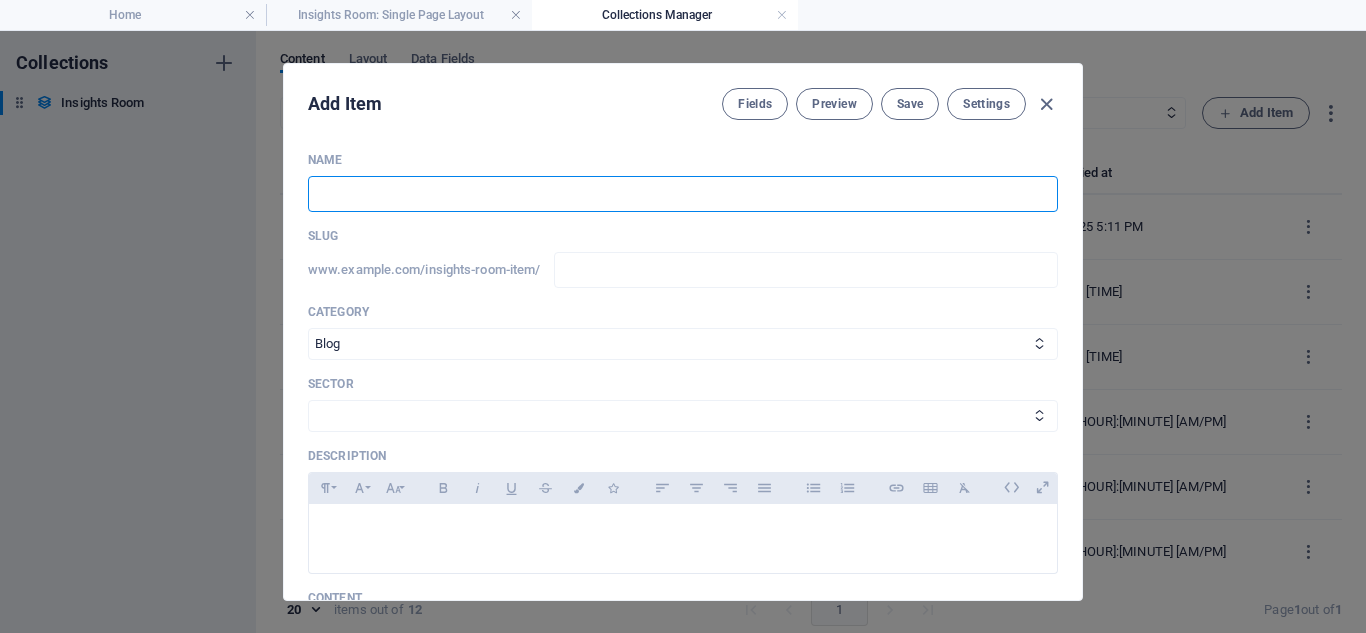 scroll, scrollTop: 0, scrollLeft: 0, axis: both 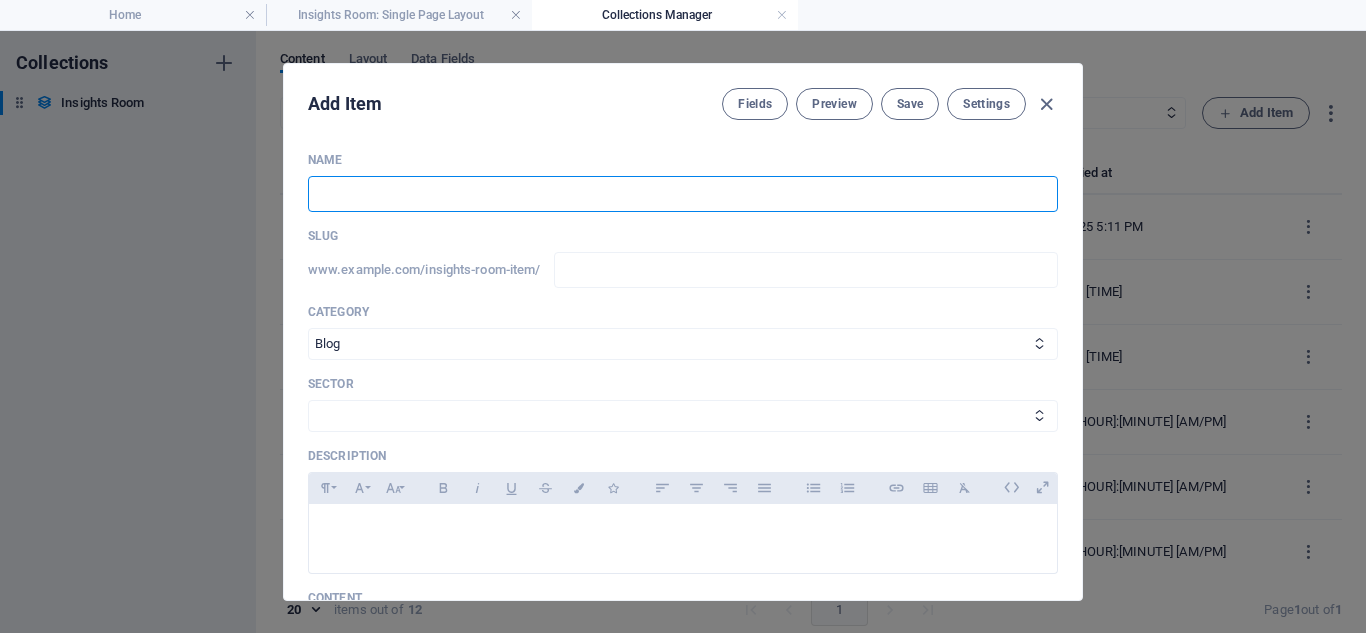 paste on "Local is Leverage: Why Community-based Sponsorships Are the Future of Brand Growth" 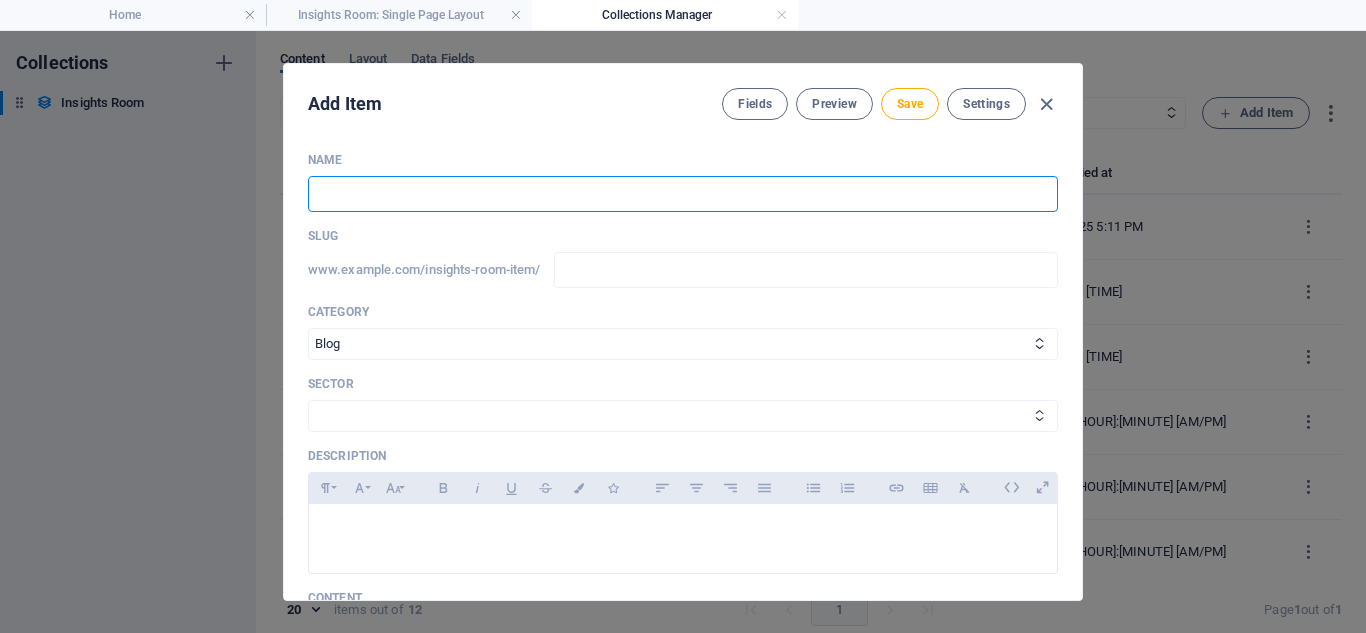 type on "Local is Leverage: Why Community-based Sponsorships Are the Future of Brand Growth" 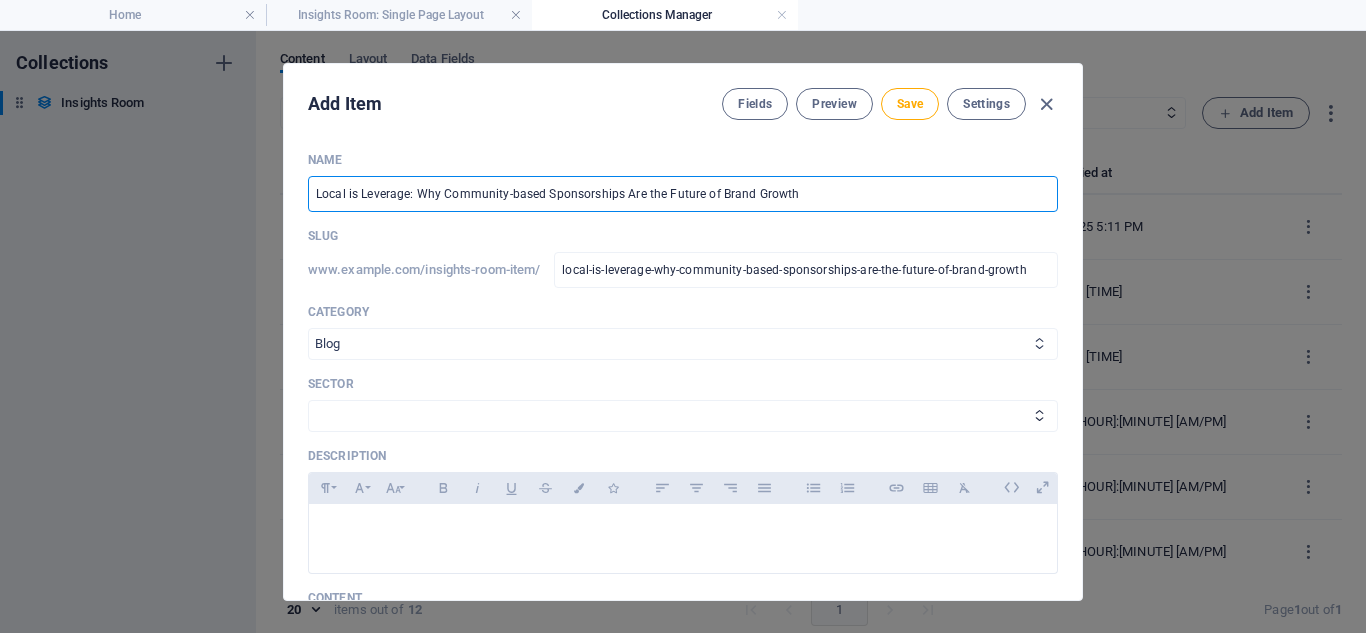 type on "Local is Leverage: Why Community-based Sponsorships Are the Future of Brand Growth" 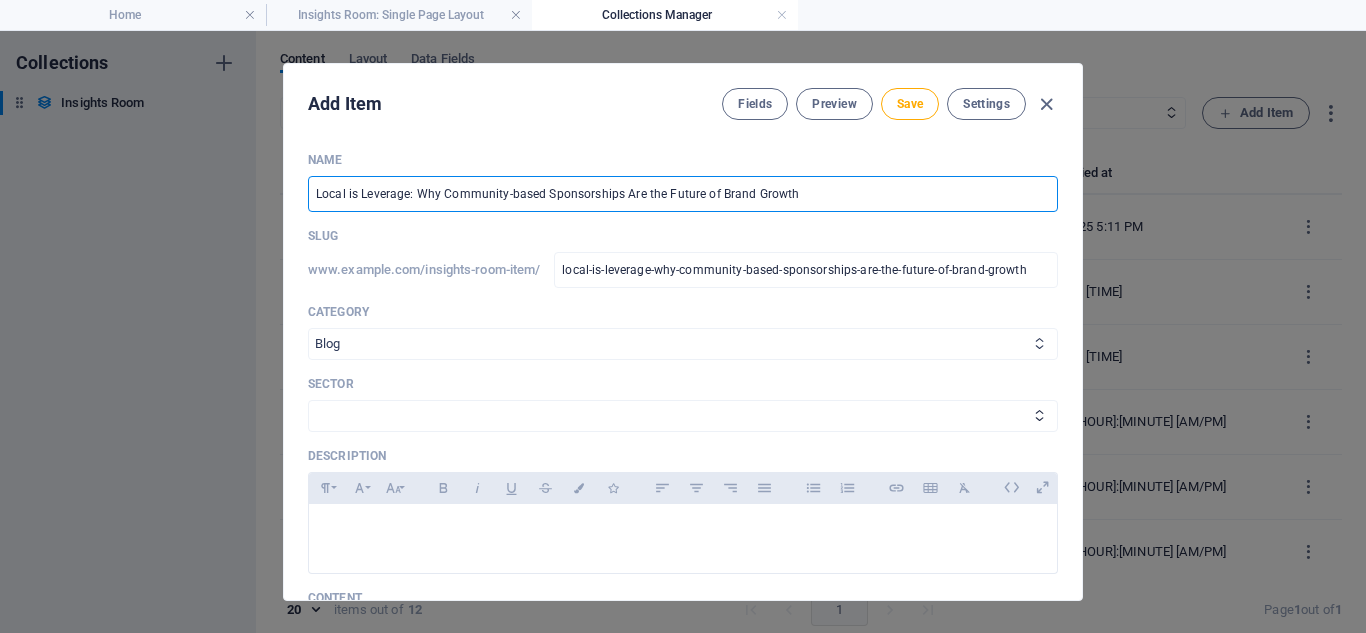click on "Blog Case Study News Events" at bounding box center (683, 344) 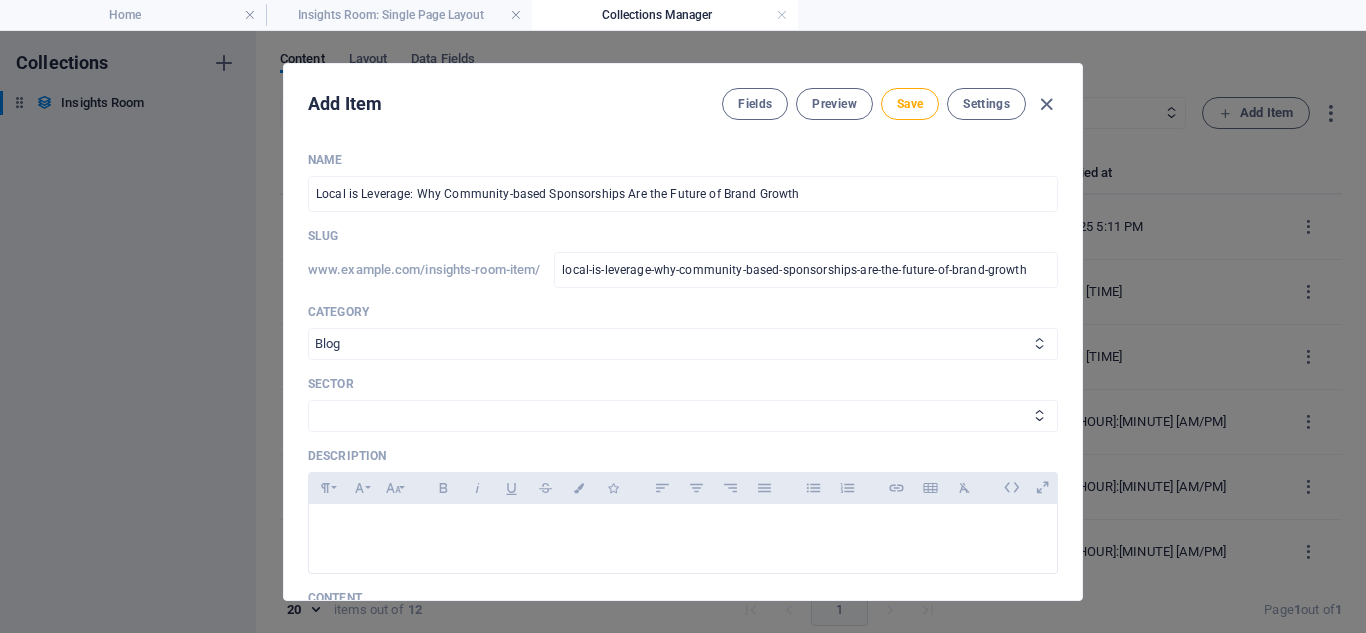 click on "Blog Case Study News Events" at bounding box center [683, 344] 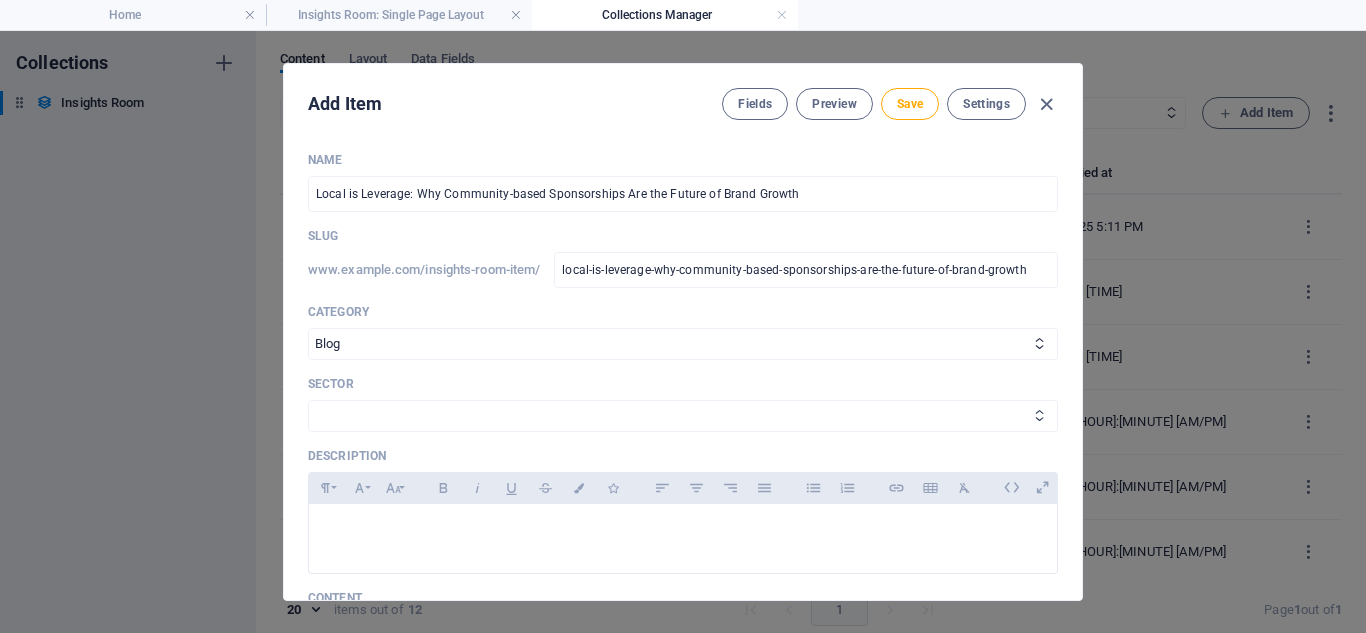 click on "Commercial Social Political General" at bounding box center [683, 416] 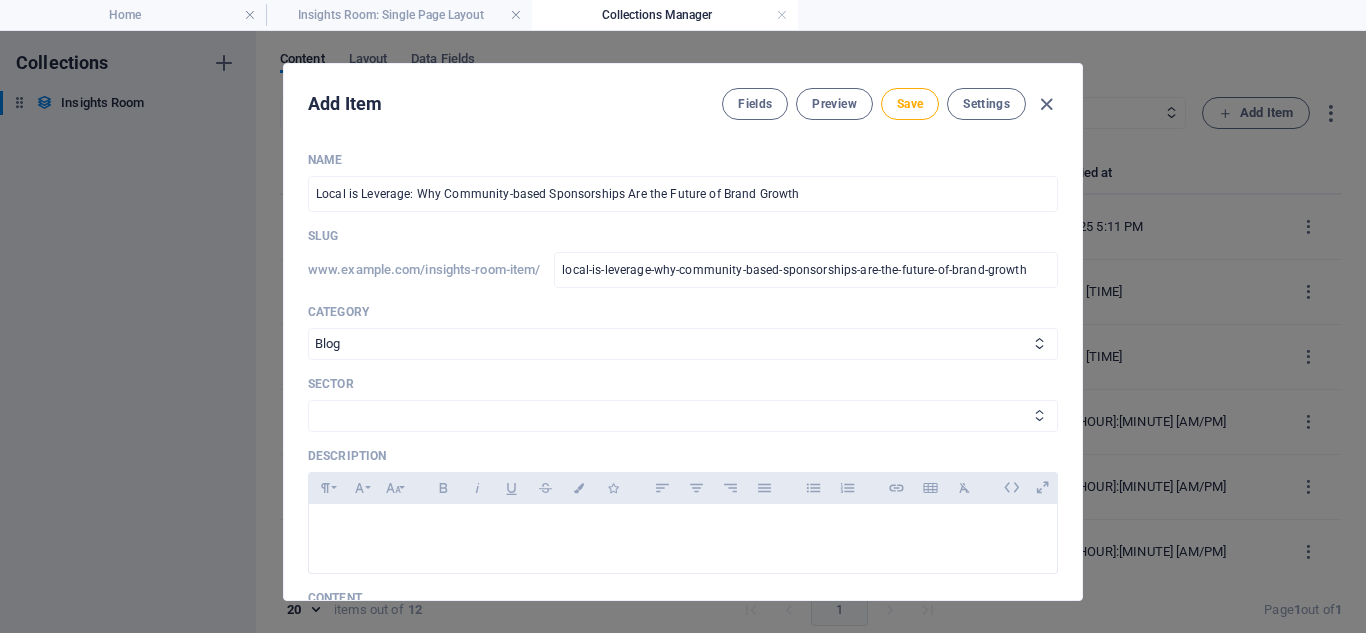 select on "Commercial" 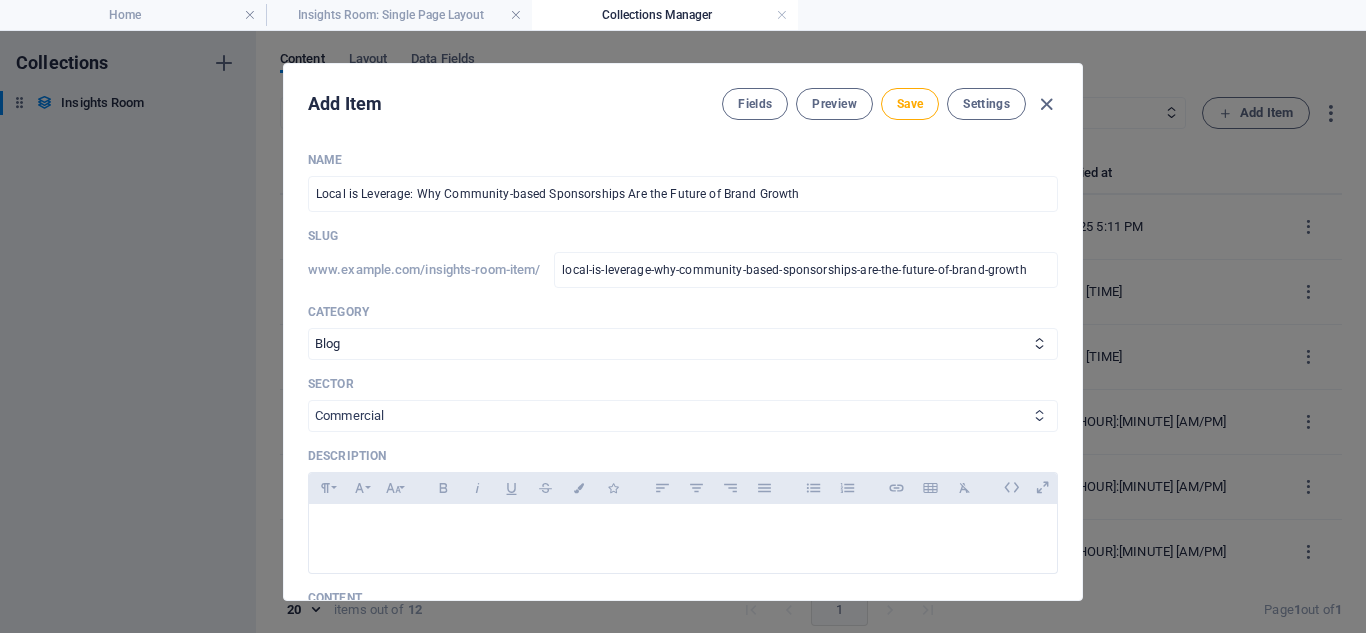 click on "Commercial Social Political General" at bounding box center (683, 416) 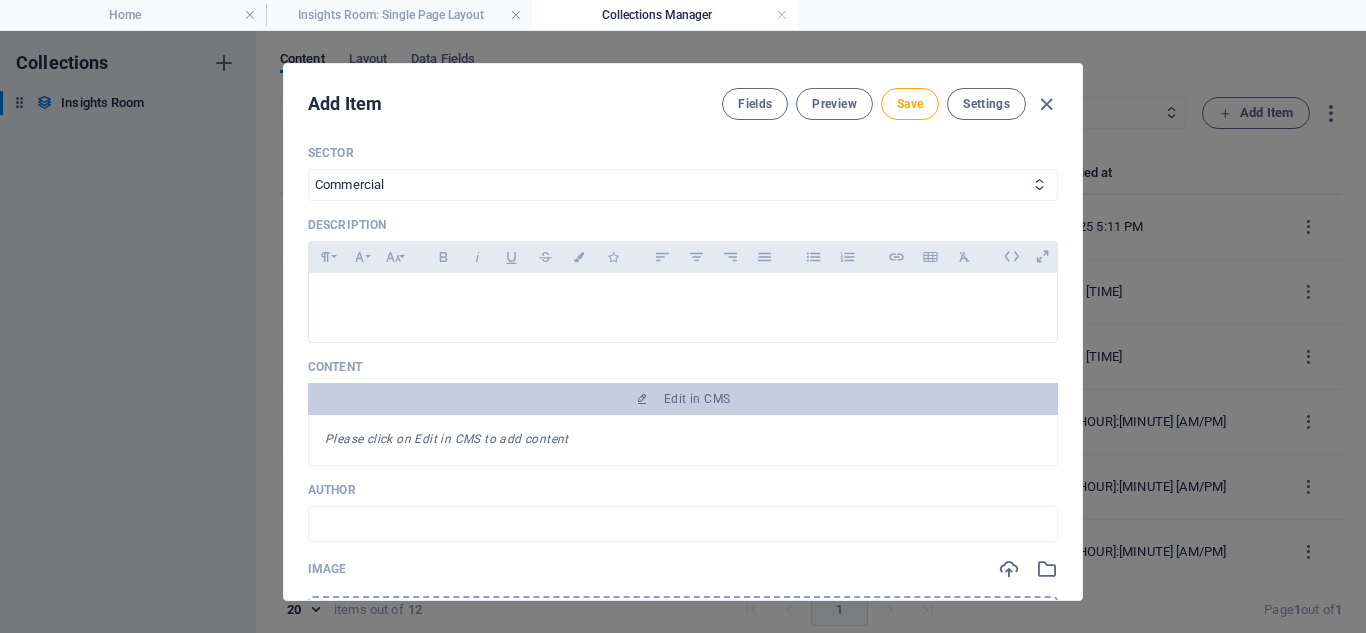 scroll, scrollTop: 232, scrollLeft: 0, axis: vertical 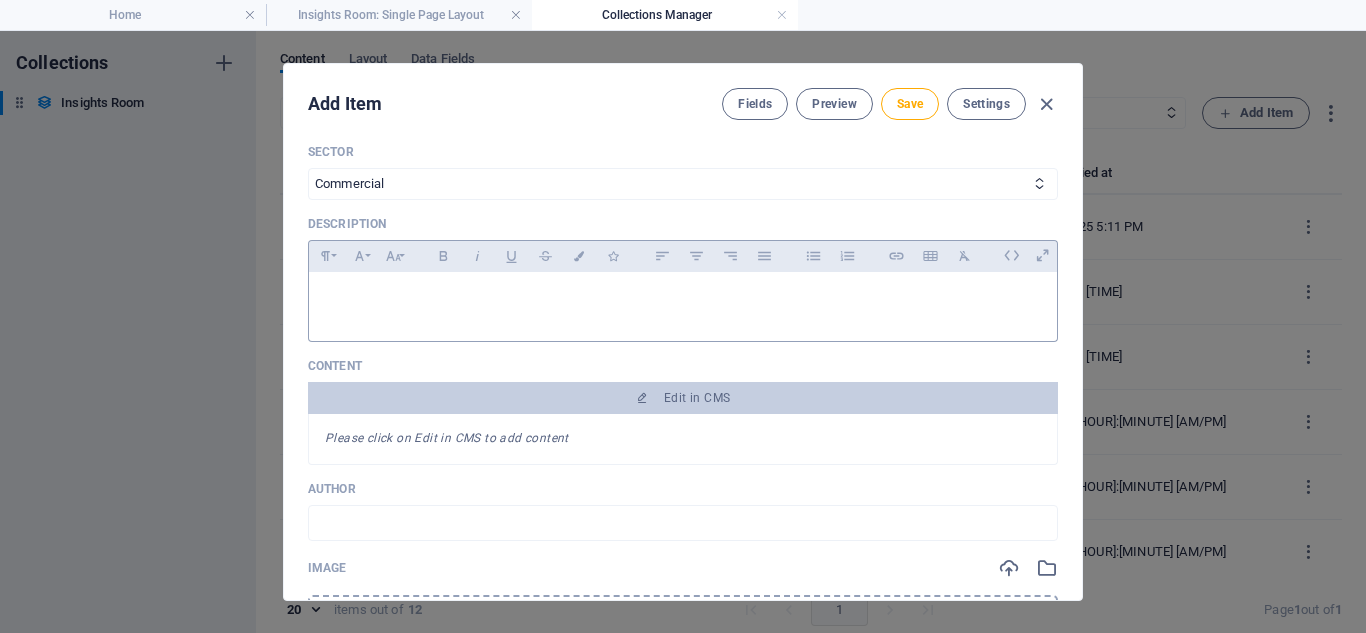click at bounding box center (683, 302) 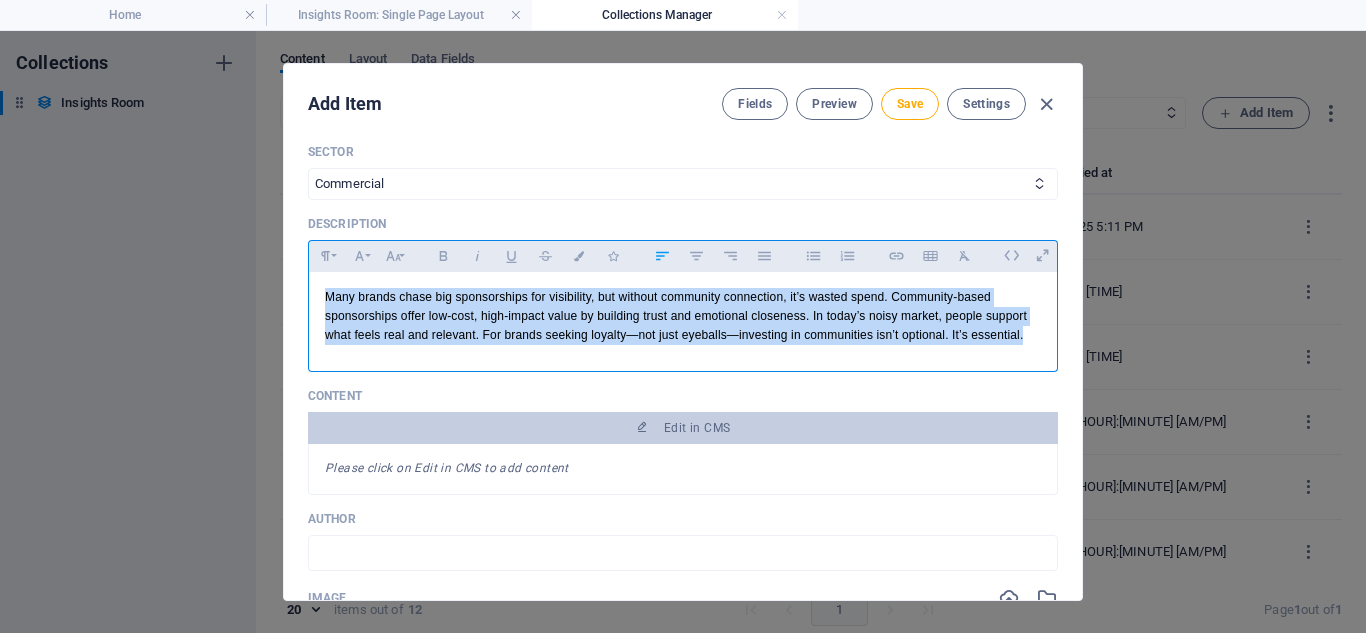 drag, startPoint x: 323, startPoint y: 294, endPoint x: 1029, endPoint y: 359, distance: 708.9859 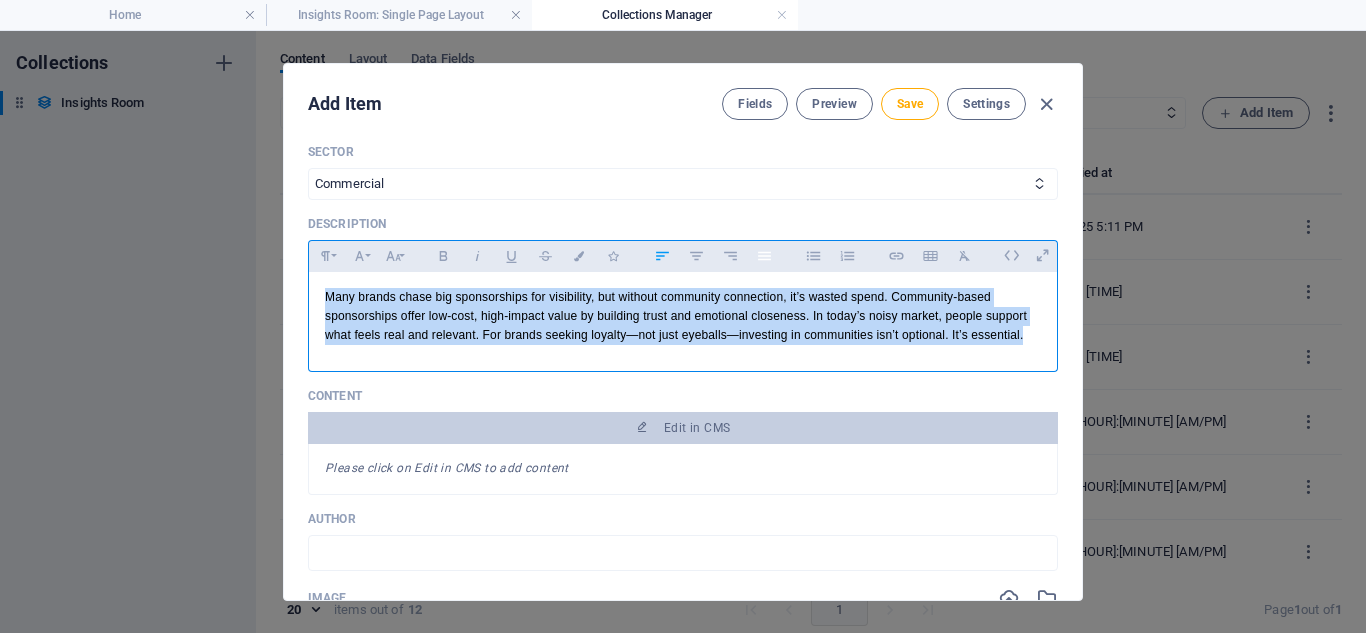 click 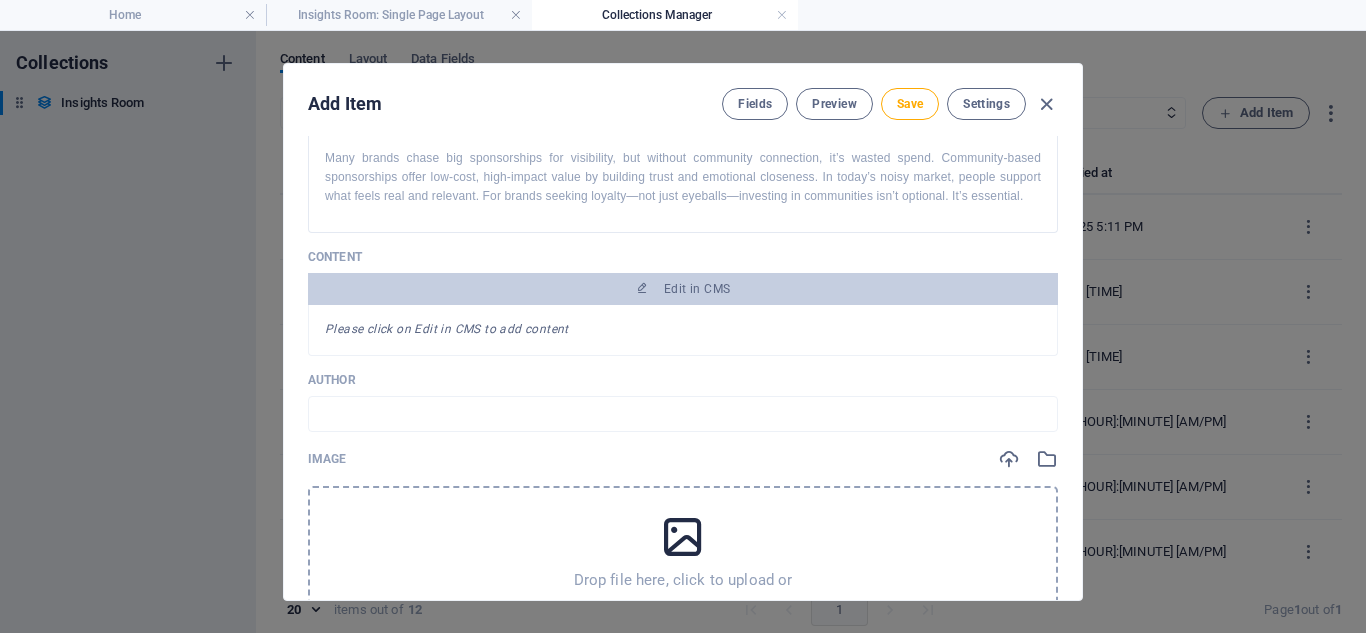 scroll, scrollTop: 377, scrollLeft: 0, axis: vertical 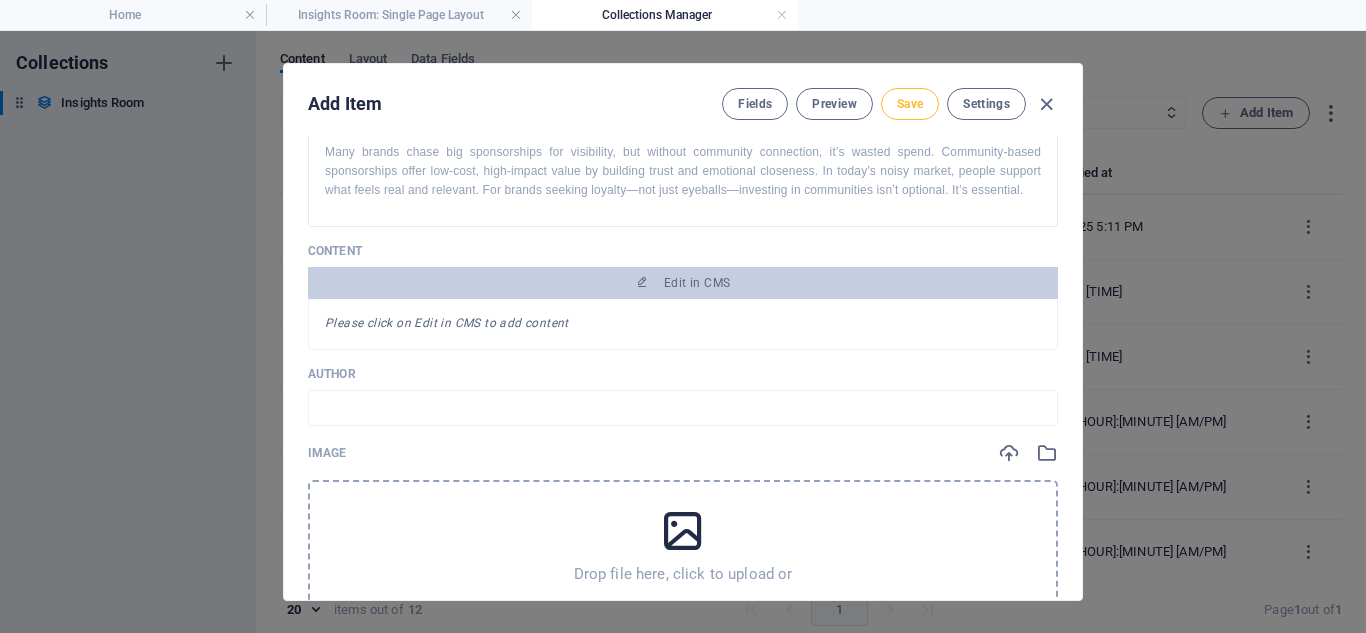 click on "Save" at bounding box center (910, 104) 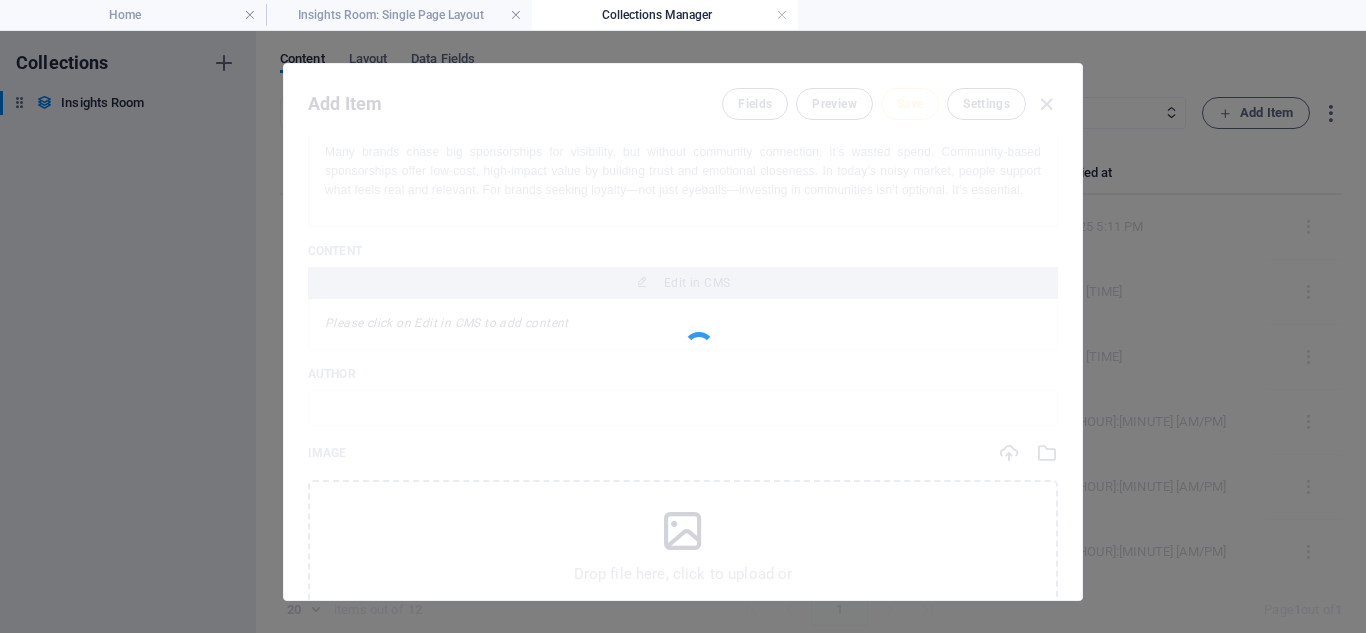 type on "local-is-leverage-why-community-based-sponsorships-are-the-future-of-brand-growth" 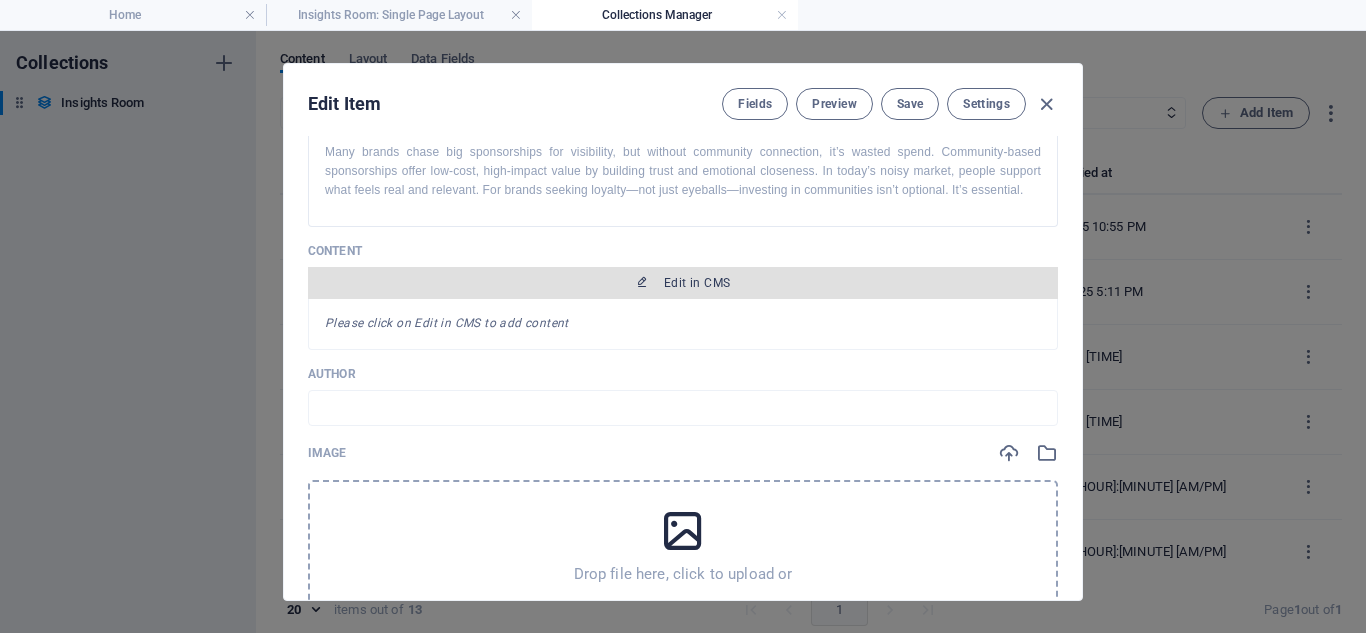 click on "Edit in CMS" at bounding box center [697, 283] 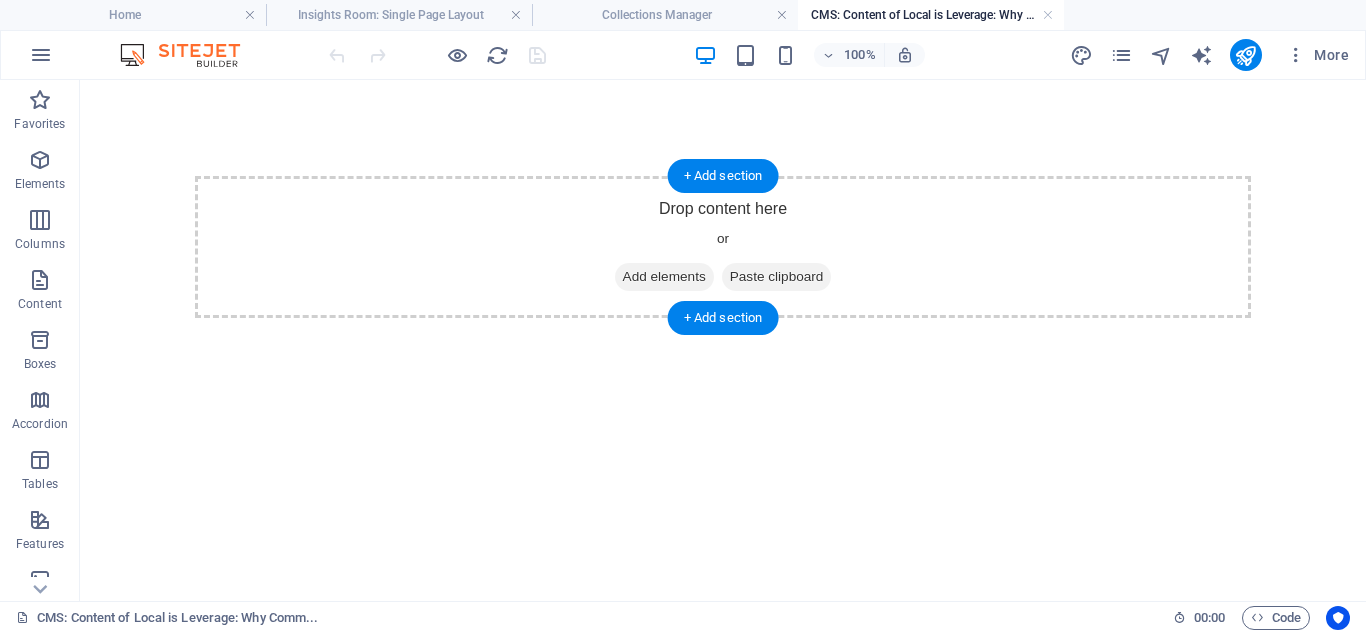 scroll, scrollTop: 0, scrollLeft: 0, axis: both 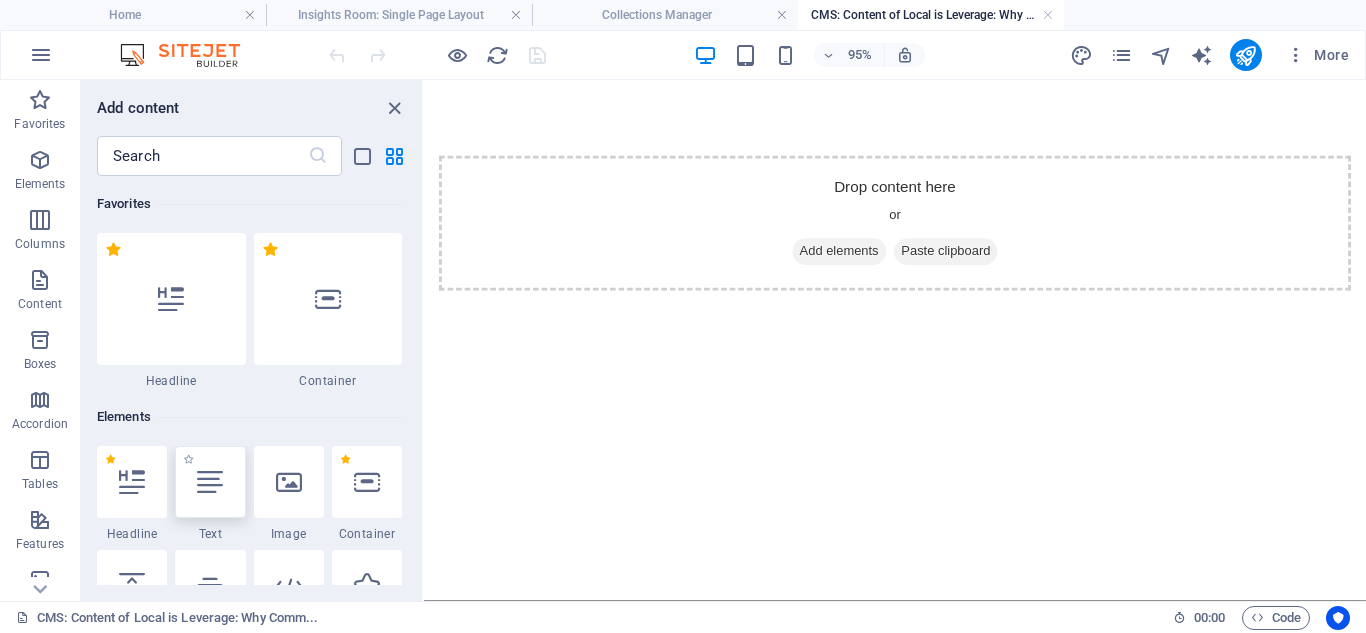 drag, startPoint x: 212, startPoint y: 483, endPoint x: 293, endPoint y: 415, distance: 105.75916 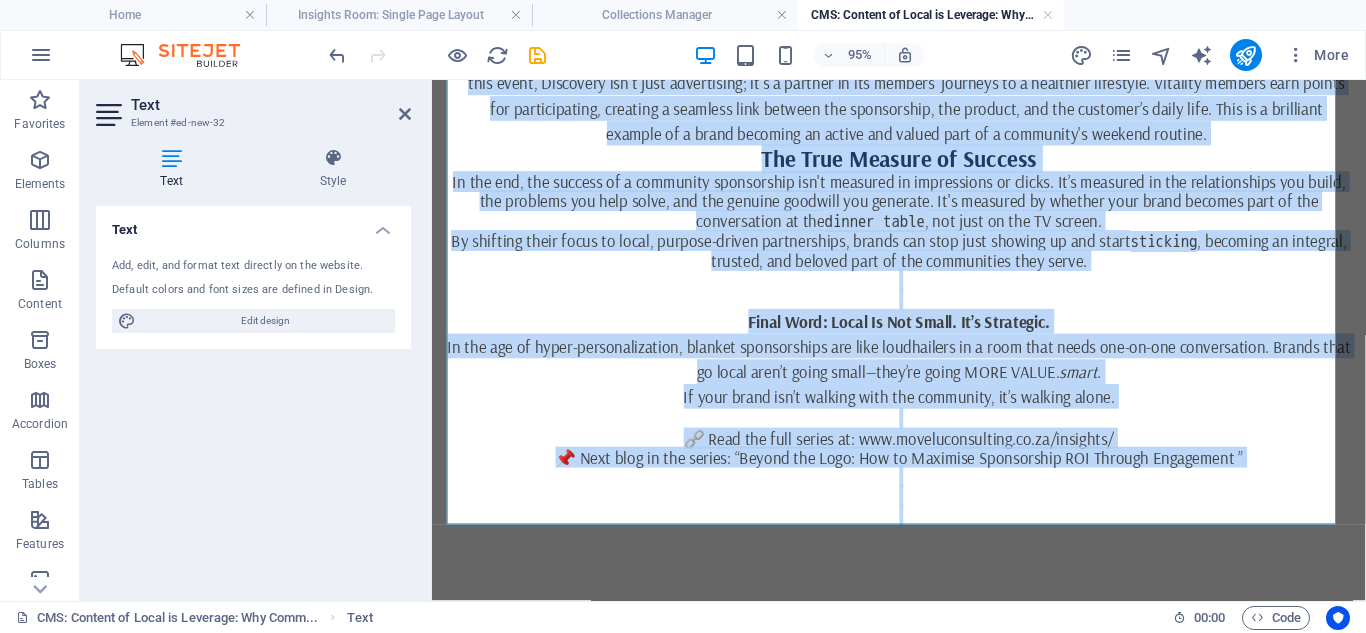 scroll, scrollTop: 1521, scrollLeft: 0, axis: vertical 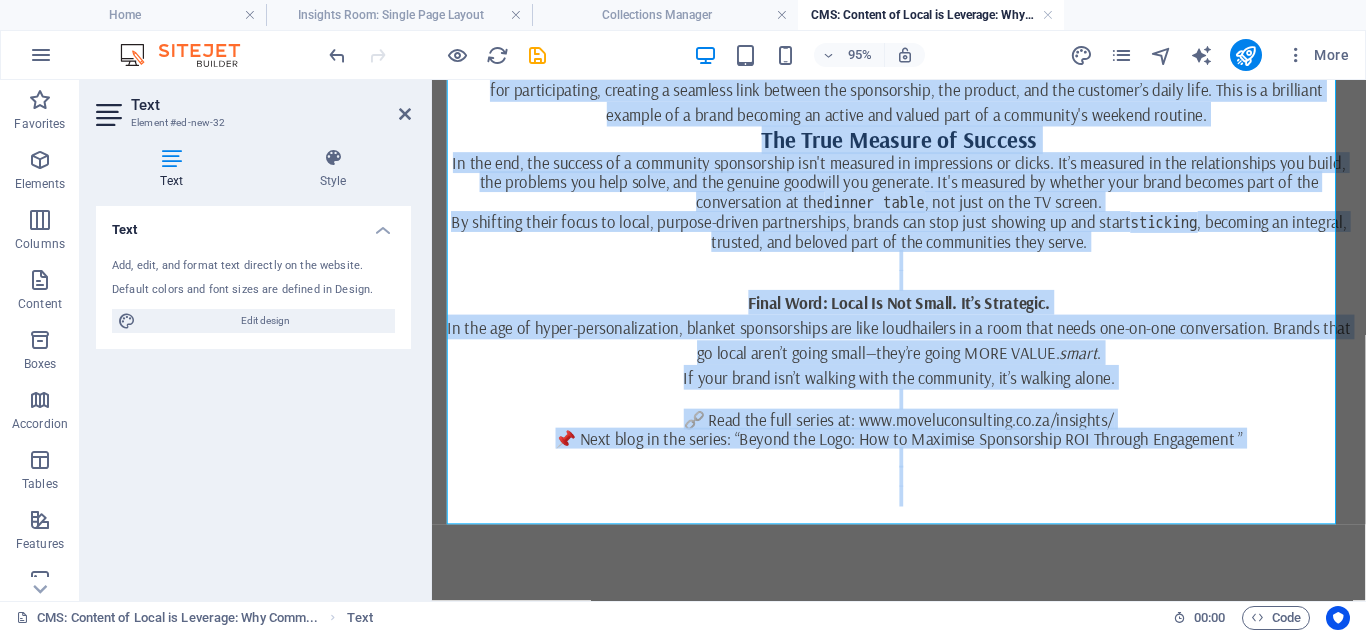 drag, startPoint x: 556, startPoint y: 177, endPoint x: 1386, endPoint y: 711, distance: 986.94275 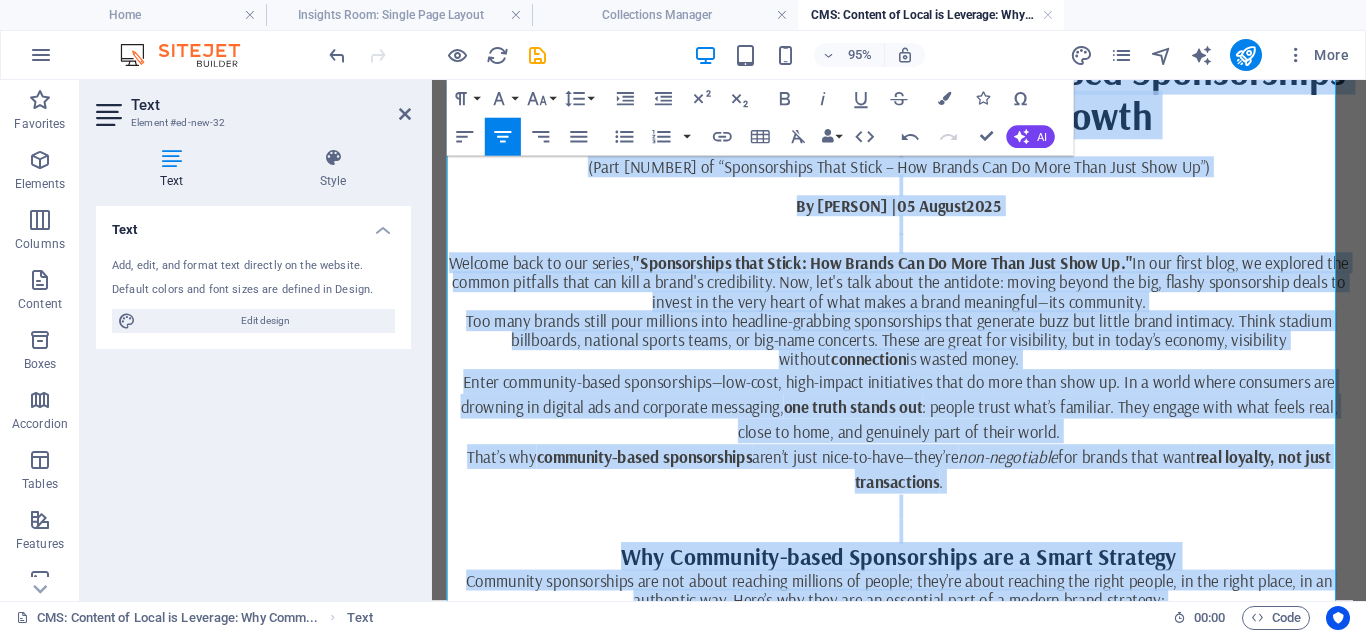 scroll, scrollTop: 82, scrollLeft: 0, axis: vertical 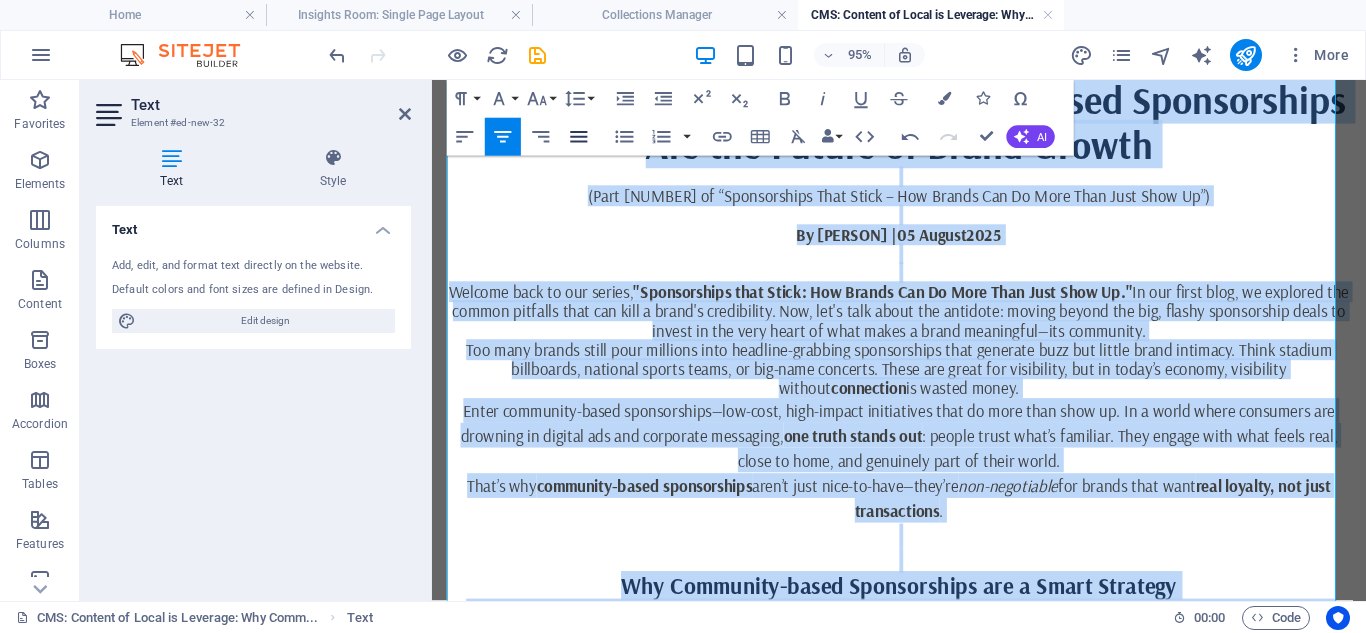 click 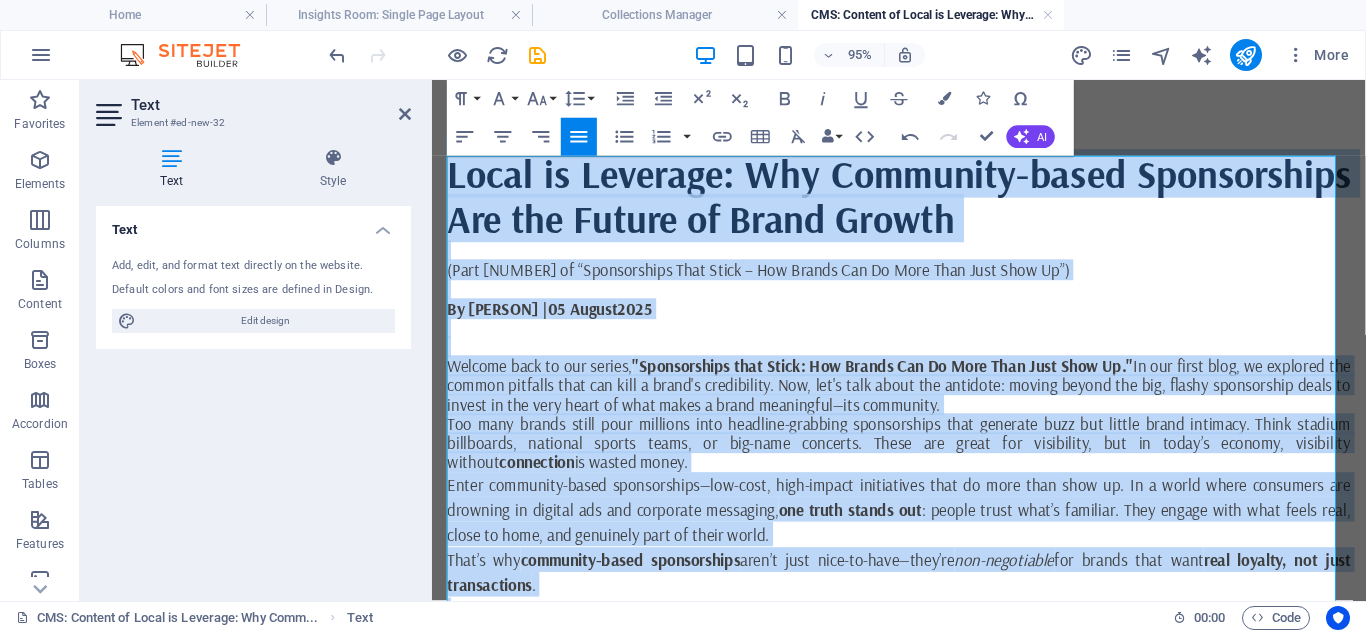 scroll, scrollTop: 0, scrollLeft: 0, axis: both 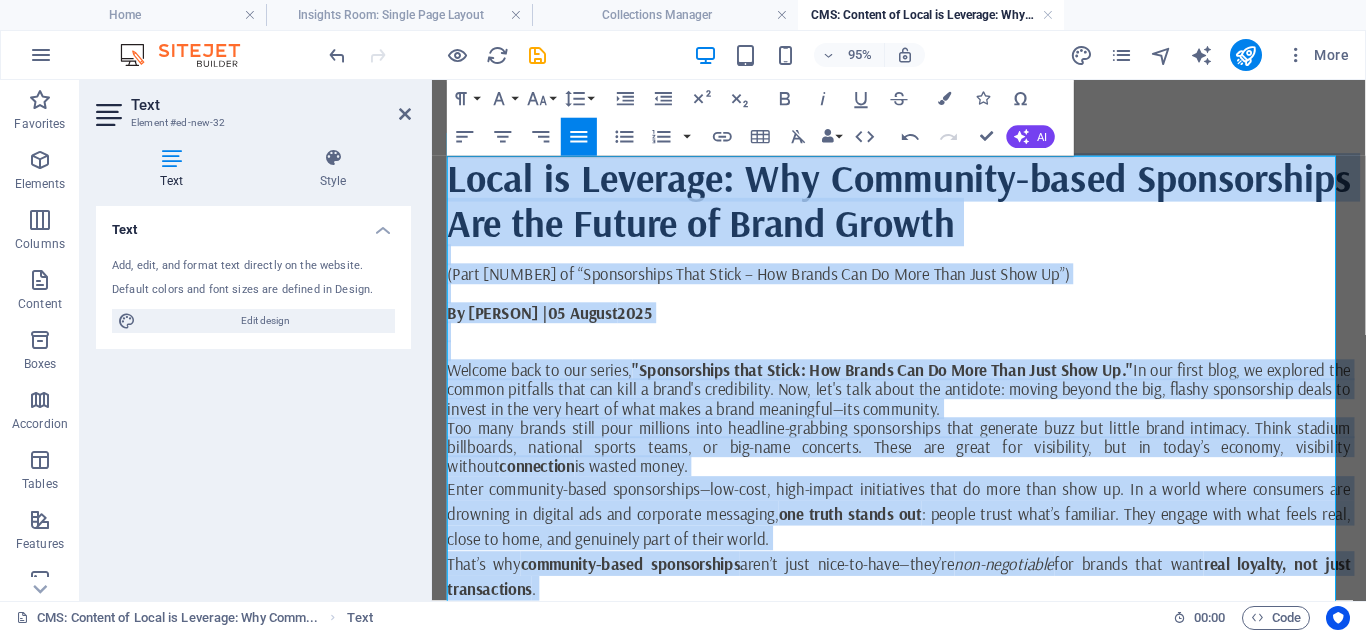 click on "By [NAME] | [MONTH] [DAY] [YEAR]" at bounding box center (923, 325) 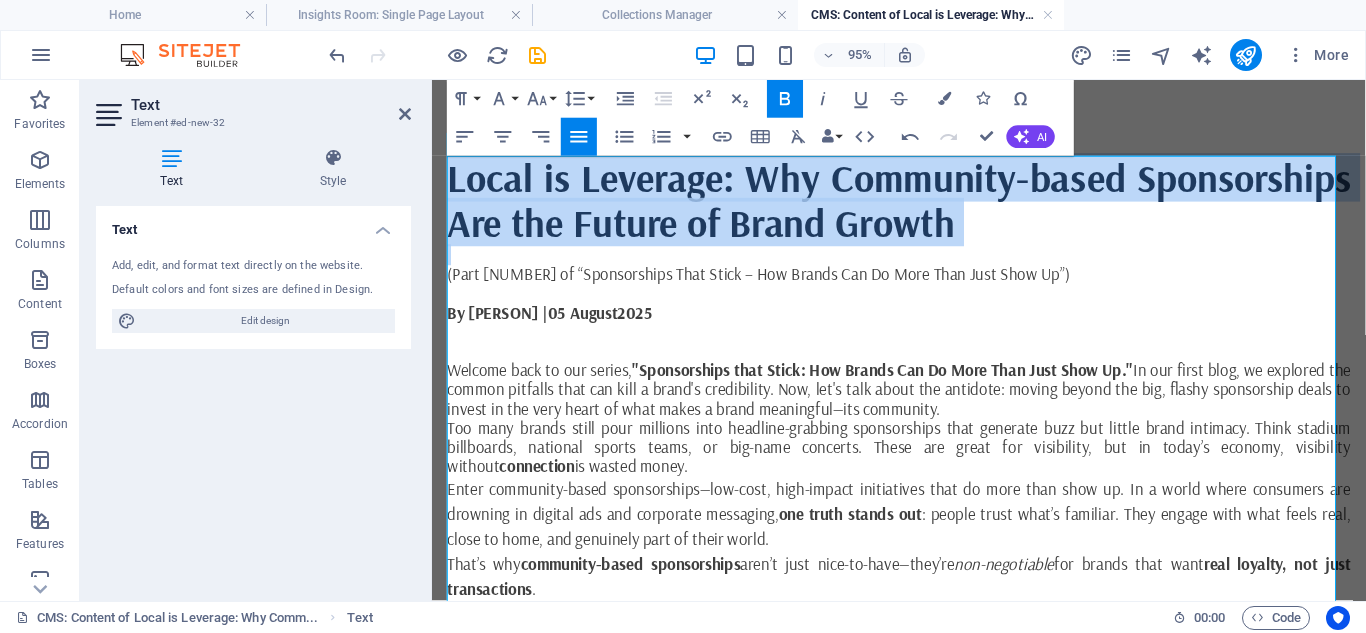 drag, startPoint x: 449, startPoint y: 182, endPoint x: 1231, endPoint y: 271, distance: 787.0483 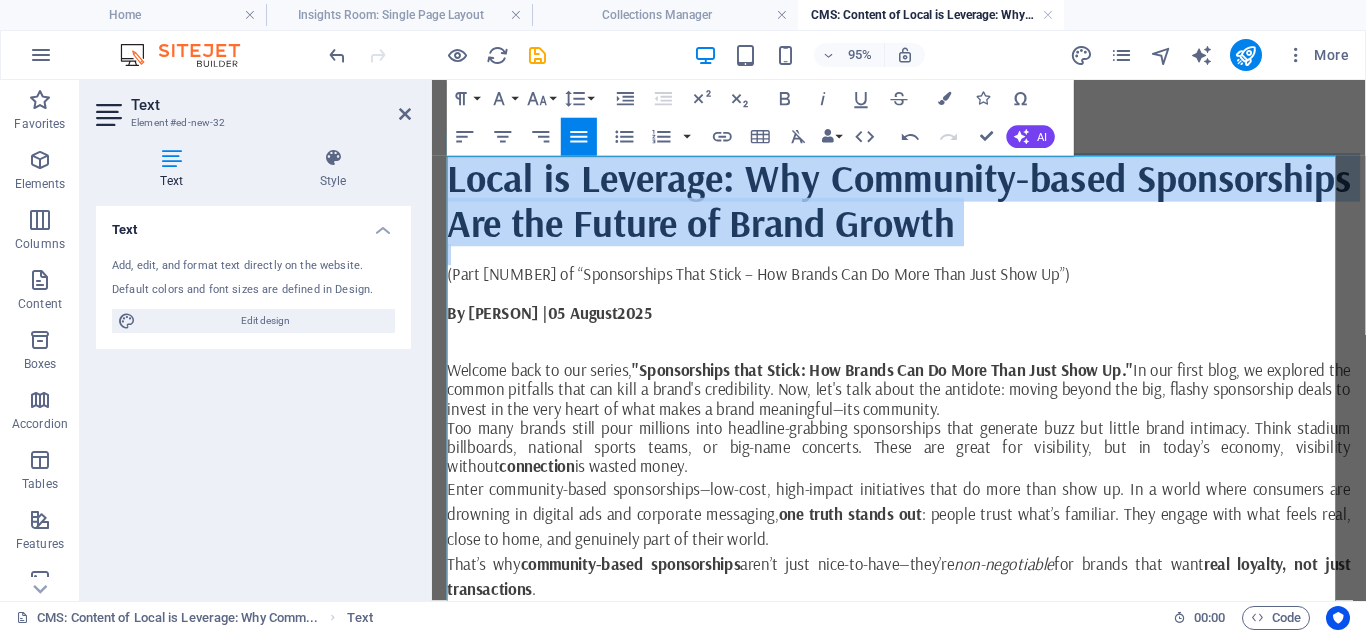click 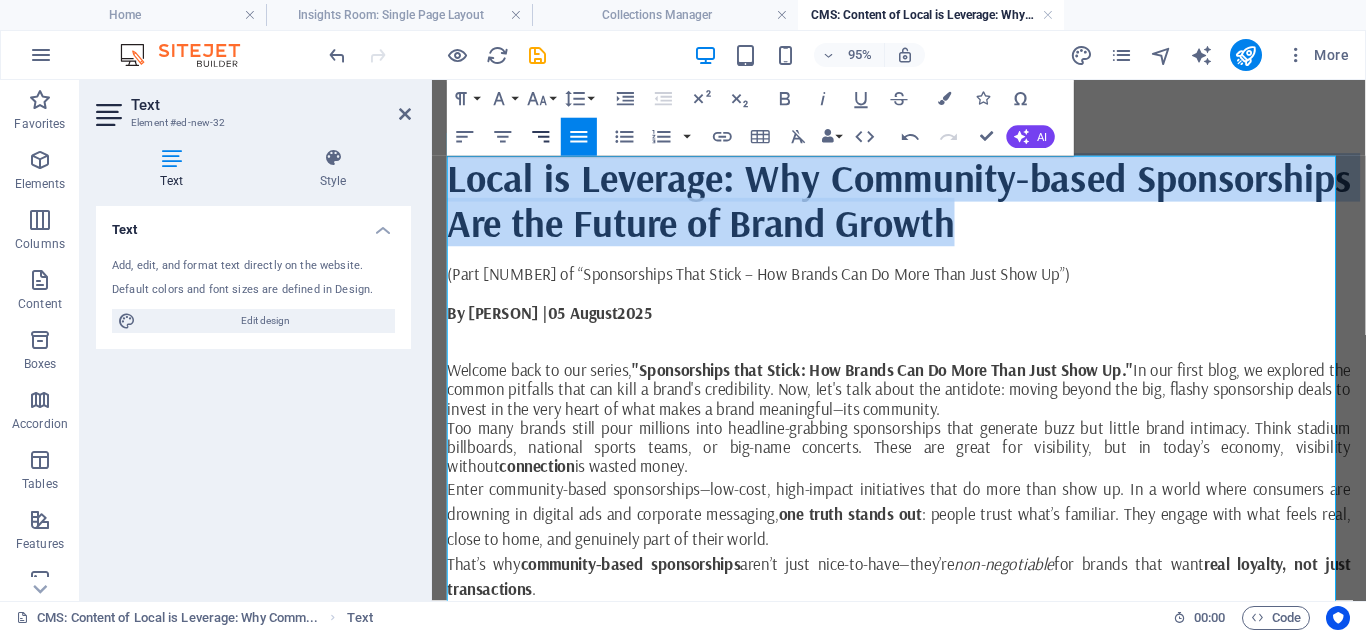 click 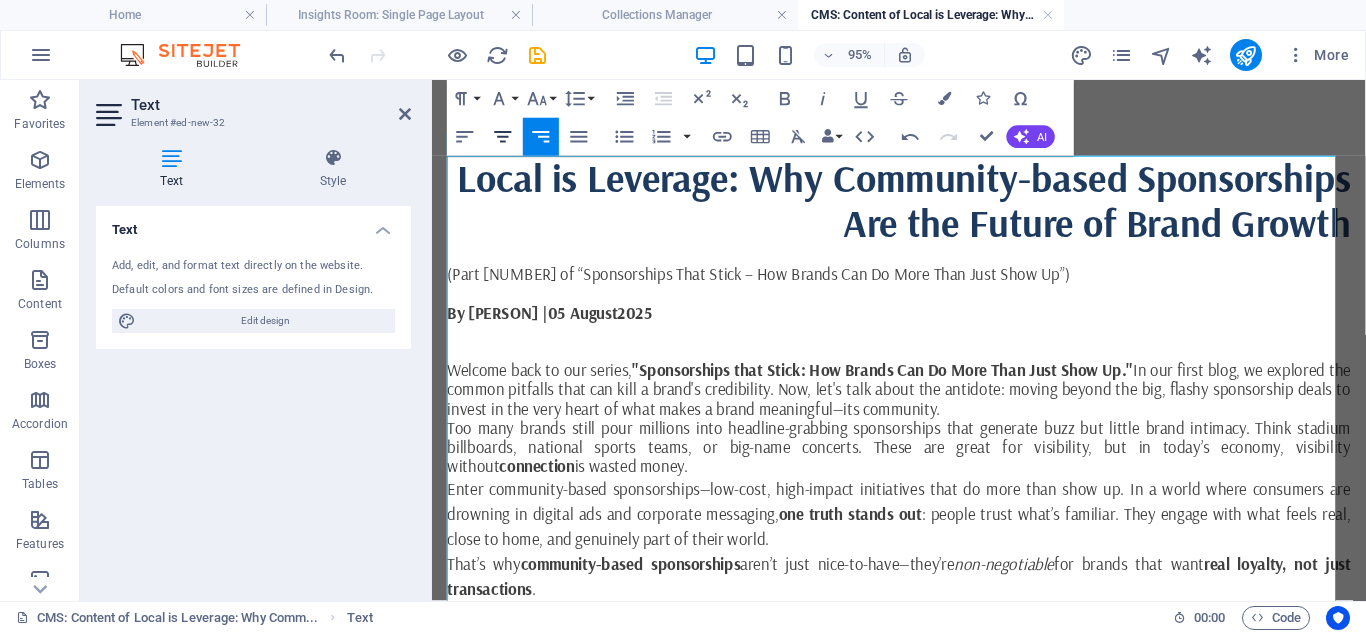 click 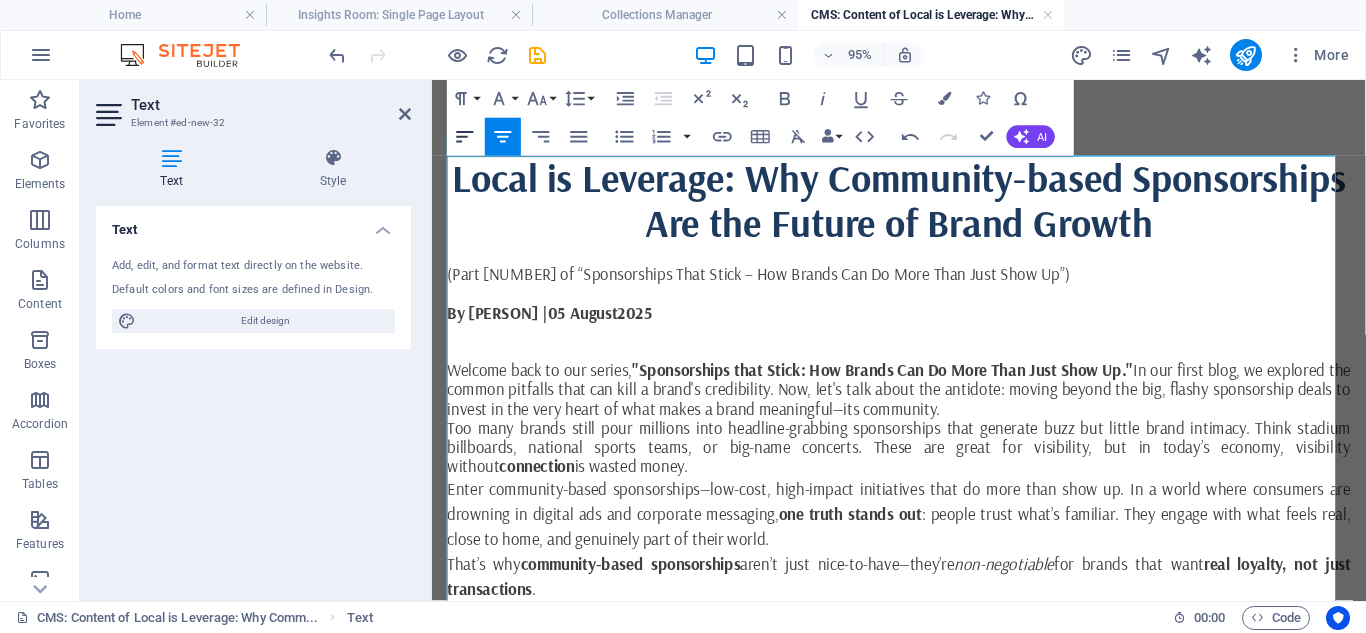 click 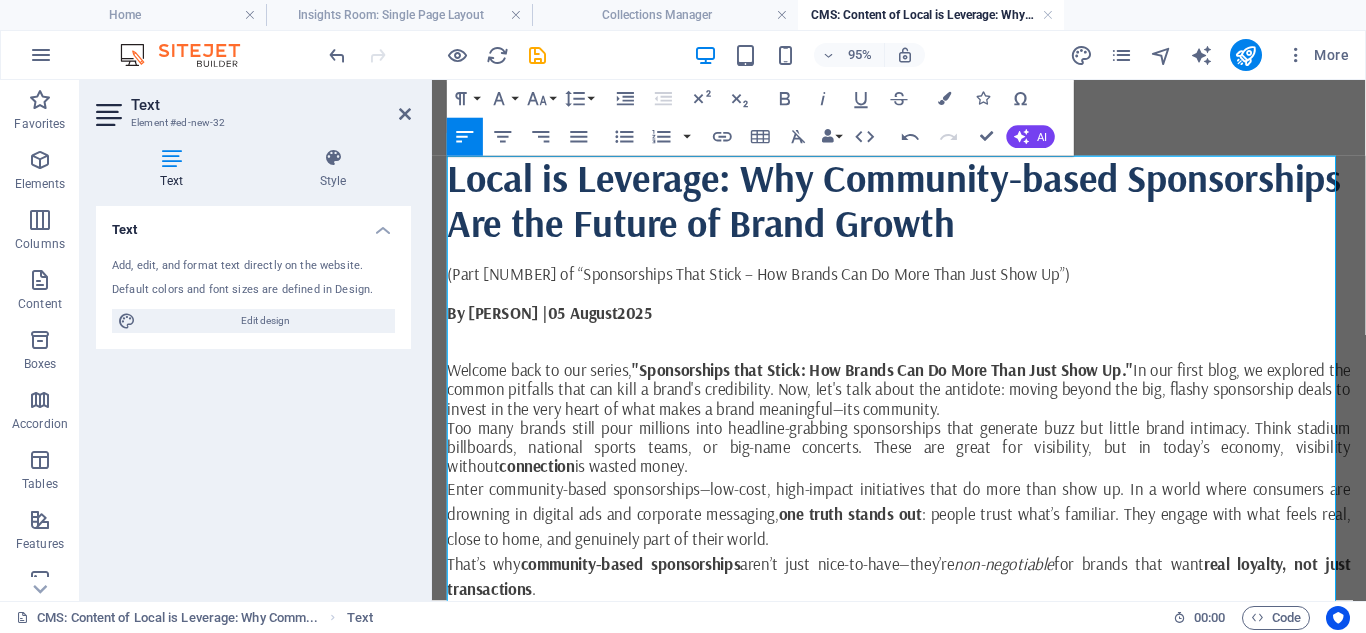 click on "Welcome back to our series, "Sponsorships that Stick: How Brands Can Do More Than Just Show Up." In our first blog, we explored the common pitfalls that can kill a brand's credibility. Now, let's talk about the antidote: moving beyond the big, flashy sponsorship deals to invest in the very heart of what makes a brand meaningful—its community." at bounding box center (923, 405) 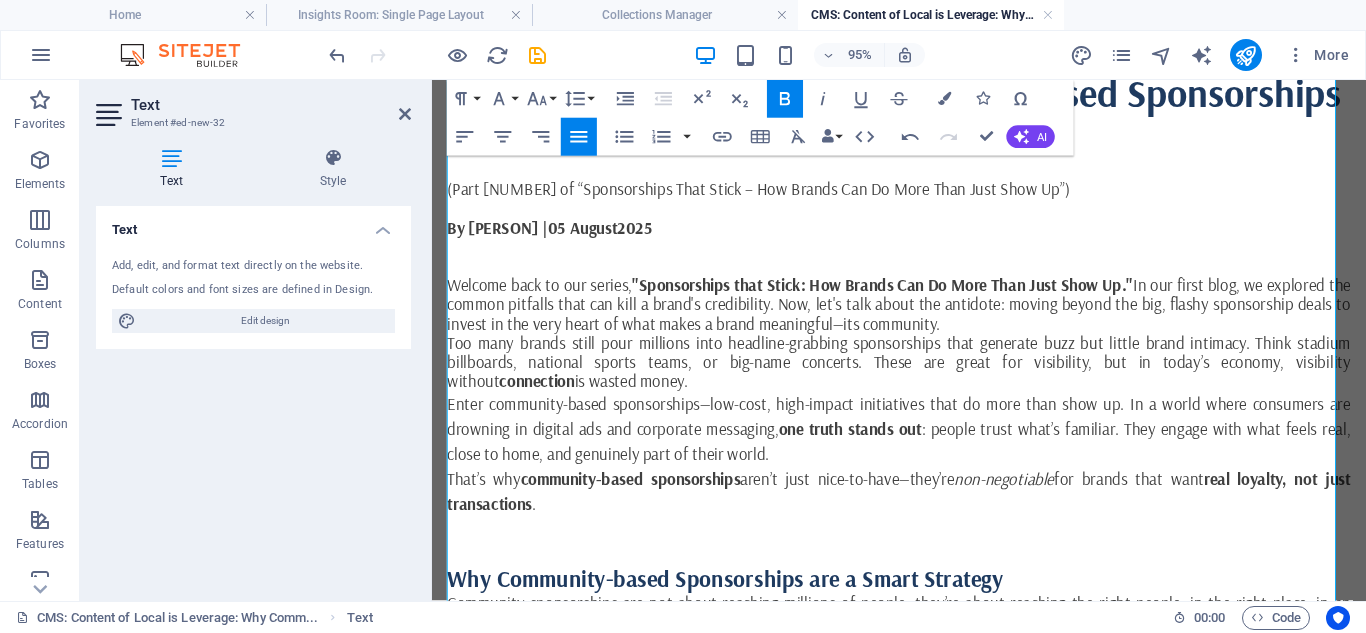 scroll, scrollTop: 130, scrollLeft: 0, axis: vertical 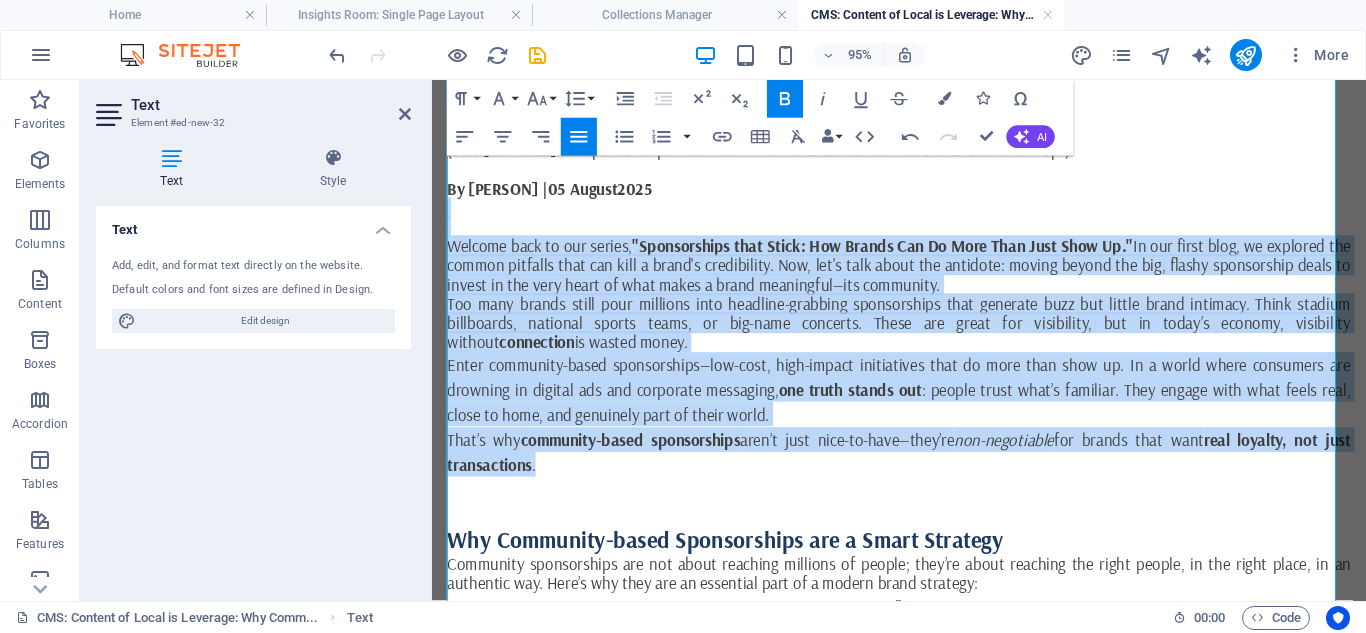 drag, startPoint x: 453, startPoint y: 239, endPoint x: 629, endPoint y: 483, distance: 300.8521 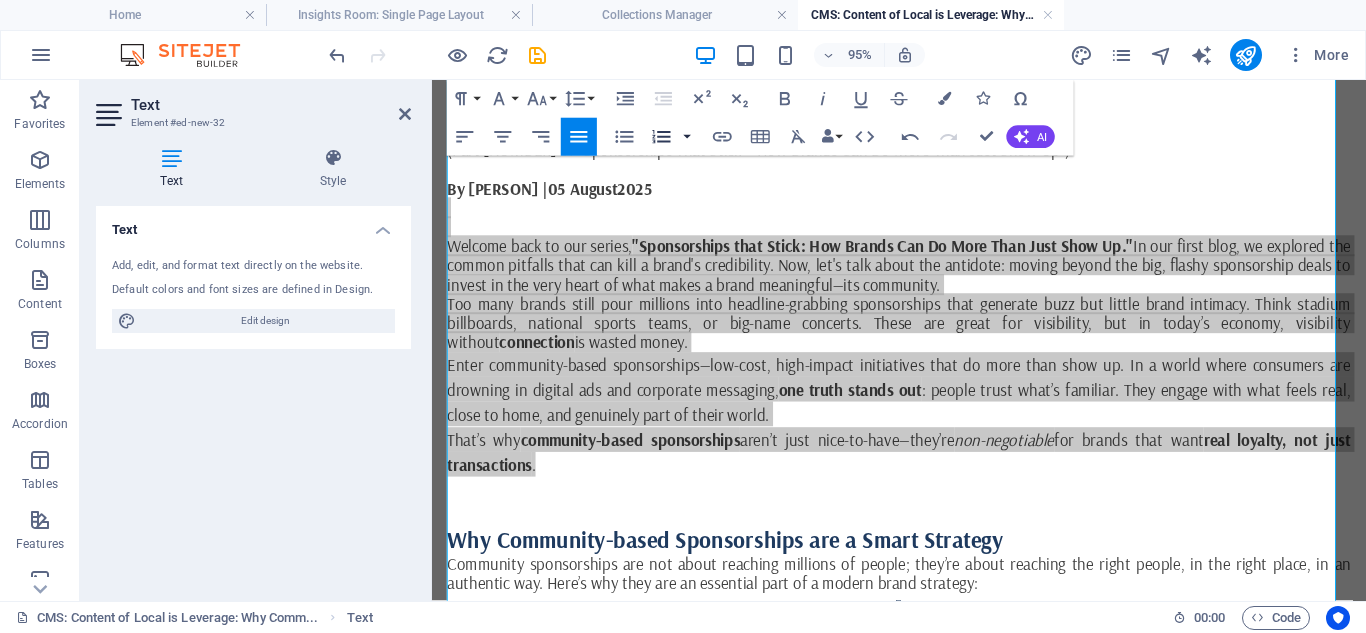 click at bounding box center (687, 137) 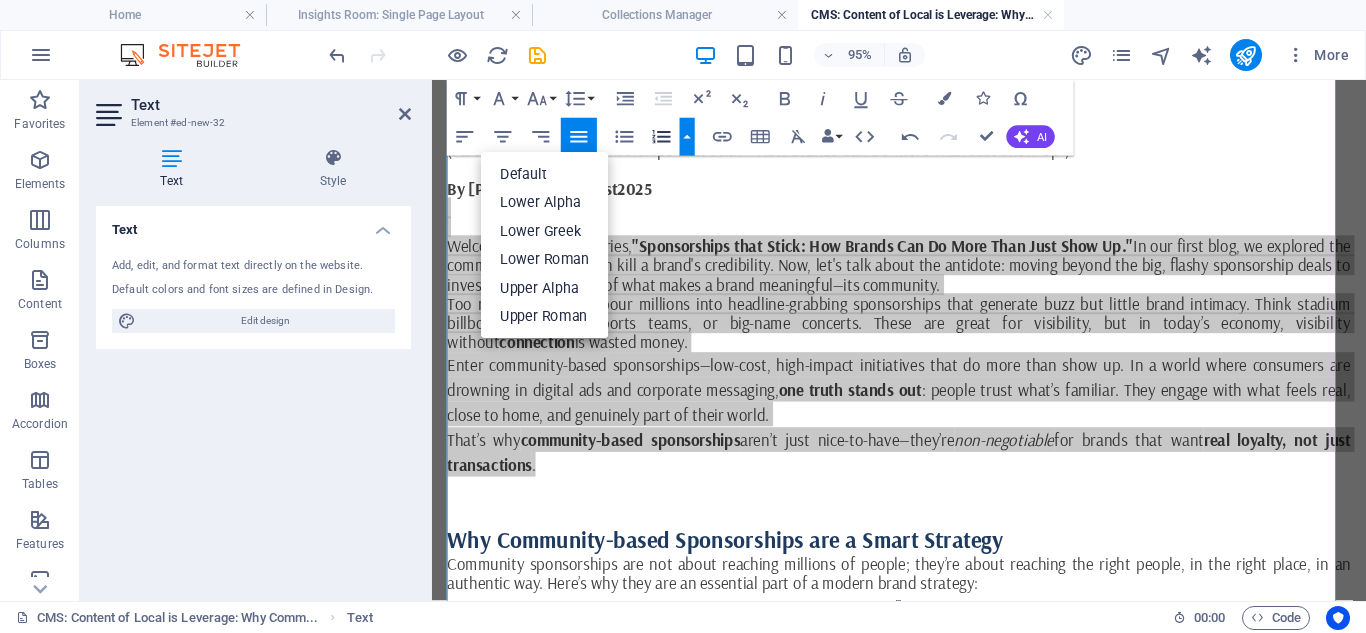 click at bounding box center (687, 137) 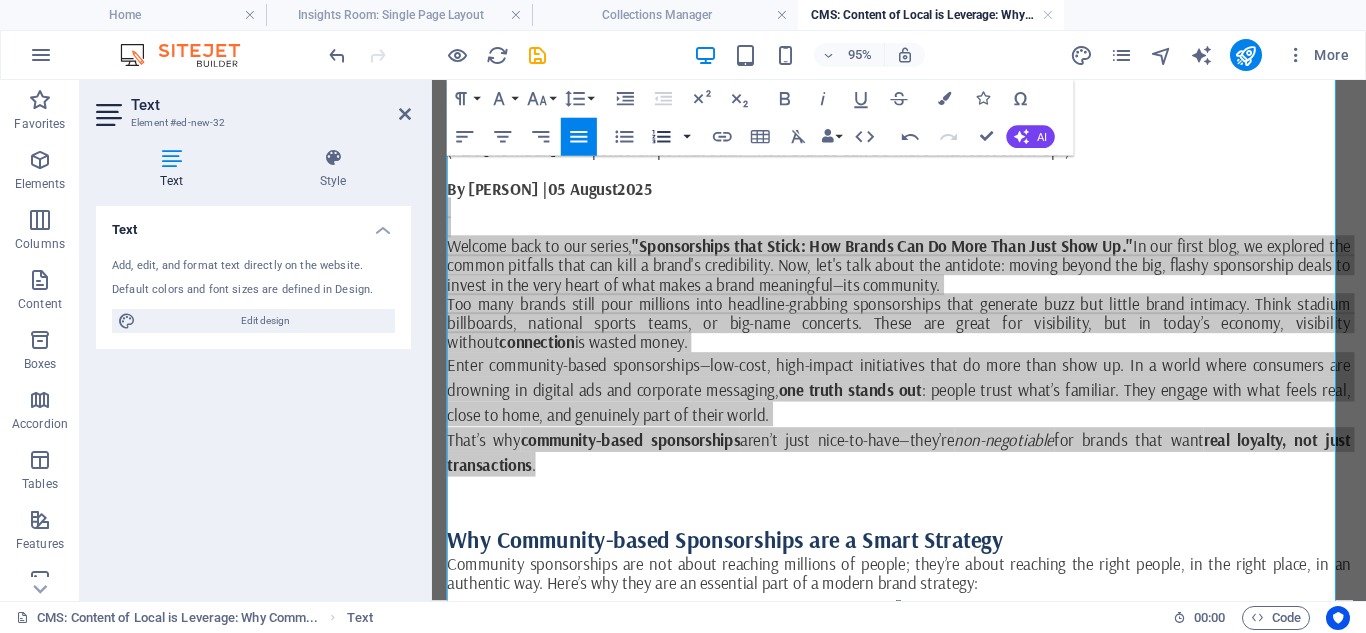 click at bounding box center [687, 137] 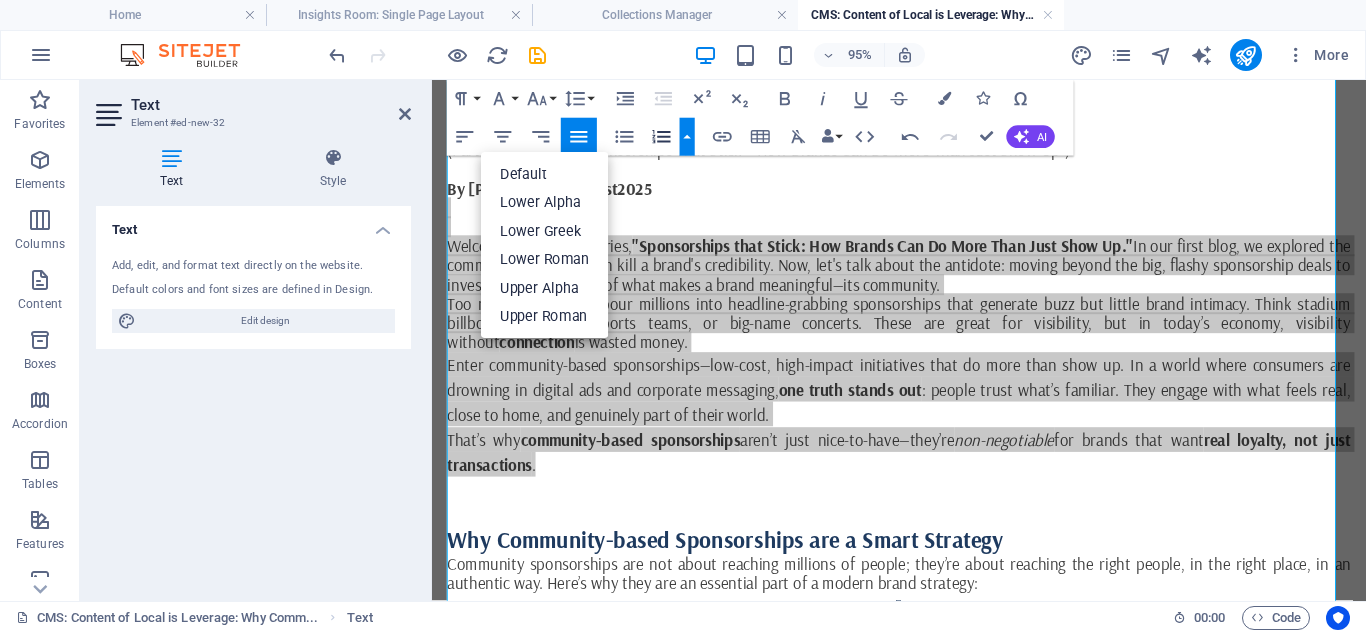 click at bounding box center (687, 137) 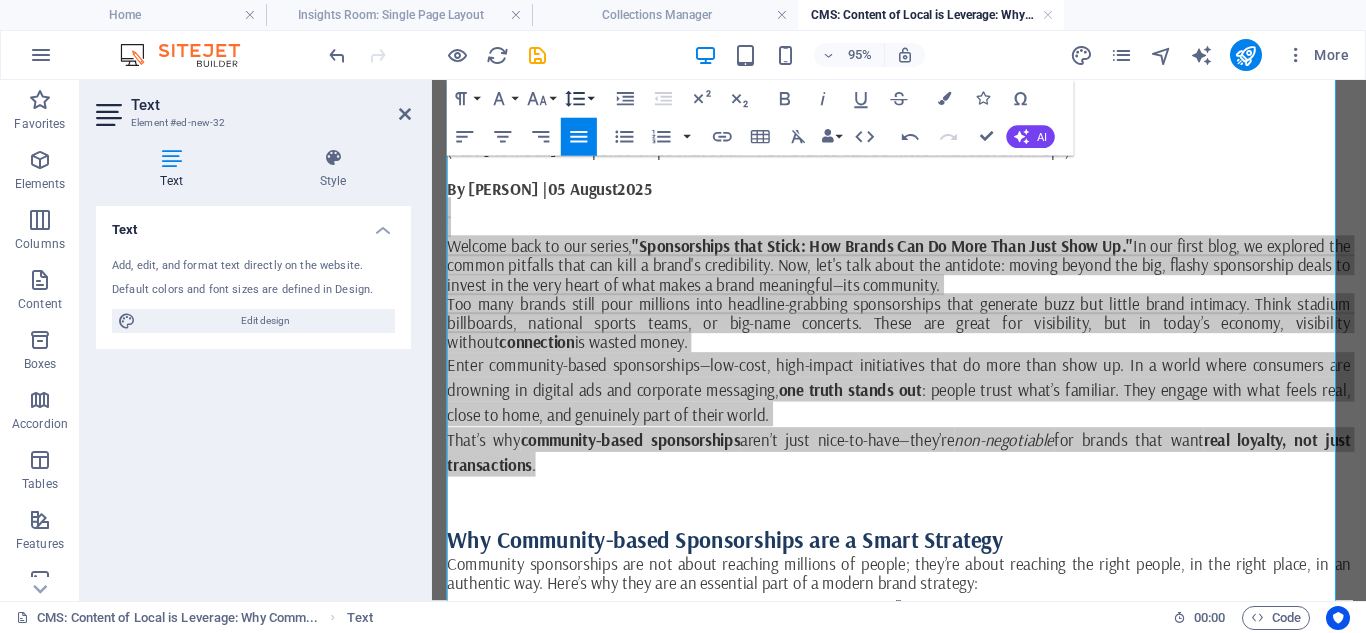 click on "Line Height" at bounding box center (579, 99) 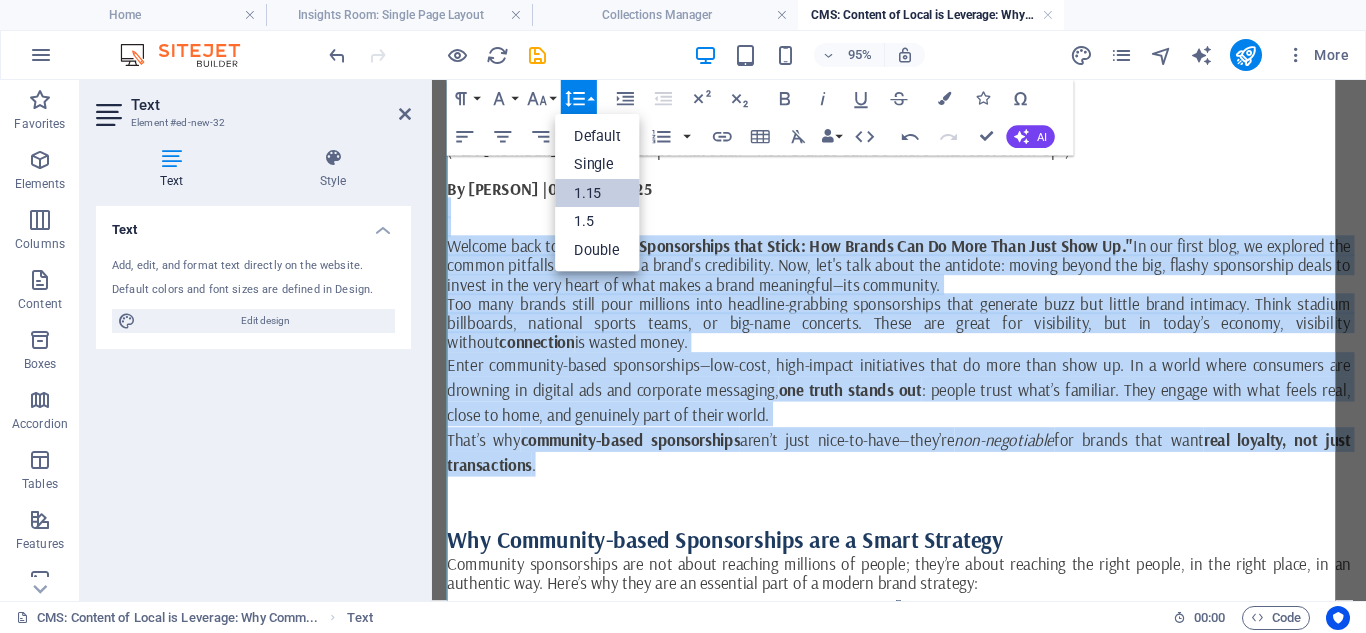click on "1.15" at bounding box center [598, 193] 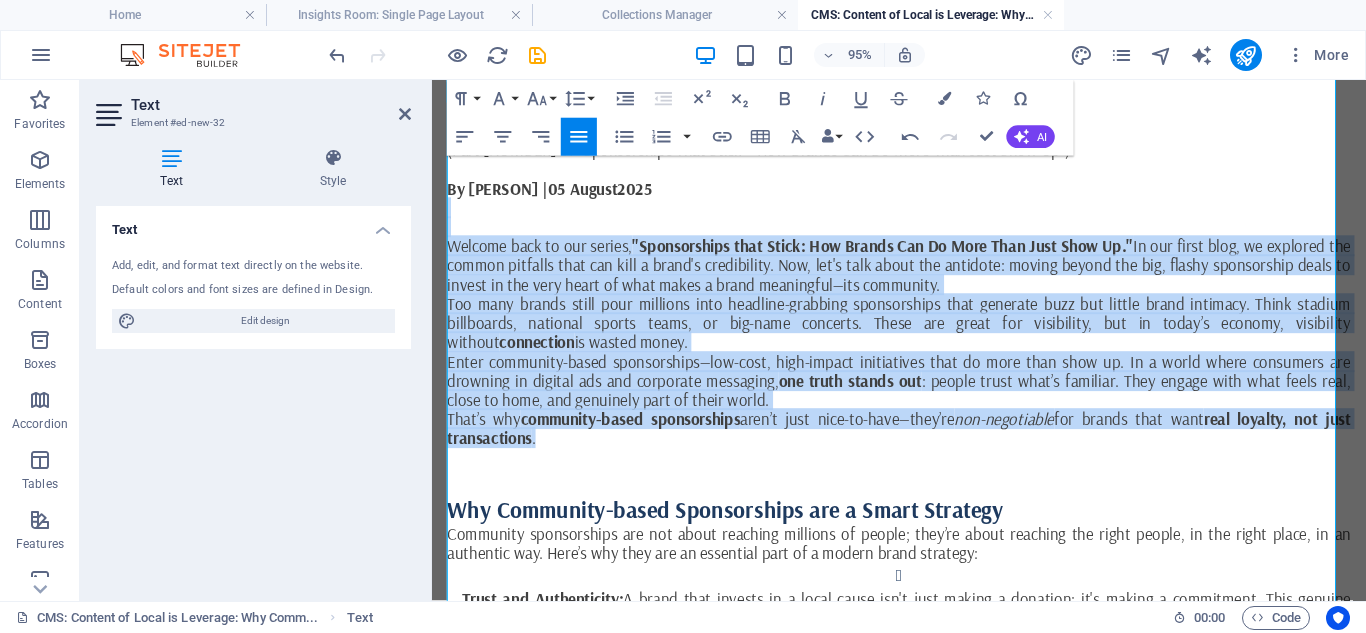 click on "one truth stands out" at bounding box center [872, 397] 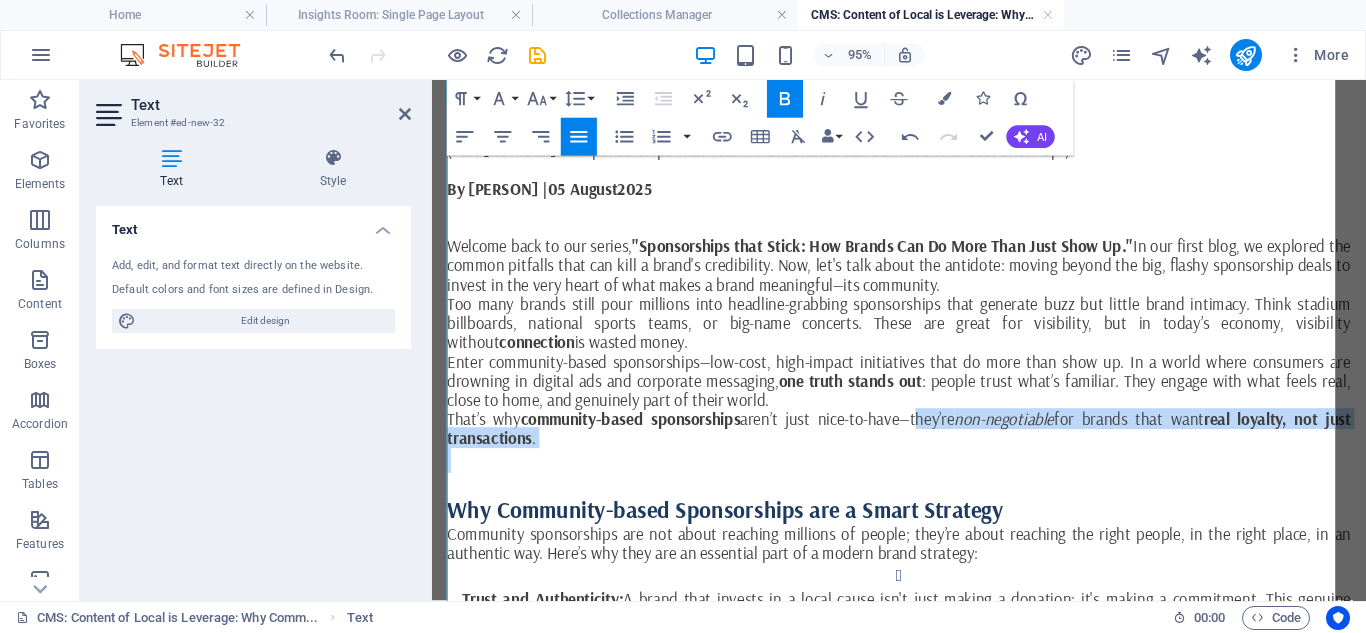 drag, startPoint x: 945, startPoint y: 436, endPoint x: 1201, endPoint y: 473, distance: 258.66 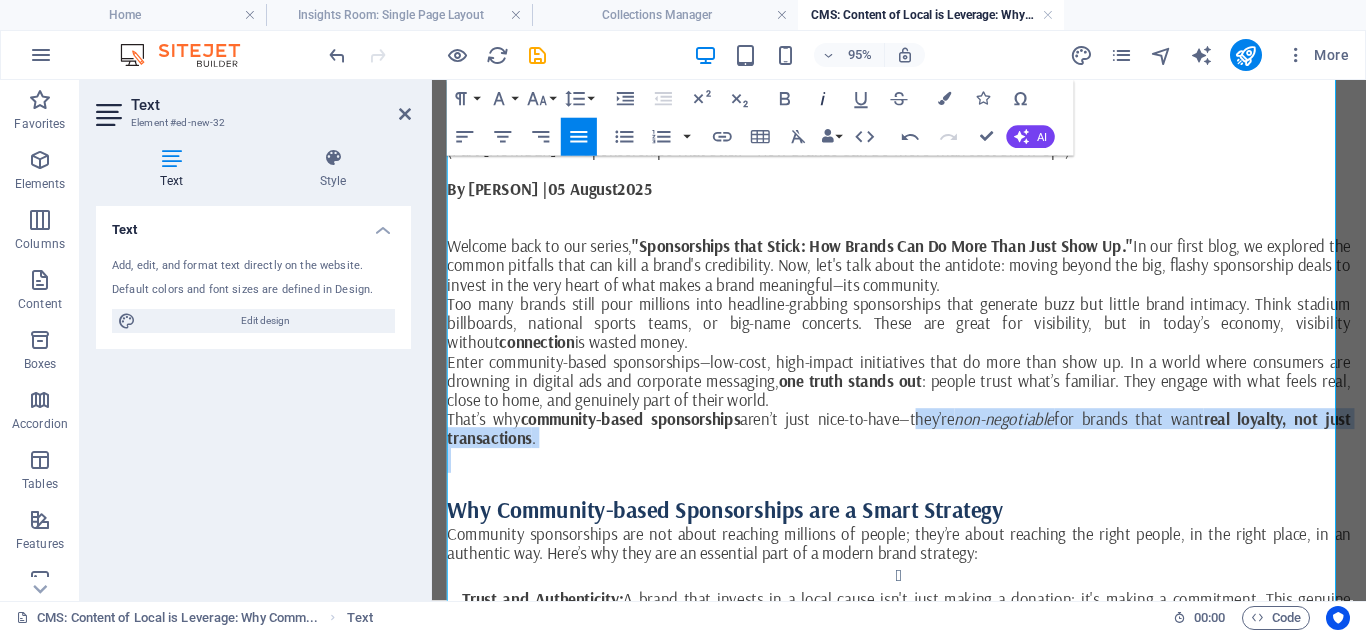 click 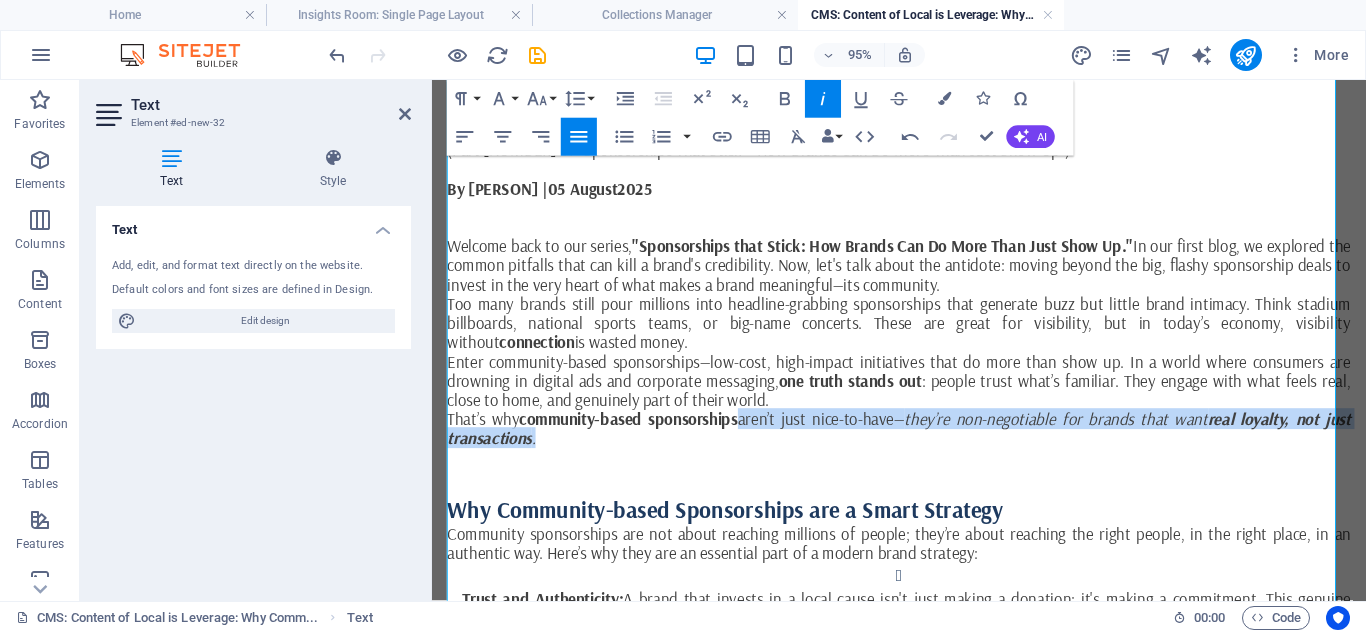 click 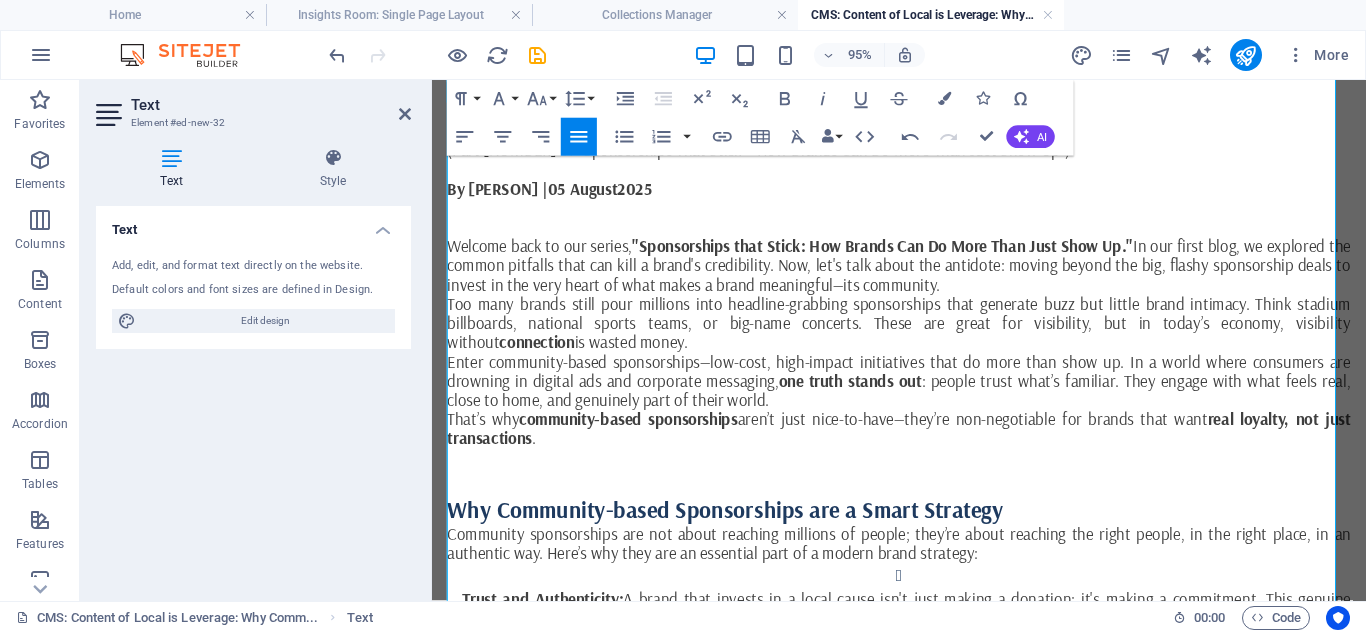 click on "That’s why  community-based sponsorships  aren’t just nice-to-have—they’re non-negotiable for brands that want  real loyalty, not just transactions ." at bounding box center [923, 447] 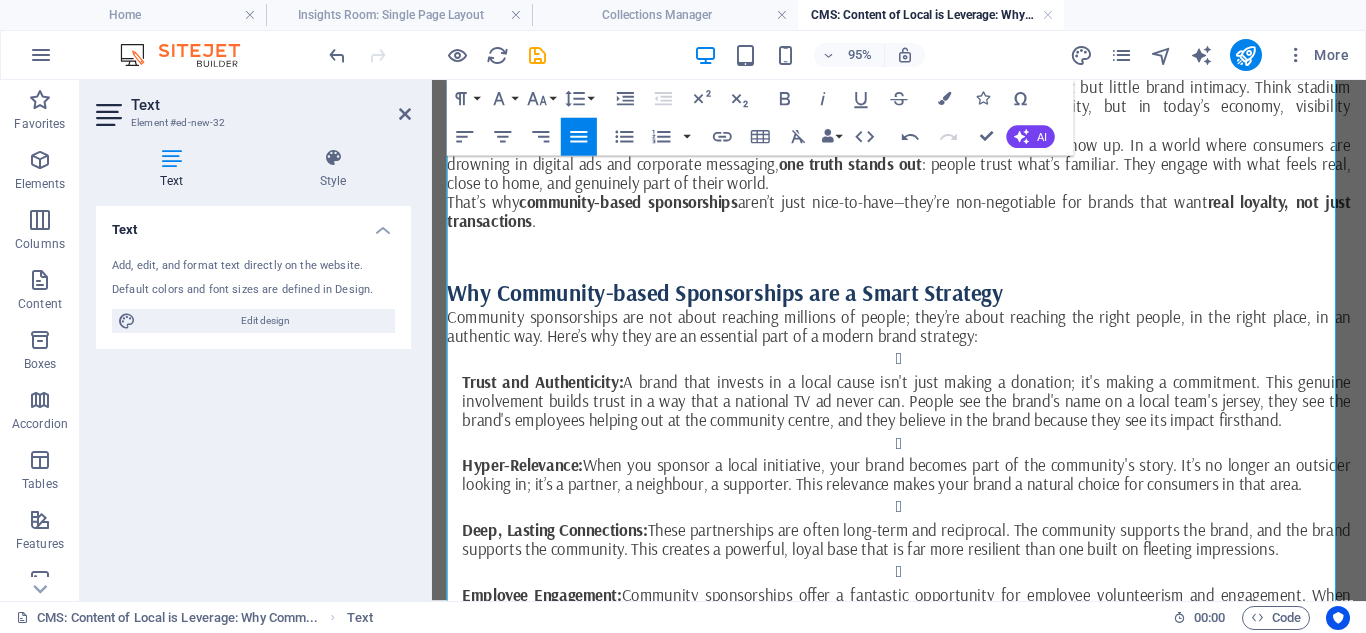 scroll, scrollTop: 423, scrollLeft: 0, axis: vertical 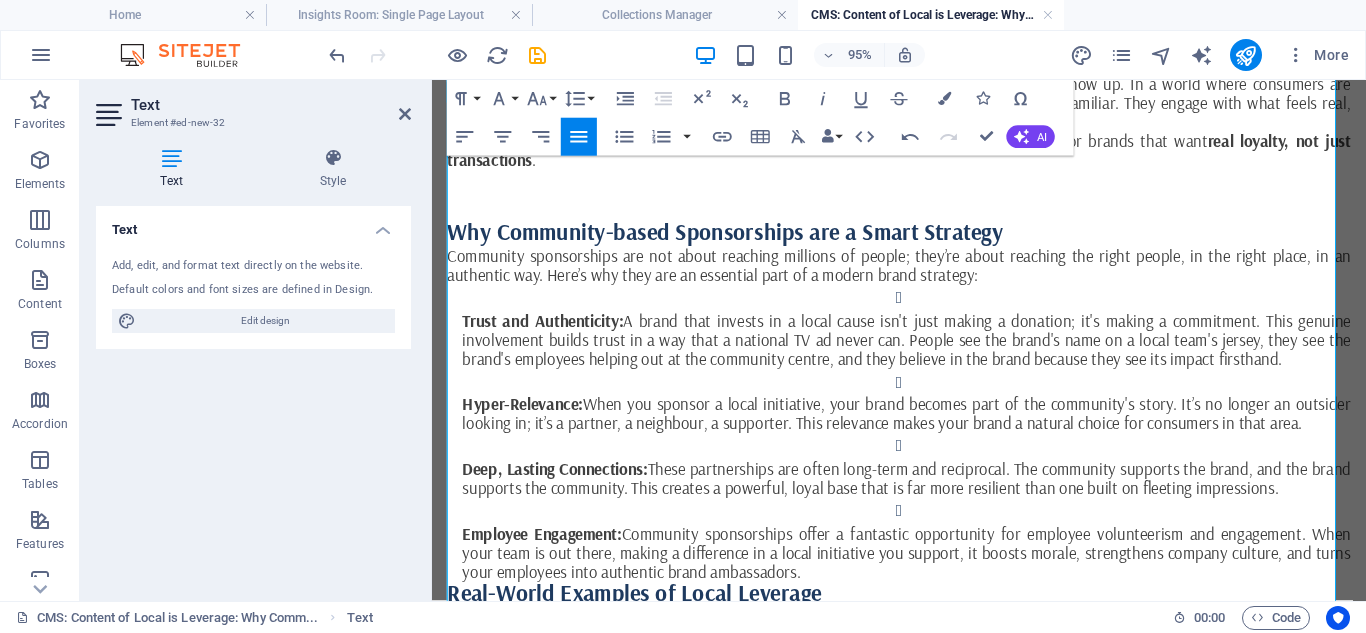 click on "Trust and Authenticity:  A brand that invests in a local cause isn't just making a donation; it's making a commitment. This genuine involvement builds trust in a way that a national TV ad never can. People see the brand's name on a local team's jersey, they see the brand's employees helping out at the community centre, and they believe in the brand because they see its impact firsthand." at bounding box center [931, 339] 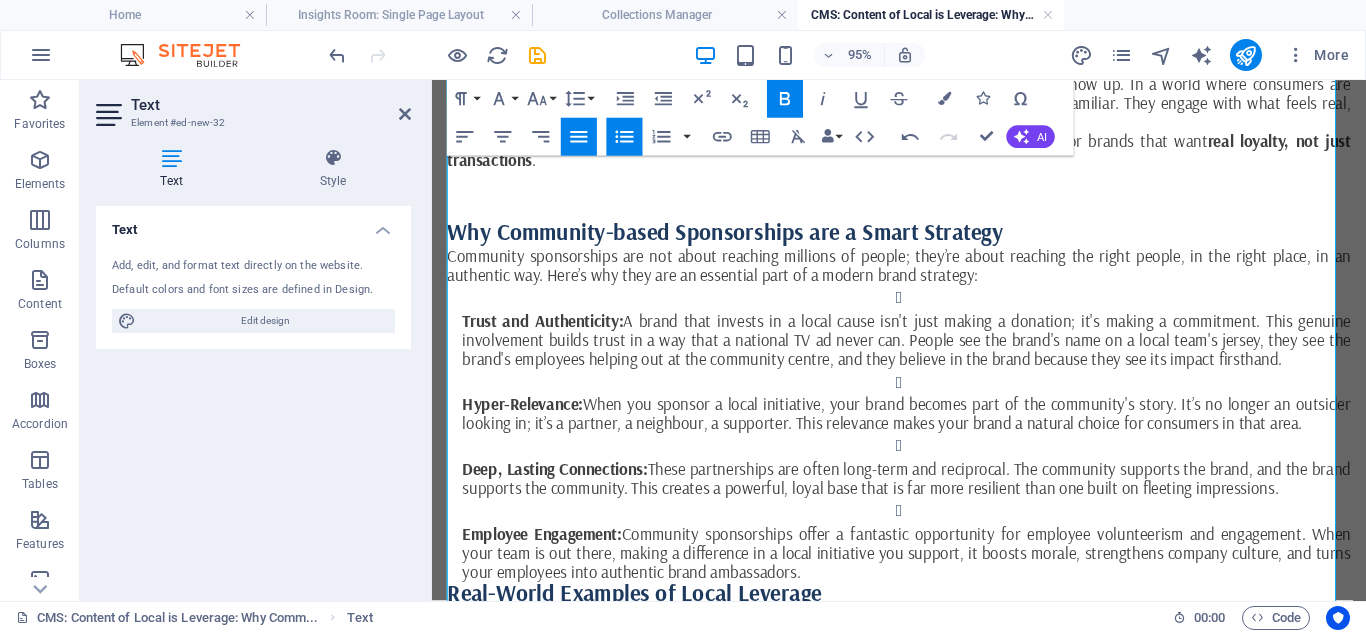 click on "Trust and Authenticity:  A brand that invests in a local cause isn't just making a donation; it's making a commitment. This genuine involvement builds trust in a way that a national TV ad never can. People see the brand's name on a local team's jersey, they see the brand's employees helping out at the community centre, and they believe in the brand because they see its impact firsthand." at bounding box center (931, 339) 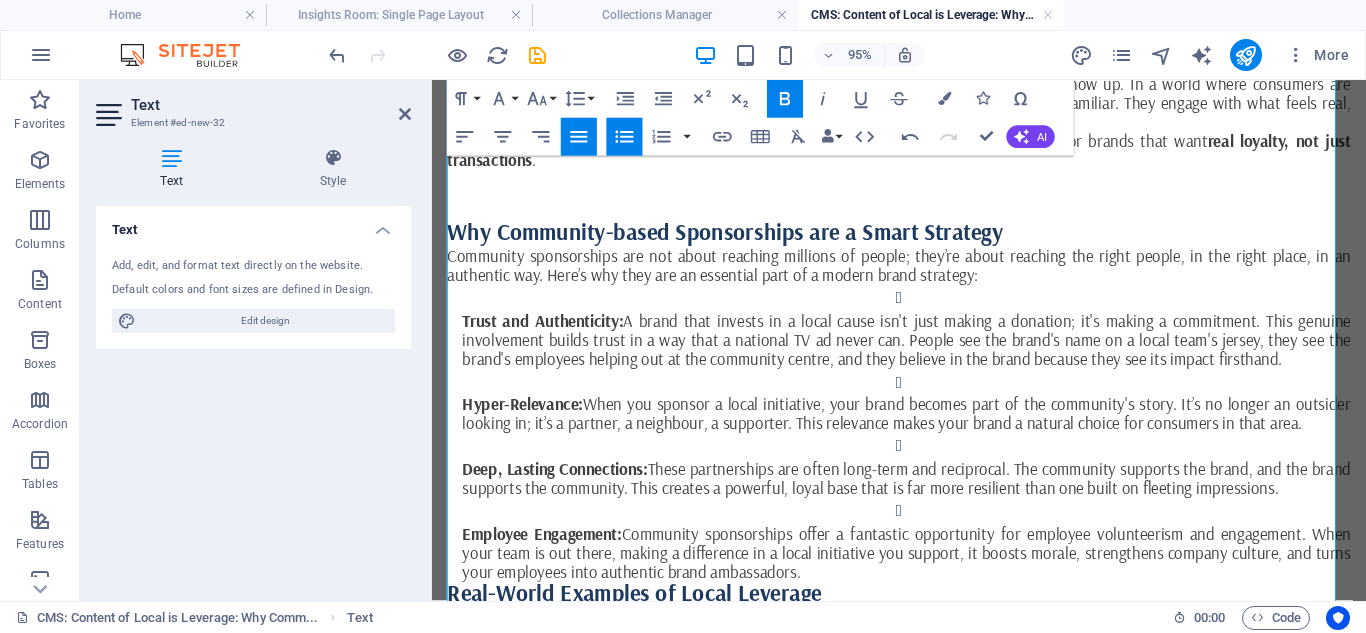 click on "Trust and Authenticity:  A brand that invests in a local cause isn't just making a donation; it's making a commitment. This genuine involvement builds trust in a way that a national TV ad never can. People see the brand's name on a local team's jersey, they see the brand's employees helping out at the community centre, and they believe in the brand because they see its impact firsthand." at bounding box center [931, 339] 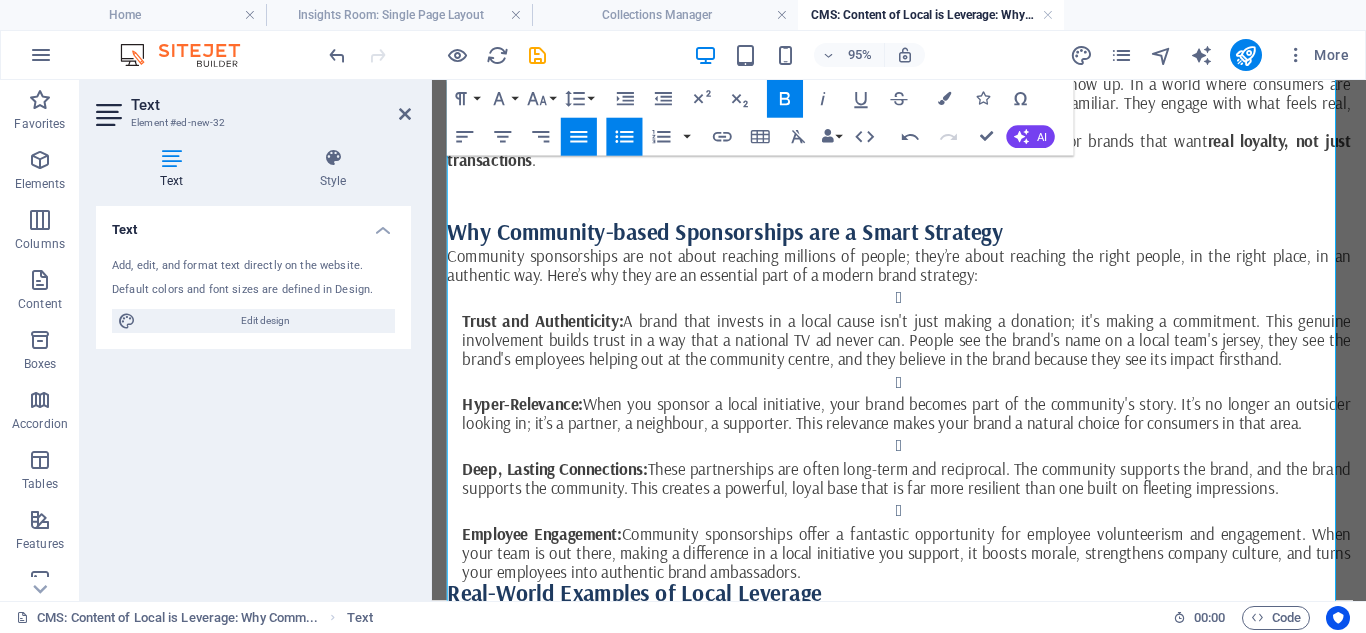 click 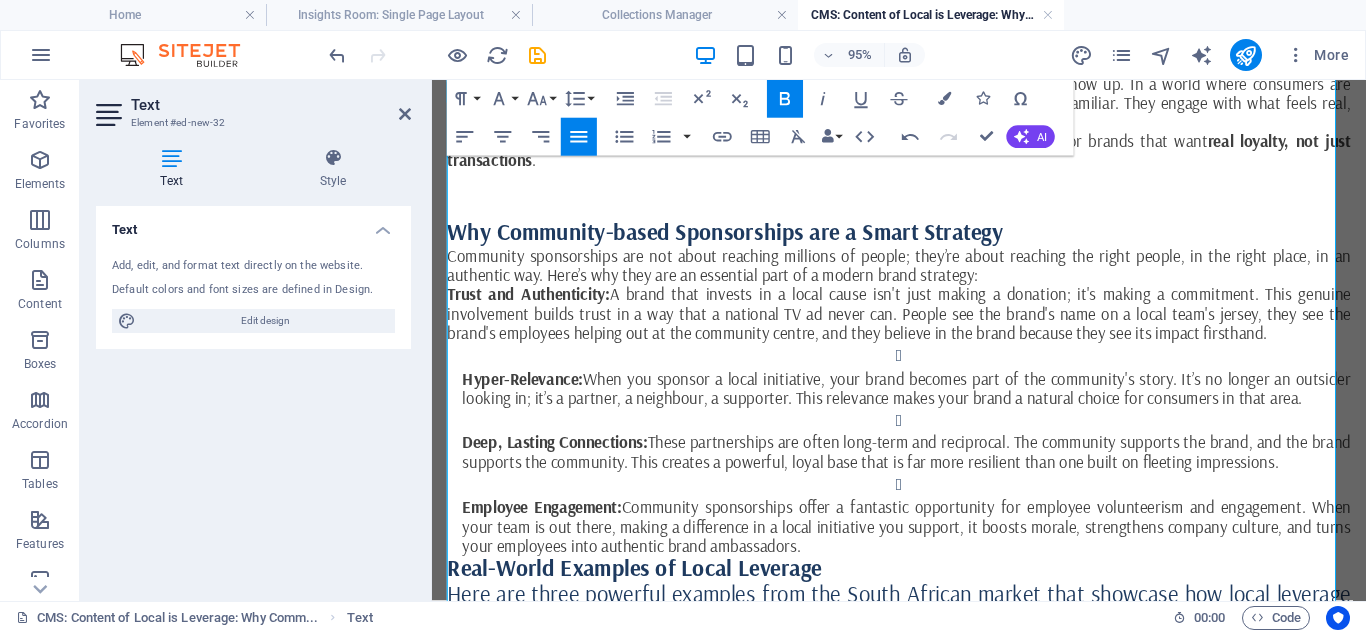 click on "Hyper-Relevance:" at bounding box center (527, 394) 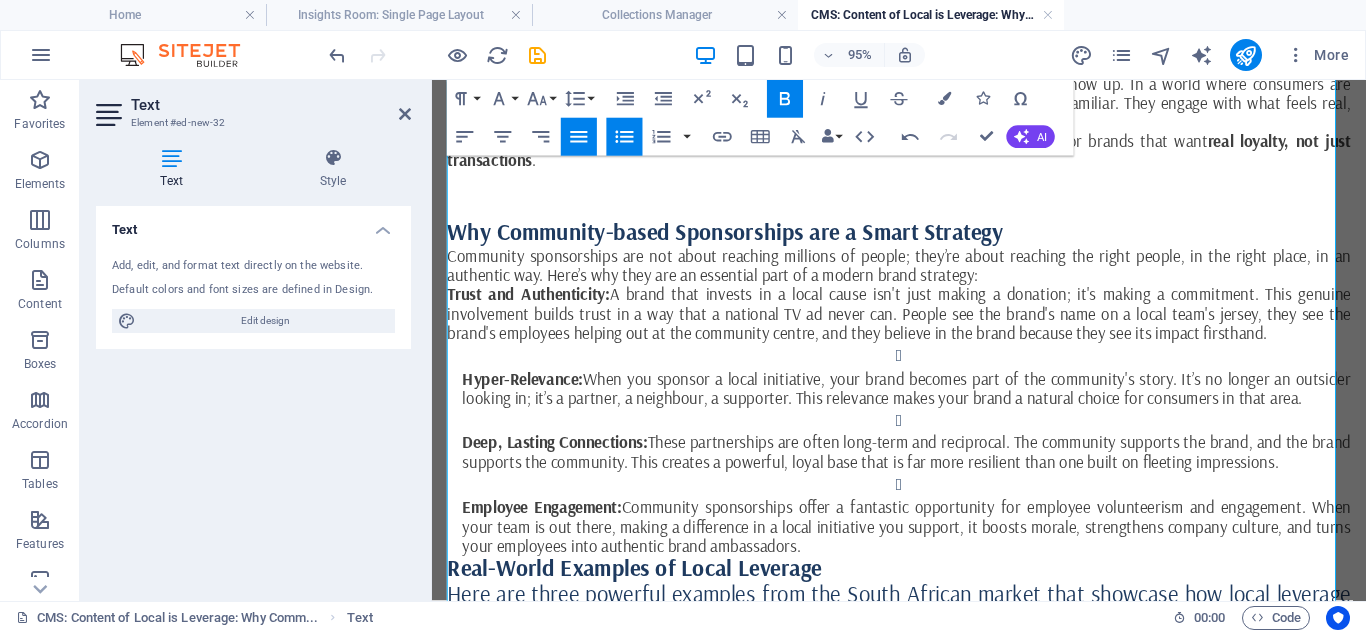 click 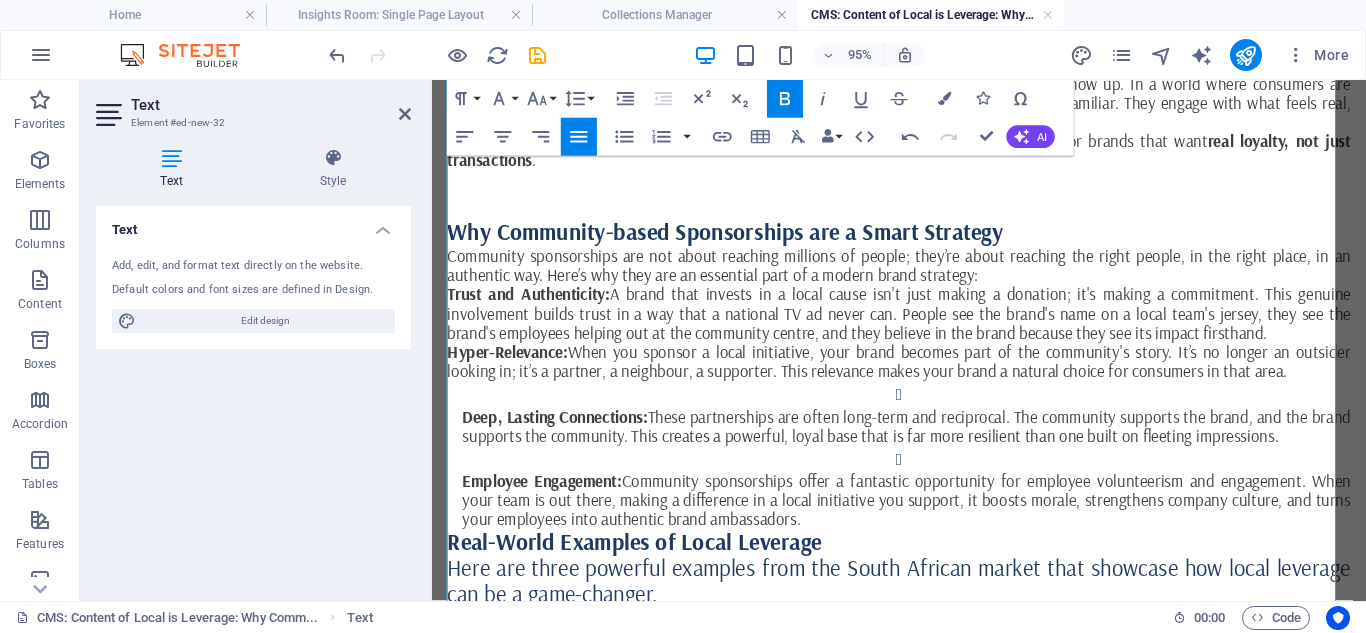 click on "Deep, Lasting Connections:" at bounding box center (561, 434) 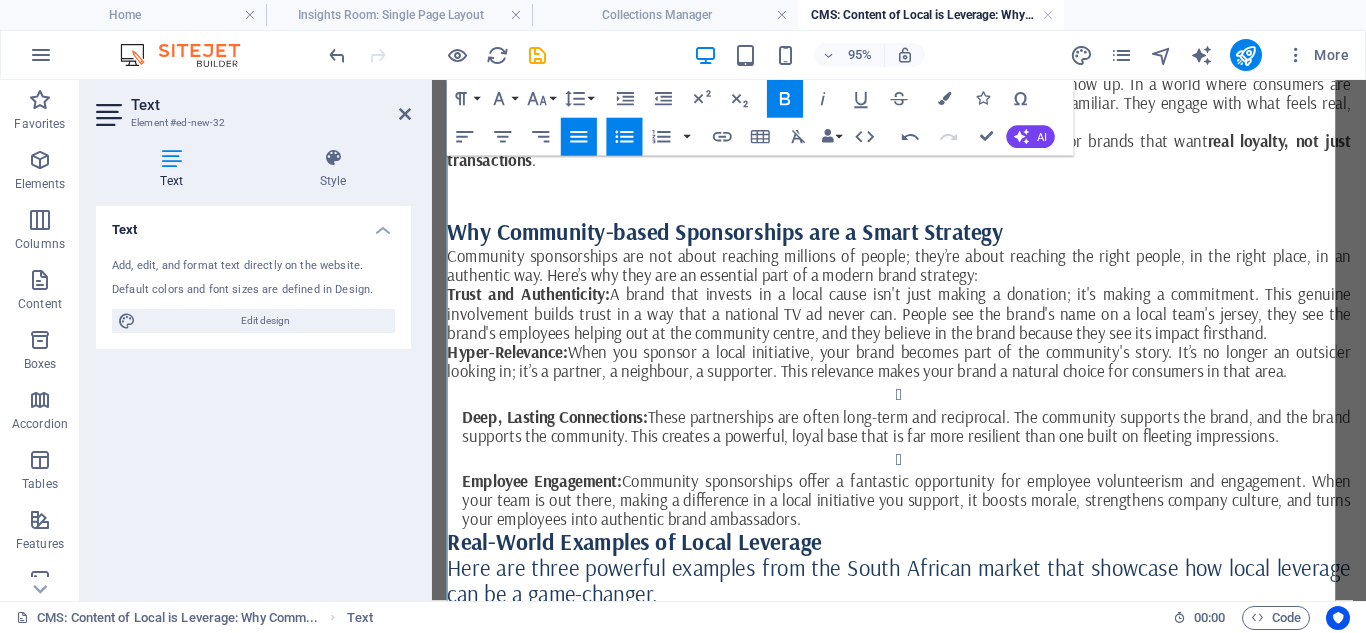 click 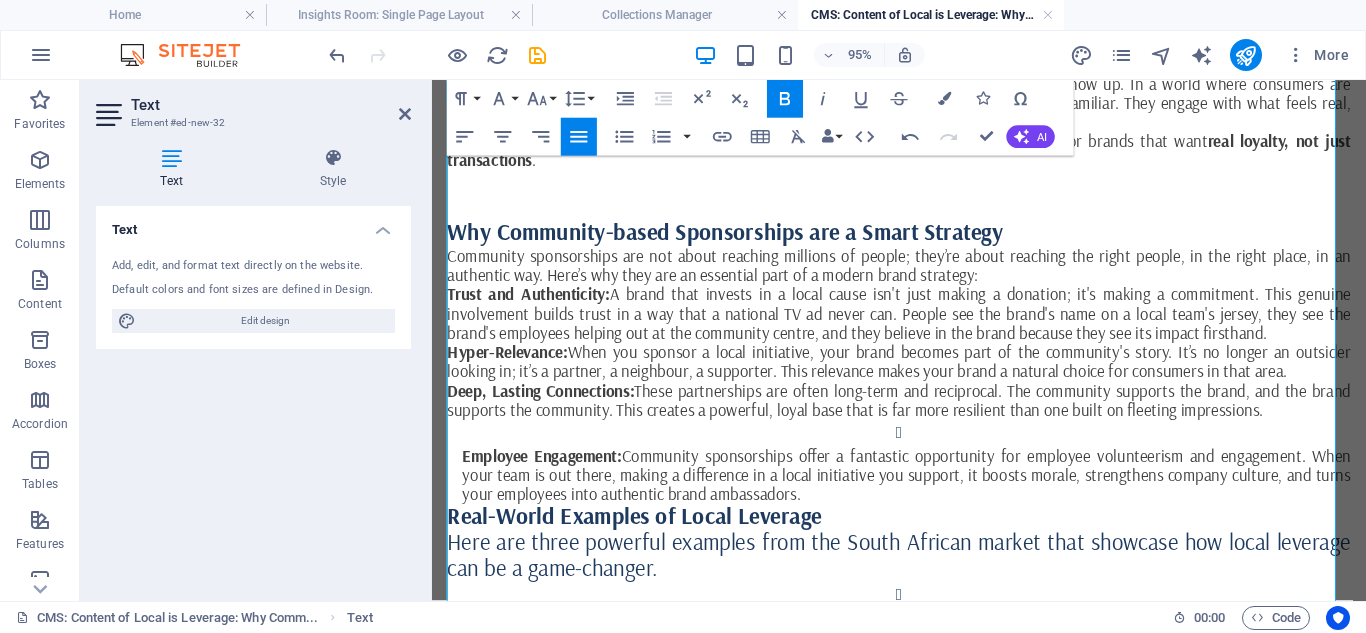 click on "Employee Engagement:" at bounding box center (548, 475) 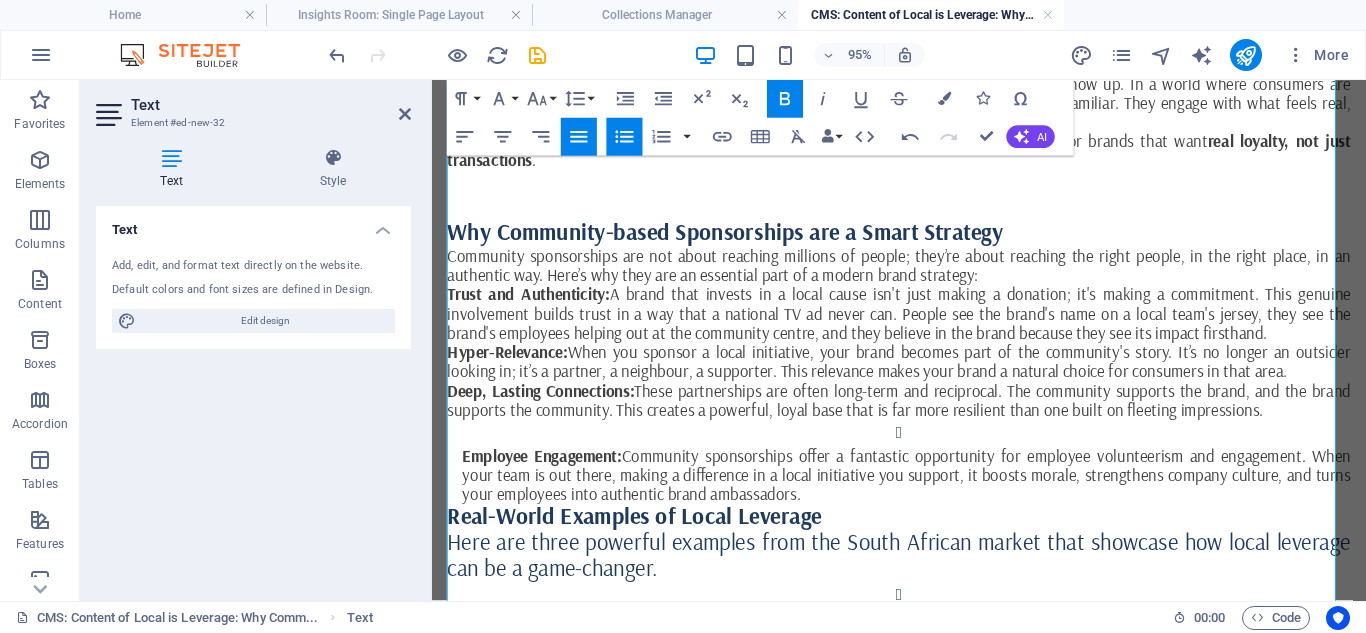 click 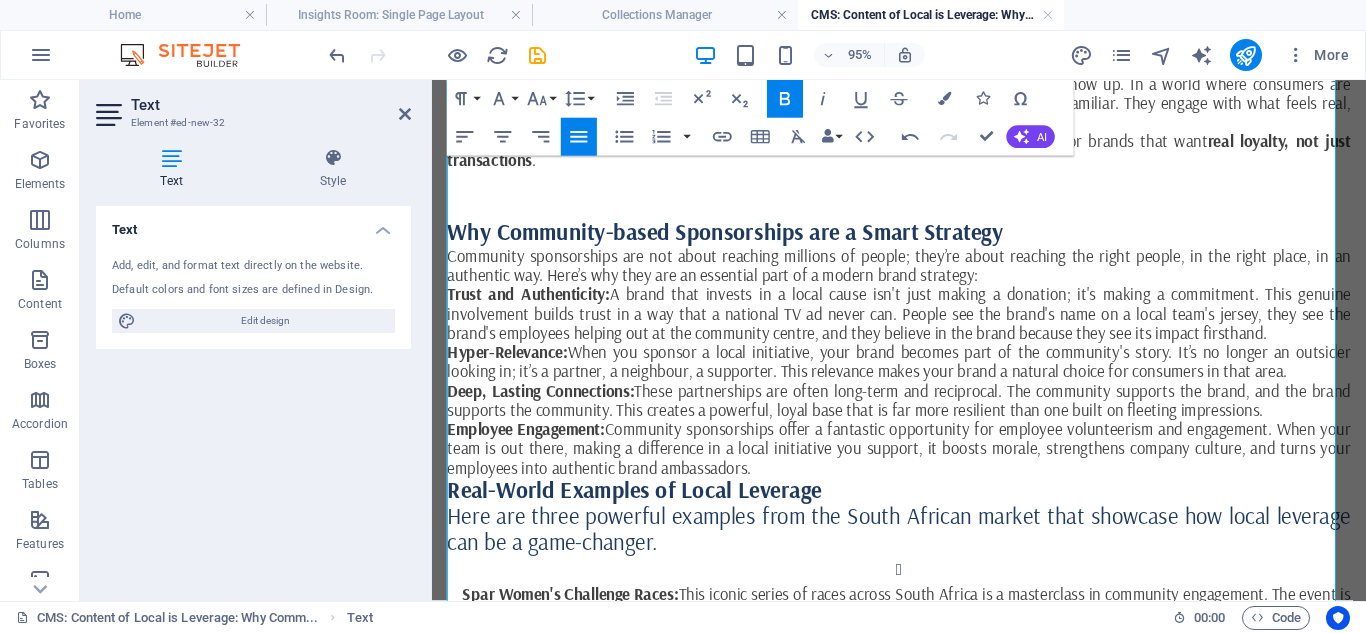 click on "Trust and Authenticity:" at bounding box center (533, 305) 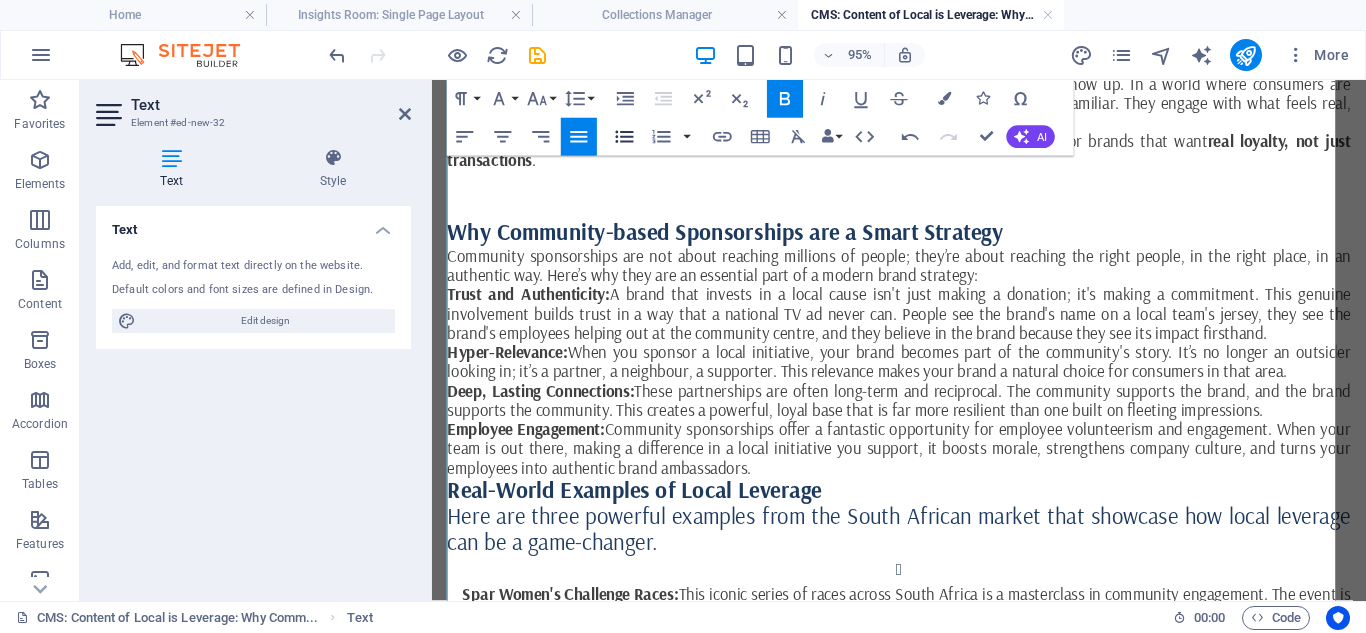 click 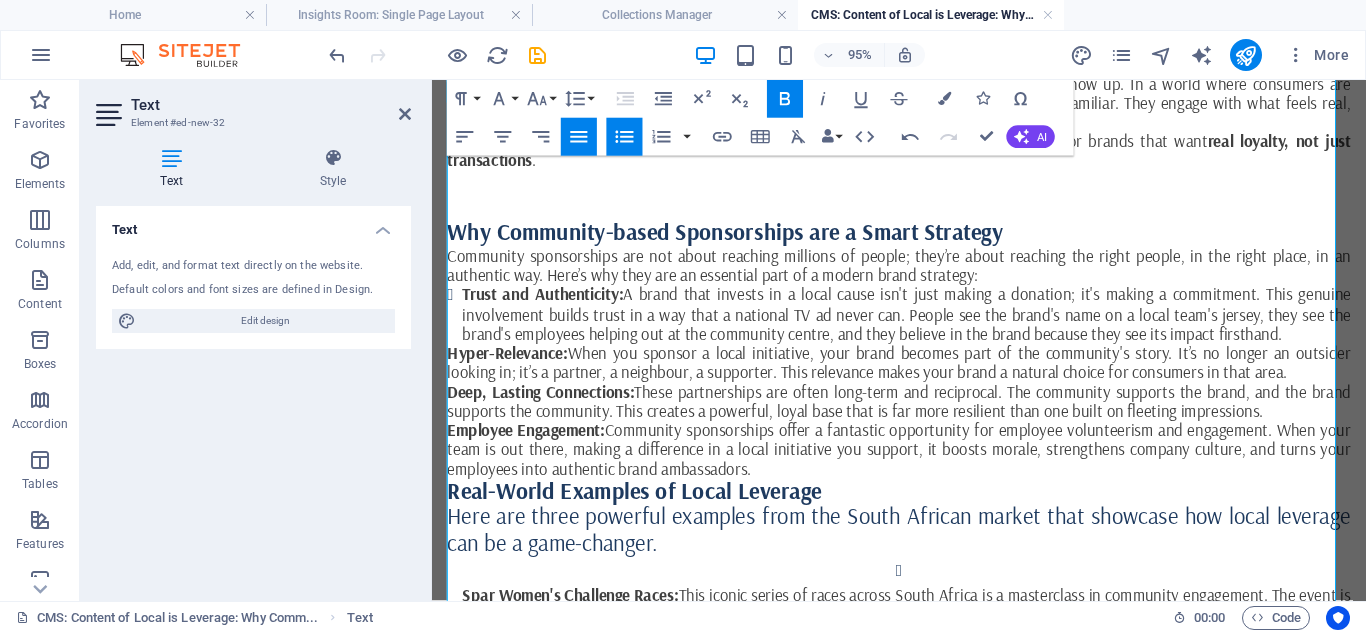 click on "Hyper-Relevance:" at bounding box center [511, 367] 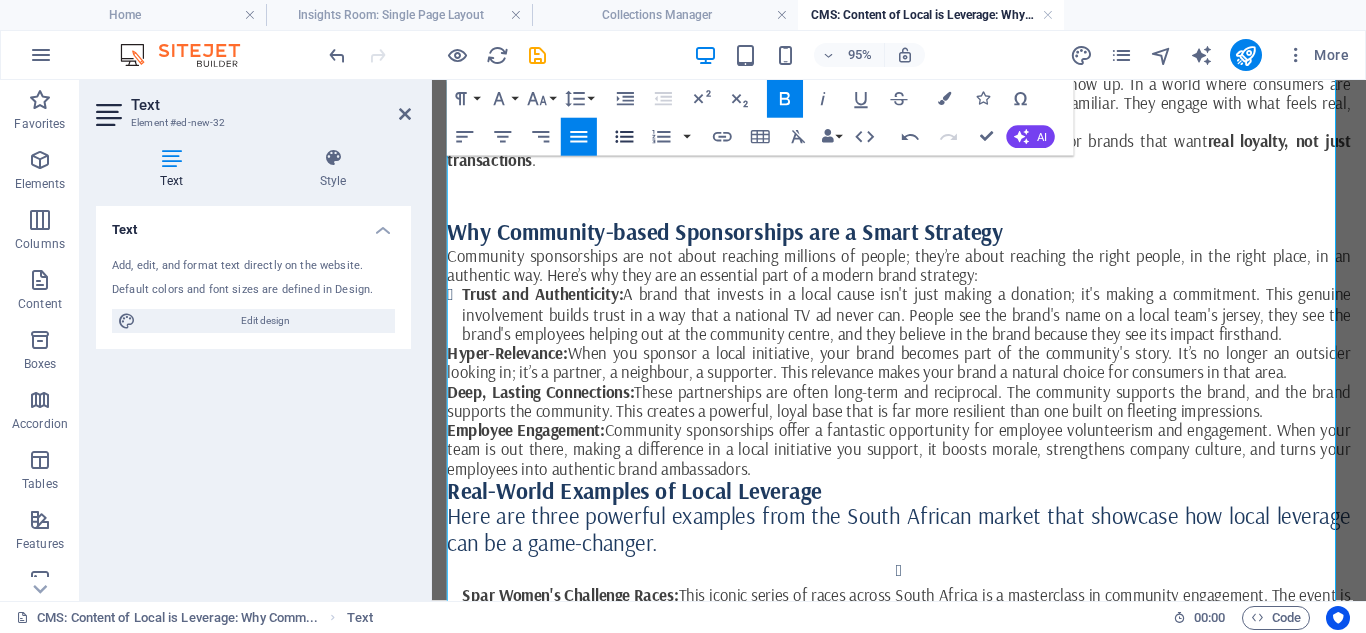 click 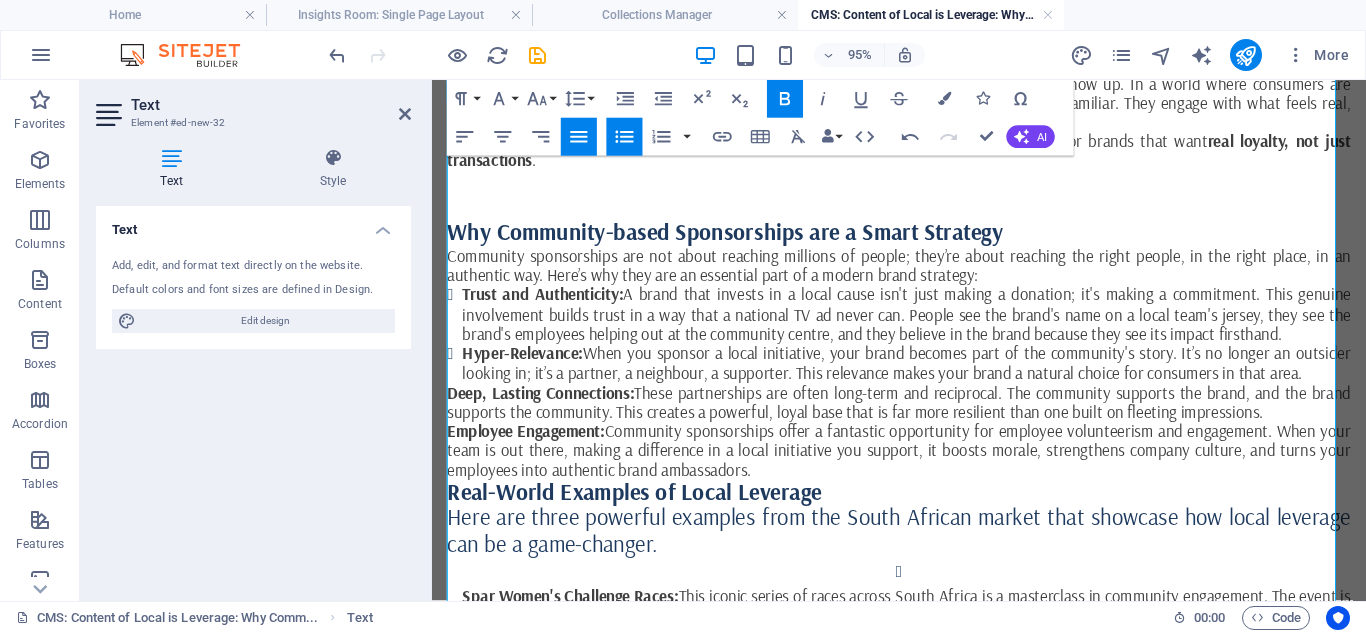 click on "Deep, Lasting Connections:" at bounding box center [546, 409] 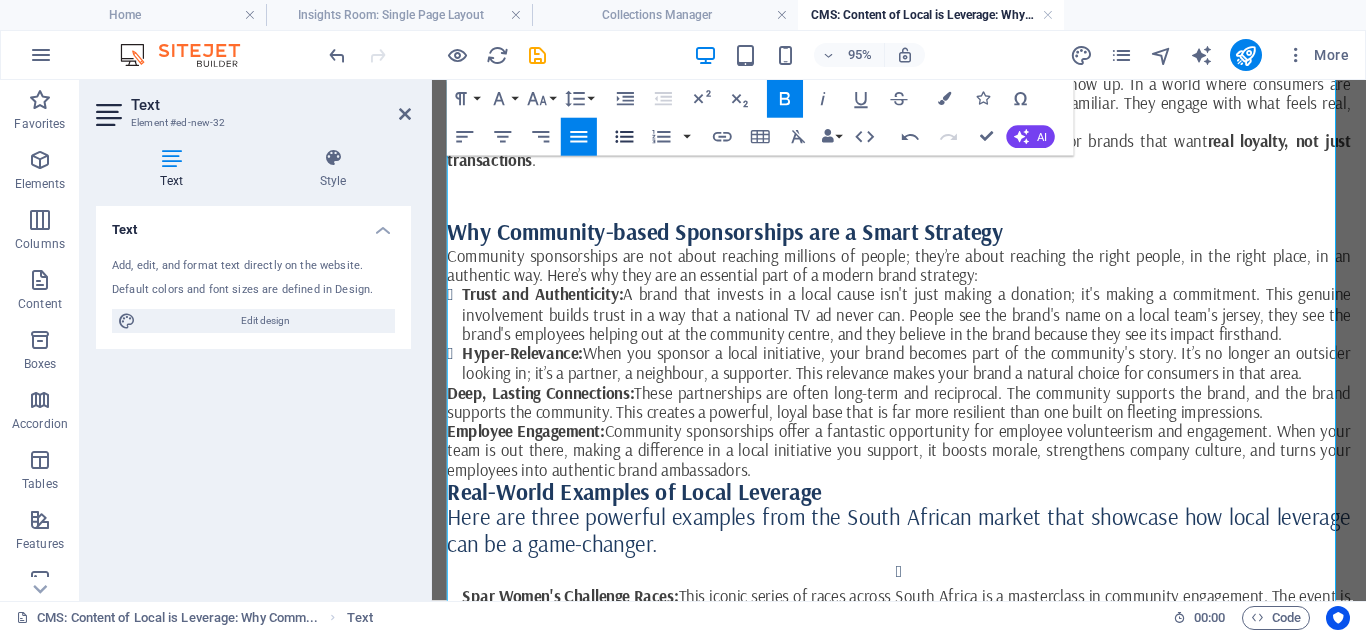 click 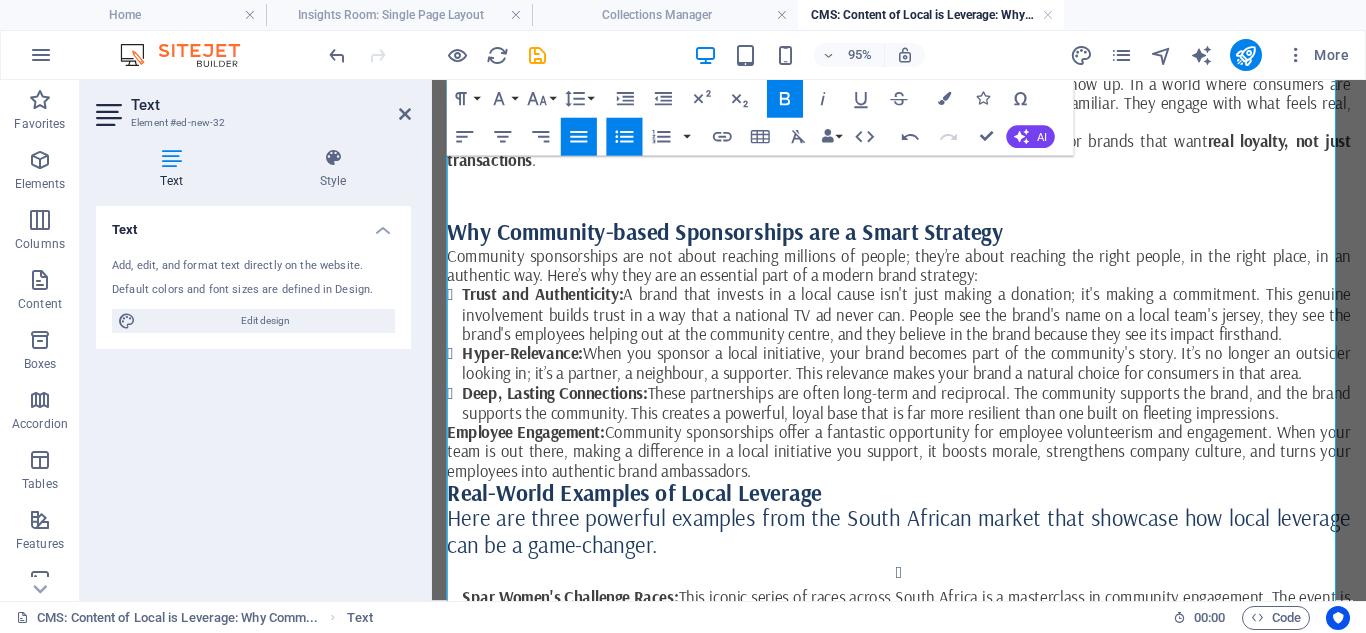 click on "Employee Engagement:" at bounding box center [531, 450] 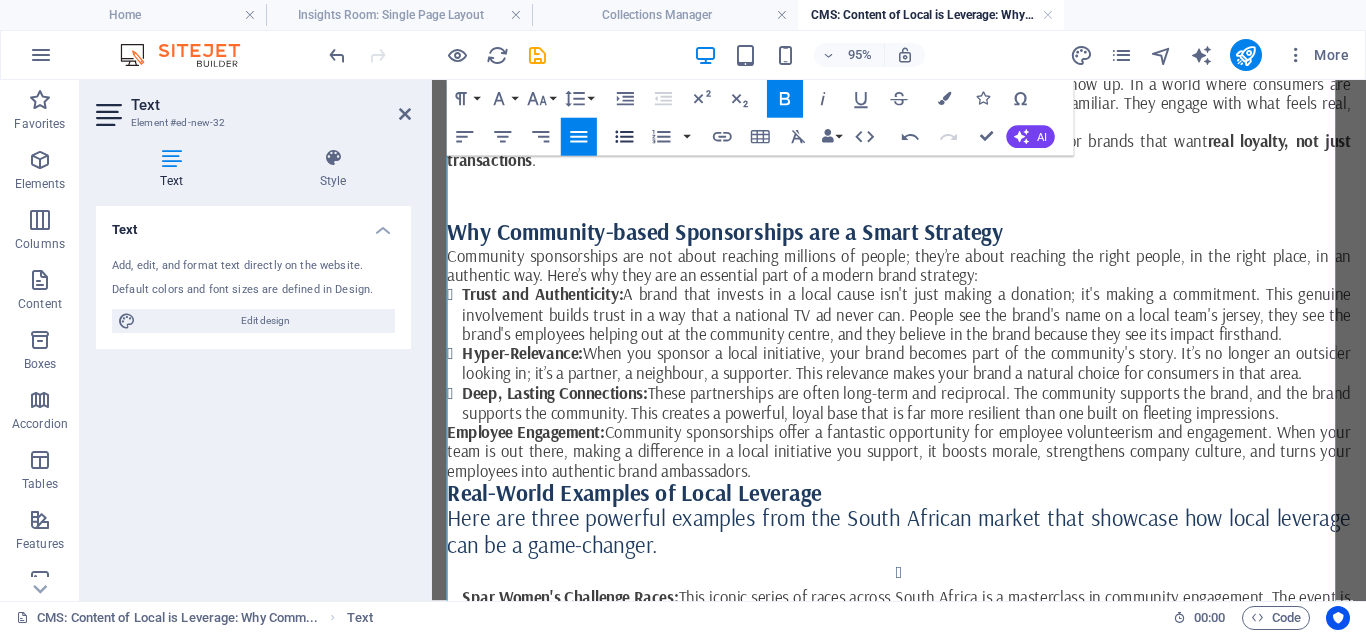 click 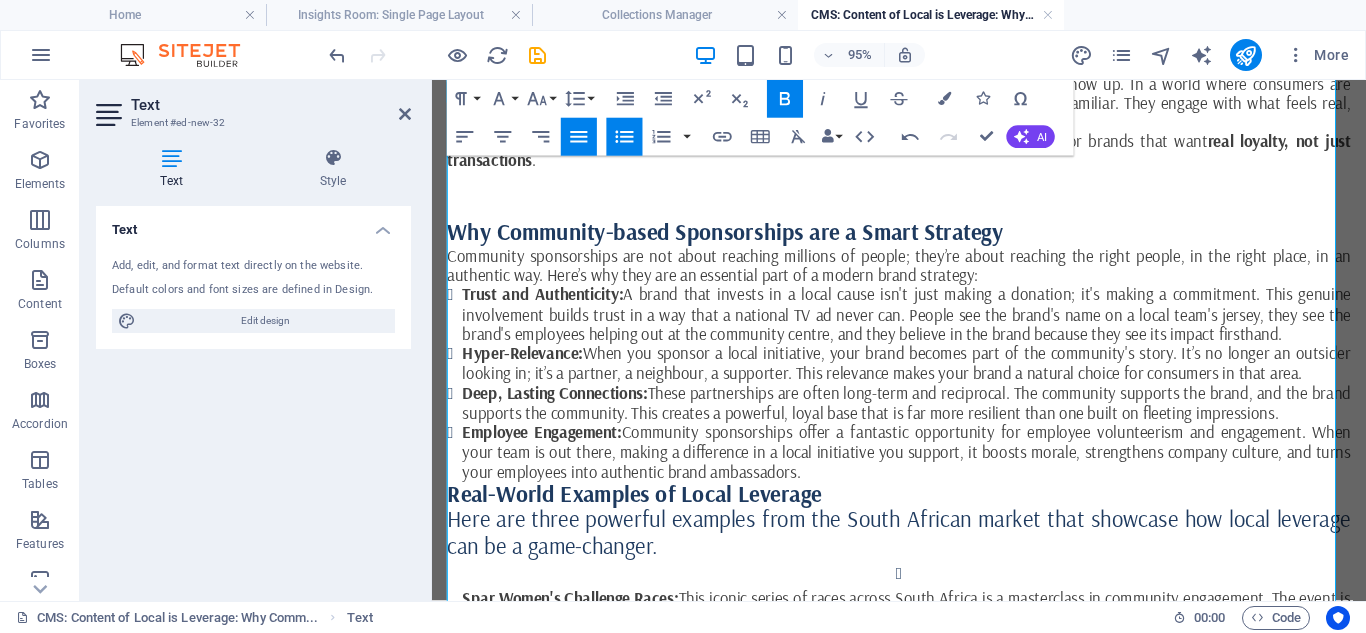 drag, startPoint x: 449, startPoint y: 232, endPoint x: 877, endPoint y: 497, distance: 503.39746 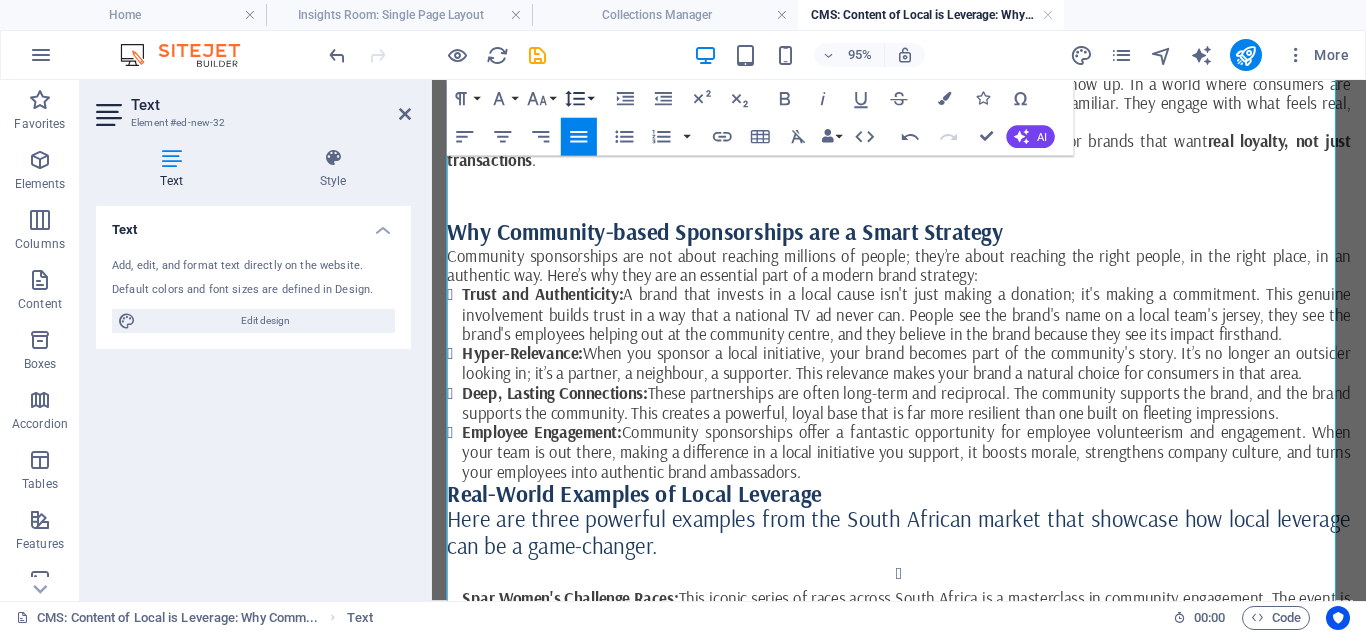 click 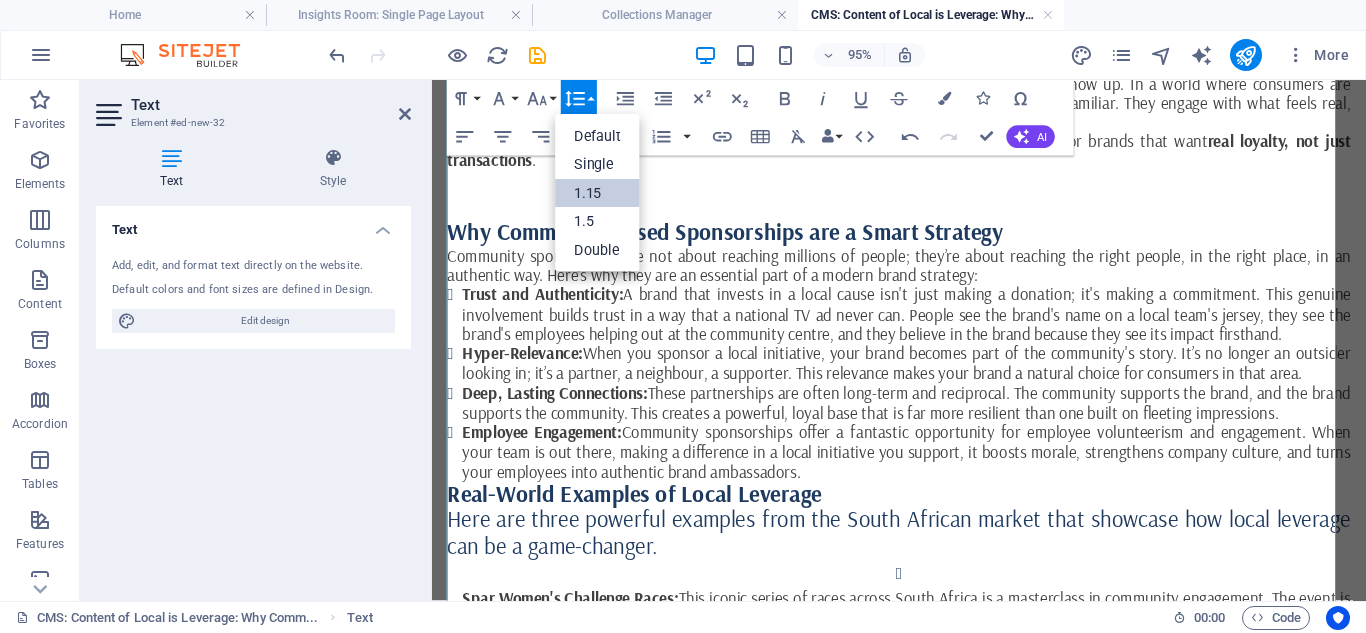 click on "1.15" at bounding box center [598, 193] 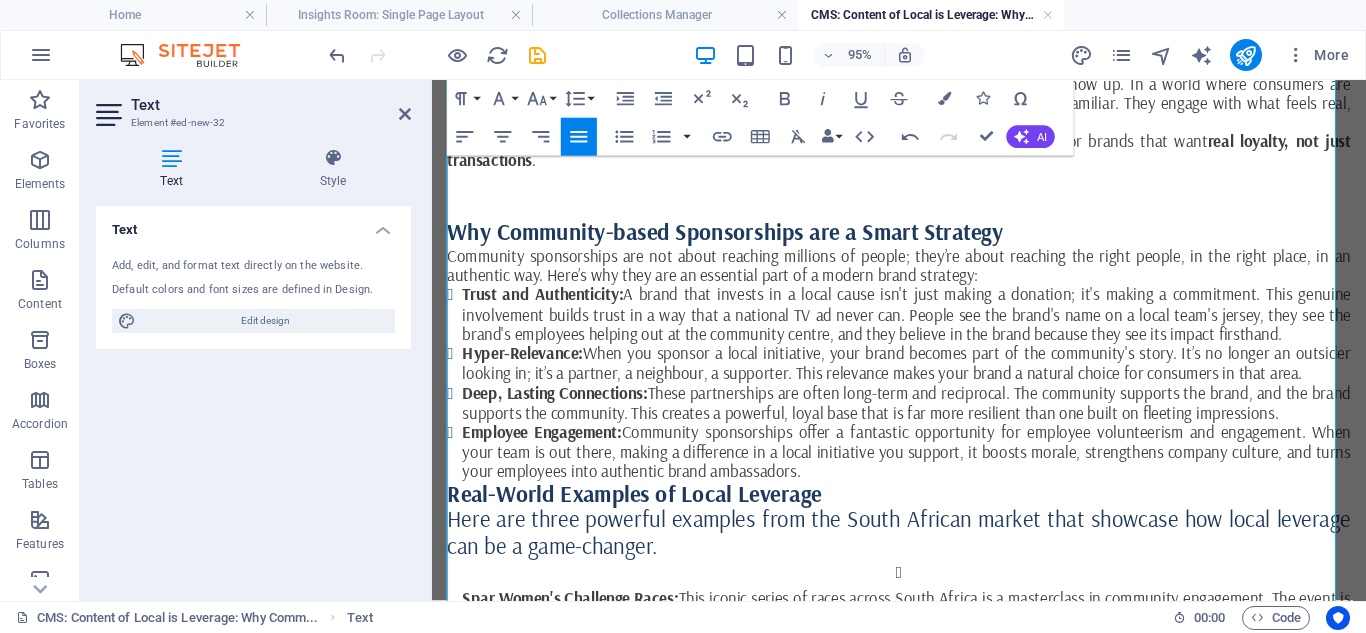 click on "Deep, Lasting Connections:  These partnerships are often long-term and reciprocal. The community supports the brand, and the brand supports the community. This creates a powerful, loyal base that is far more resilient than one built on fleeting impressions." at bounding box center [931, 419] 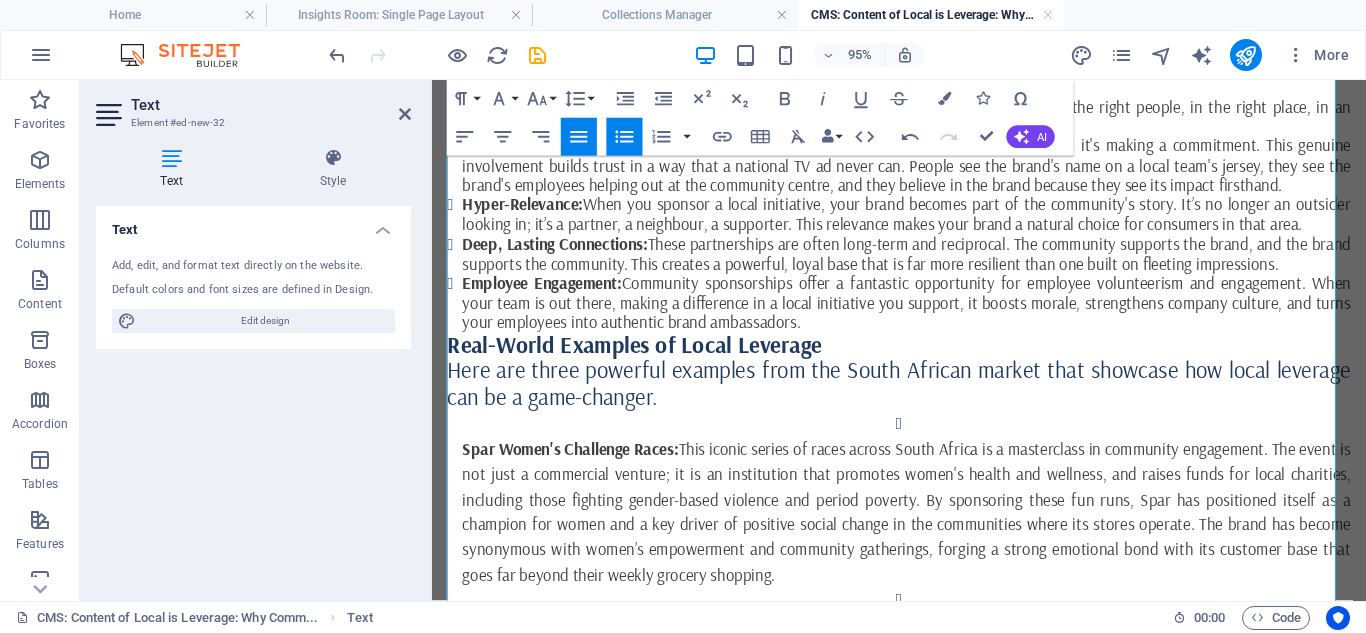 scroll, scrollTop: 596, scrollLeft: 0, axis: vertical 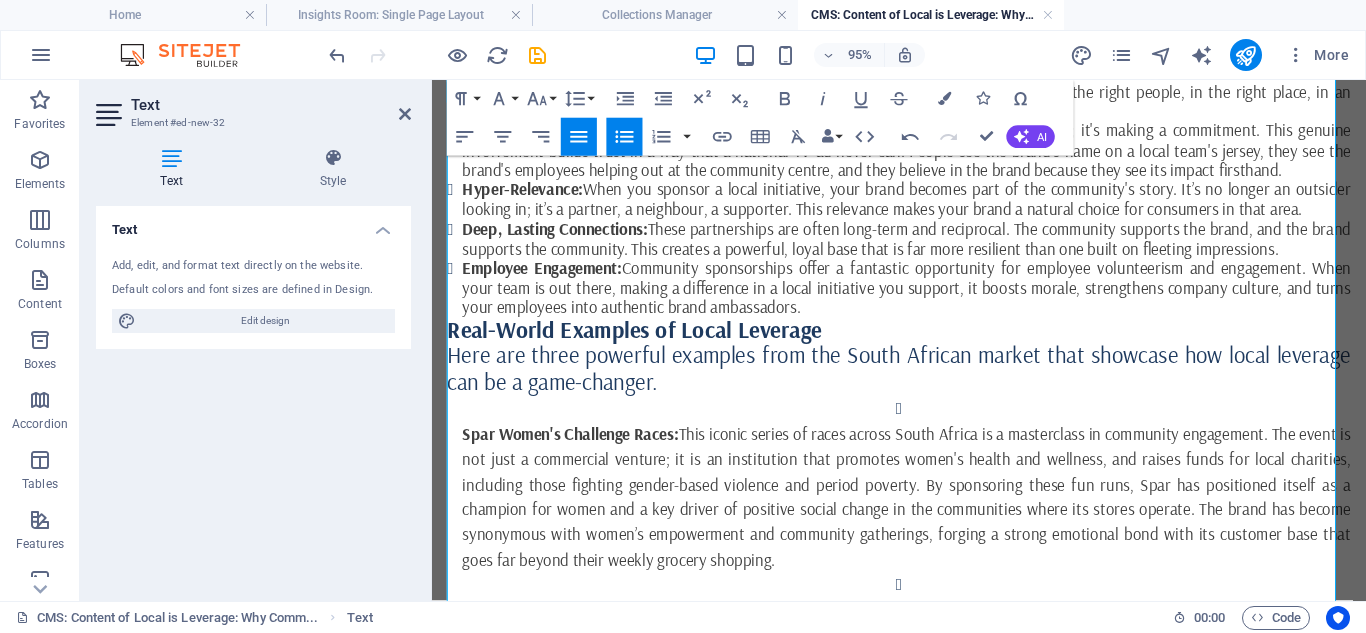 click on "Employee Engagement: Community sponsorships offer a fantastic opportunity for employee volunteerism and engagement. When your team is out there, making a difference in a local initiative you support, it boosts morale, strengthens company culture, and turns your employees into authentic brand ambassadors." at bounding box center (931, 298) 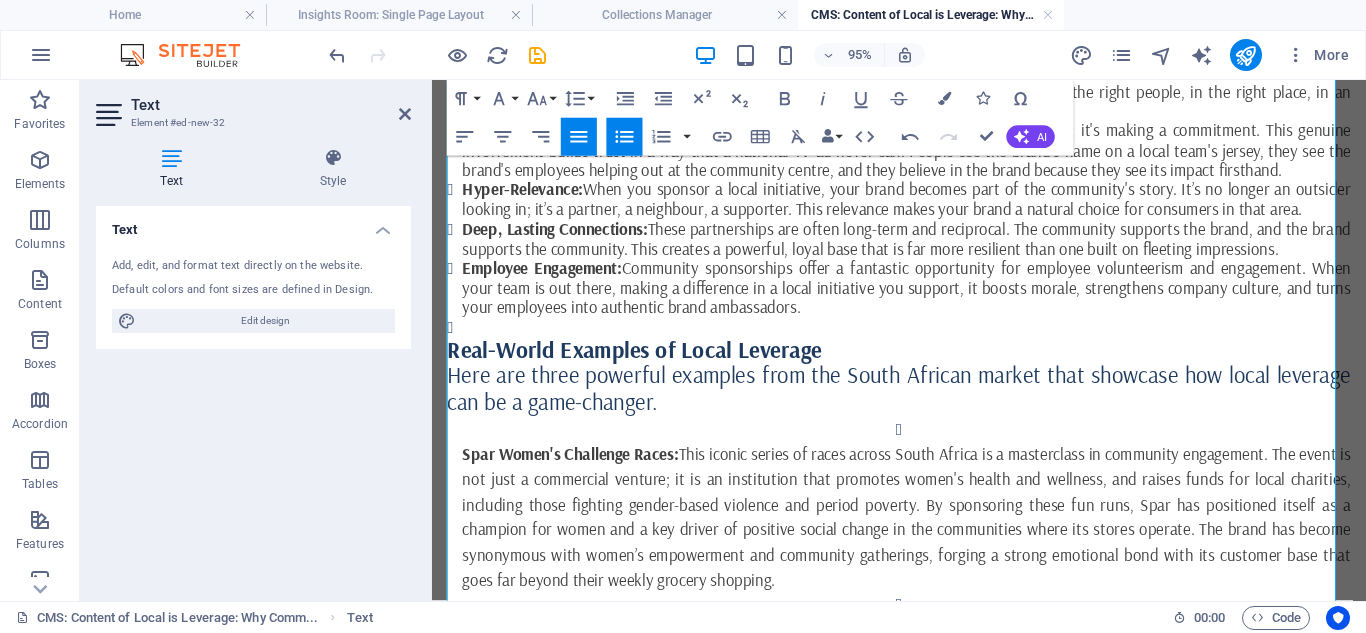 click 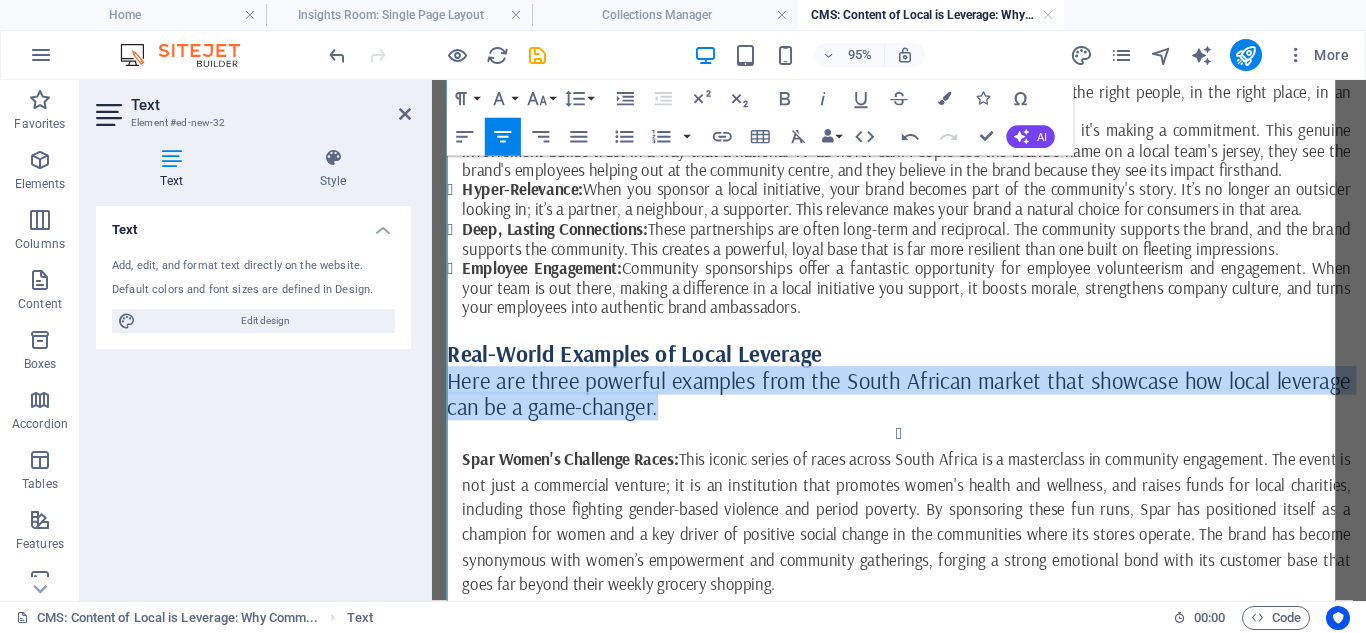 drag, startPoint x: 448, startPoint y: 396, endPoint x: 688, endPoint y: 426, distance: 241.86774 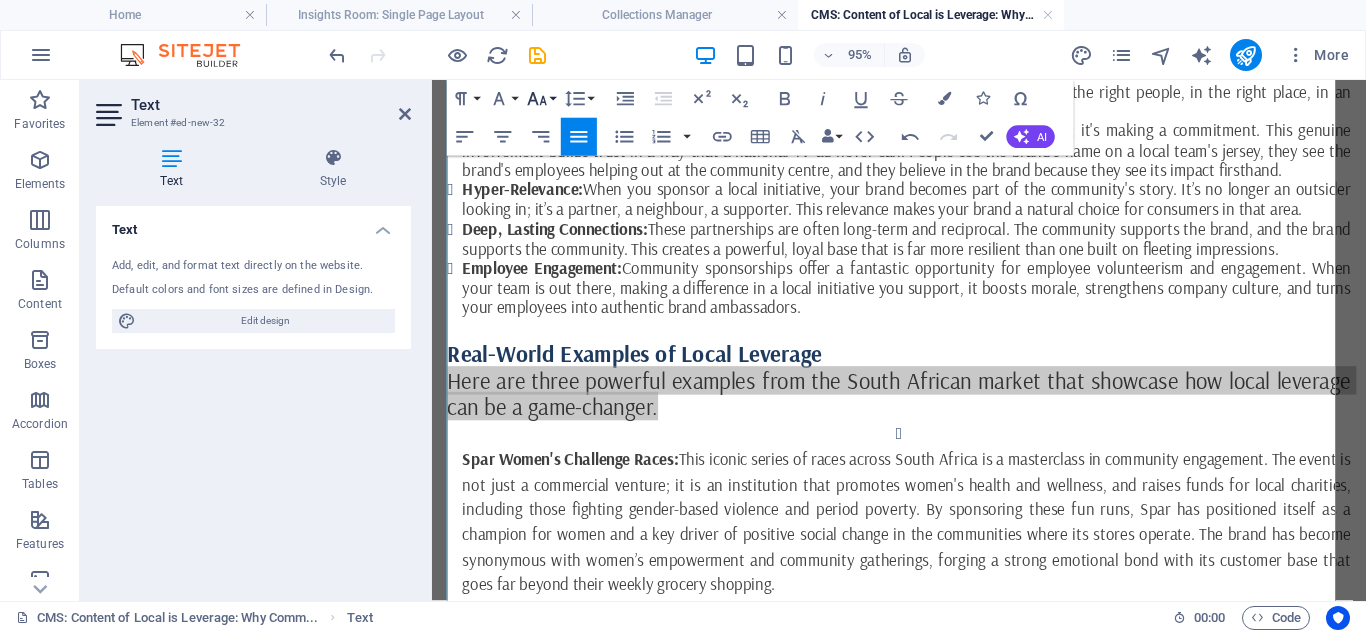 click on "Font Size" at bounding box center (541, 99) 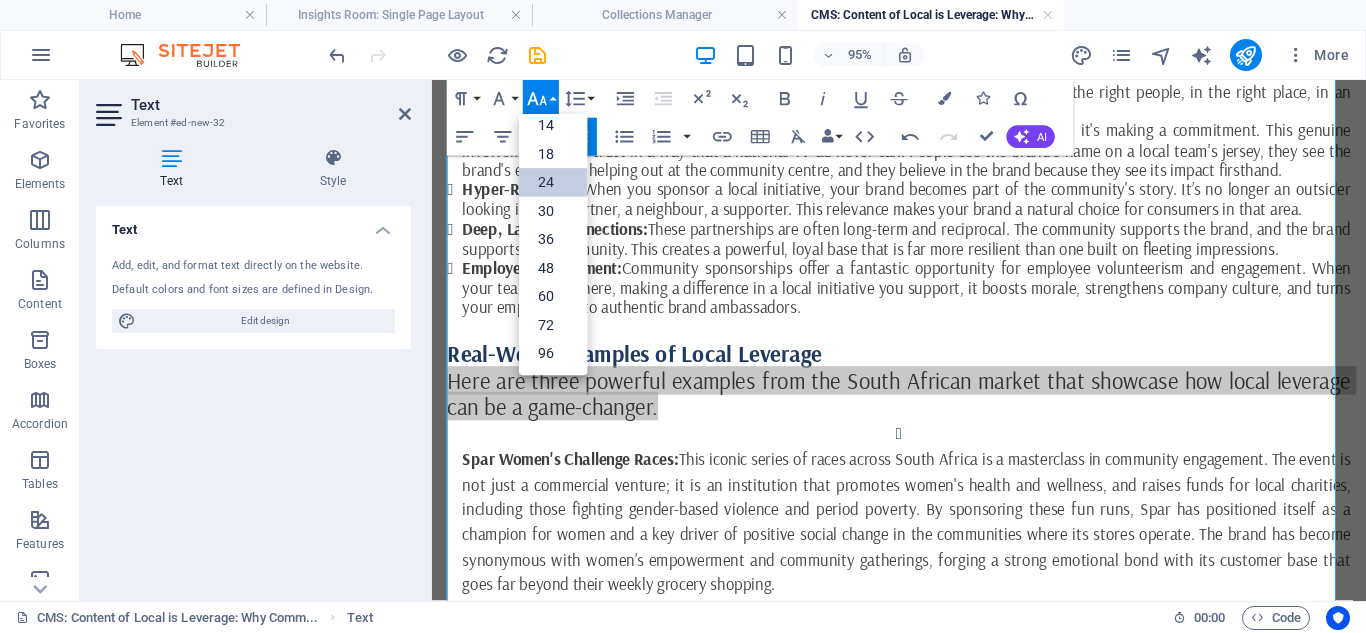 scroll, scrollTop: 161, scrollLeft: 0, axis: vertical 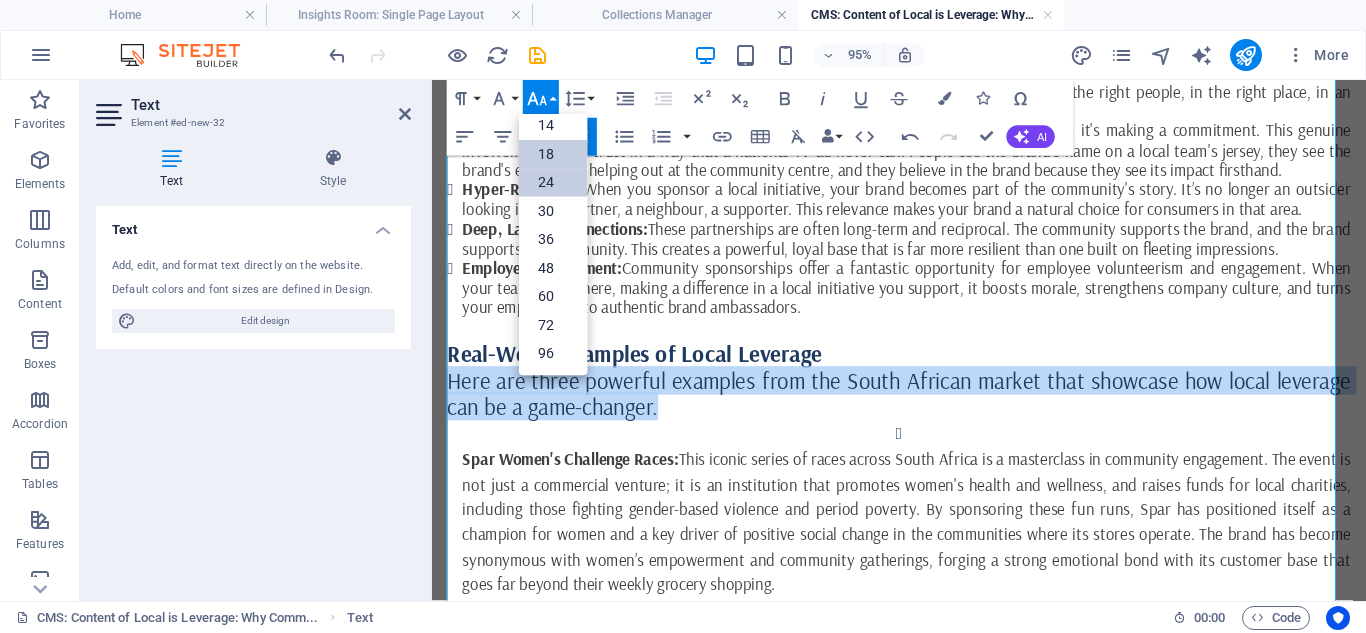 click on "18" at bounding box center (553, 154) 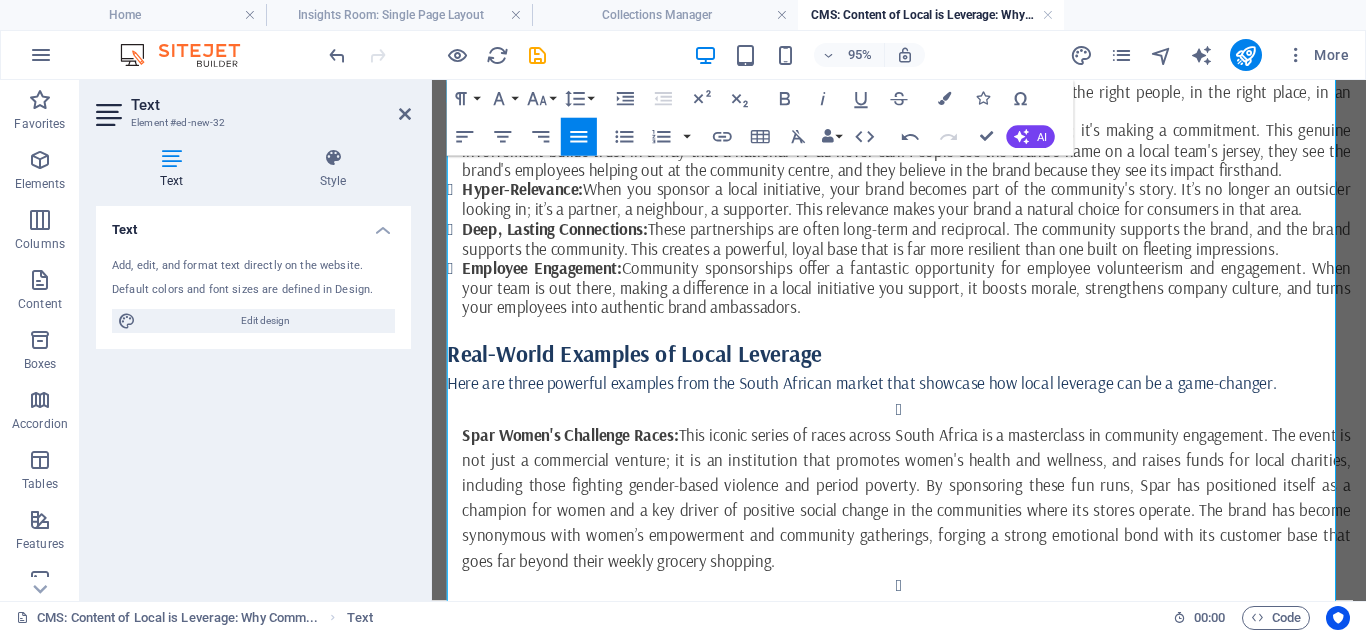 click on "Spar Women's Challenge Races: This iconic series of races across [COUNTRY] is a masterclass in community engagement. The event is not just a commercial venture; it is an institution that promotes women's health and wellness, and raises funds for local charities, including those fighting gender-based violence and period poverty. By sponsoring these fun runs, Spar has positioned itself as a champion for women and a key driver of positive social change in the communities where its stores operate. The brand has become synonymous with women’s empowerment and community gatherings, forging a strong emotional bond with its customer base that goes far beyond their weekly grocery shopping." at bounding box center [931, 505] 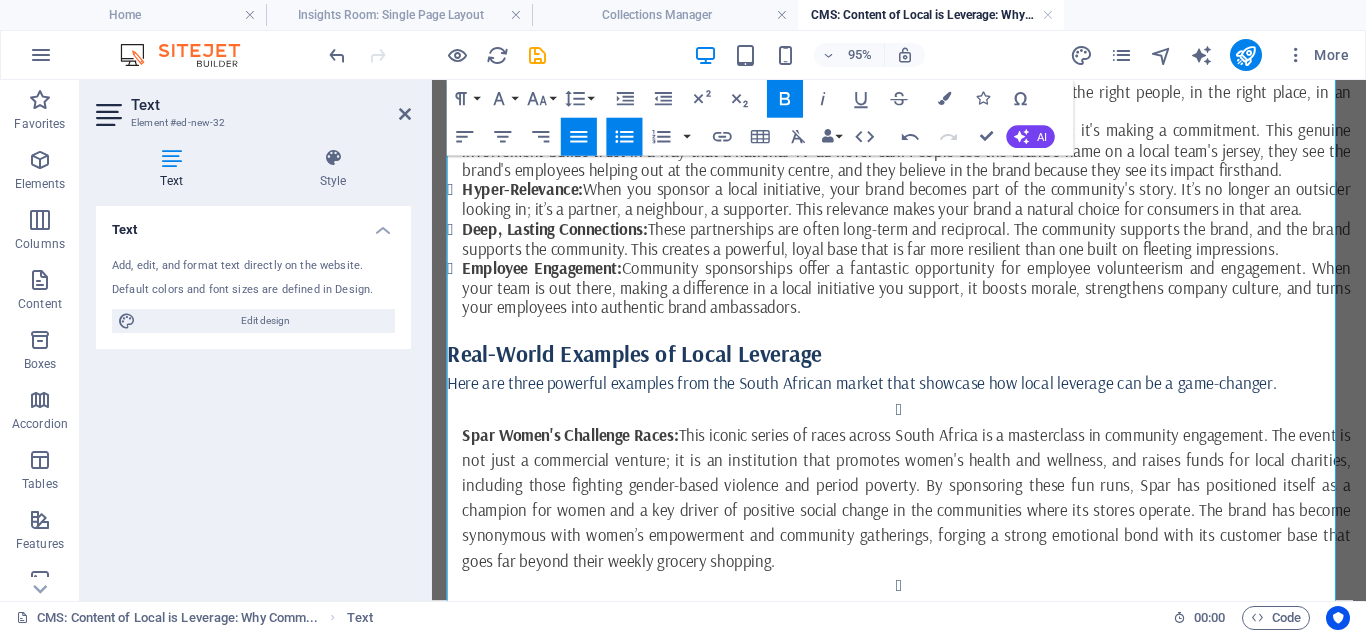 click 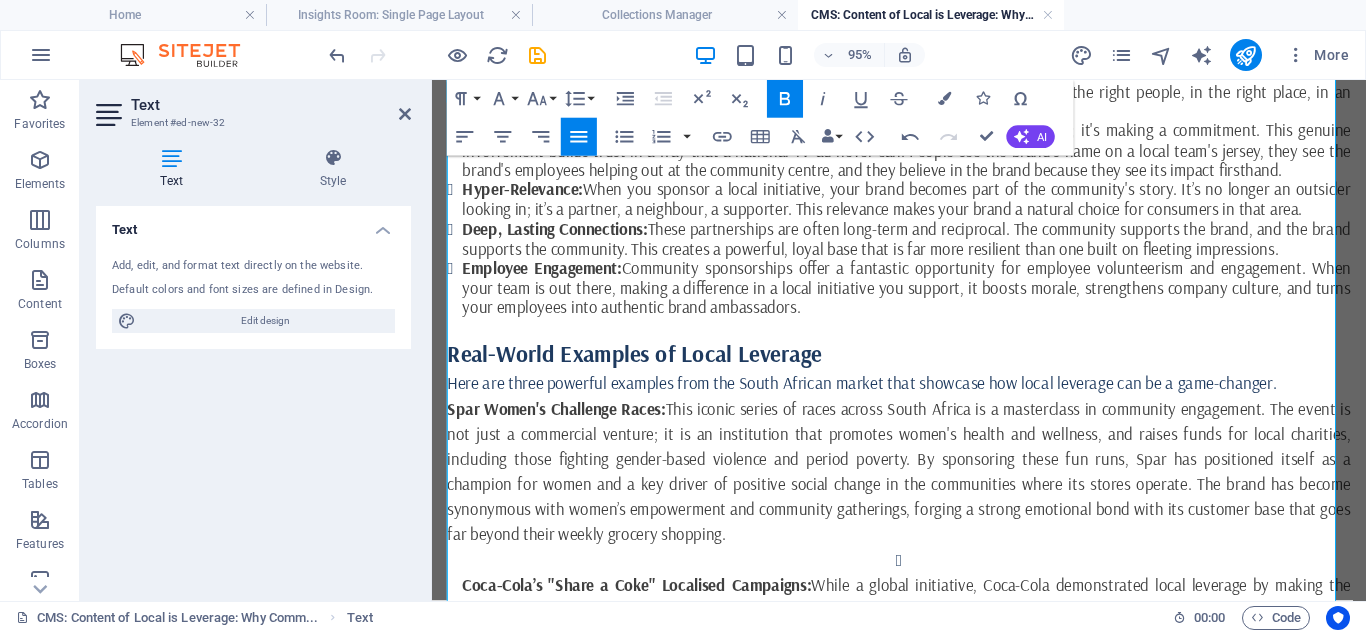 click on "Coca-Cola’s "Share a Coke" Localised Campaigns: While a global initiative, Coca-Cola demonstrated local leverage by making the campaign uniquely South African. By putting common local names on its bottles and cans, the brand spoke directly to a diverse, multi-cultural audience in a way that felt personal and inclusive. The campaign celebrated the rich tapestry of South African identity and culture. Coca-Cola effectively broke down social barriers and turned a simple product into a vehicle for connection and shared experience, increasing brand love and reinforcing its message of generosity and togetherness." at bounding box center [931, 650] 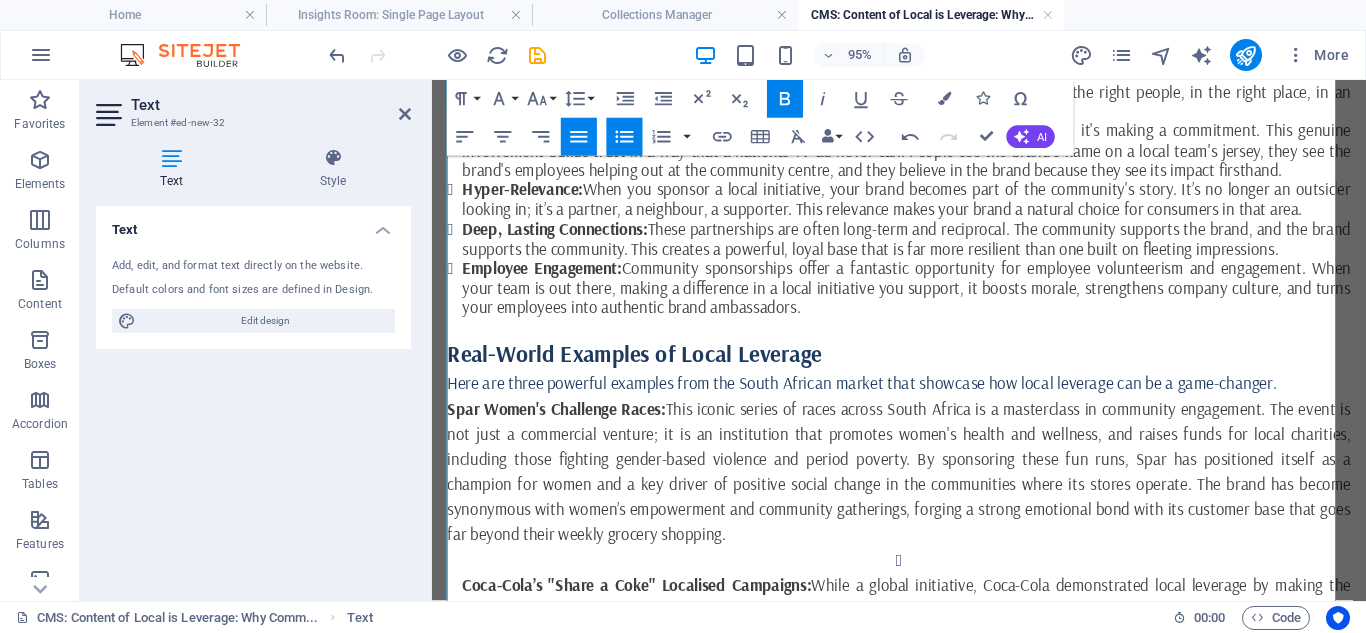 click on "Coca-Cola’s "Share a Coke" Localised Campaigns: While a global initiative, Coca-Cola demonstrated local leverage by making the campaign uniquely South African. By putting common local names on its bottles and cans, the brand spoke directly to a diverse, multi-cultural audience in a way that felt personal and inclusive. The campaign celebrated the rich tapestry of South African identity and culture. Coca-Cola effectively broke down social barriers and turned a simple product into a vehicle for connection and shared experience, increasing brand love and reinforcing its message of generosity and togetherness." at bounding box center (931, 650) 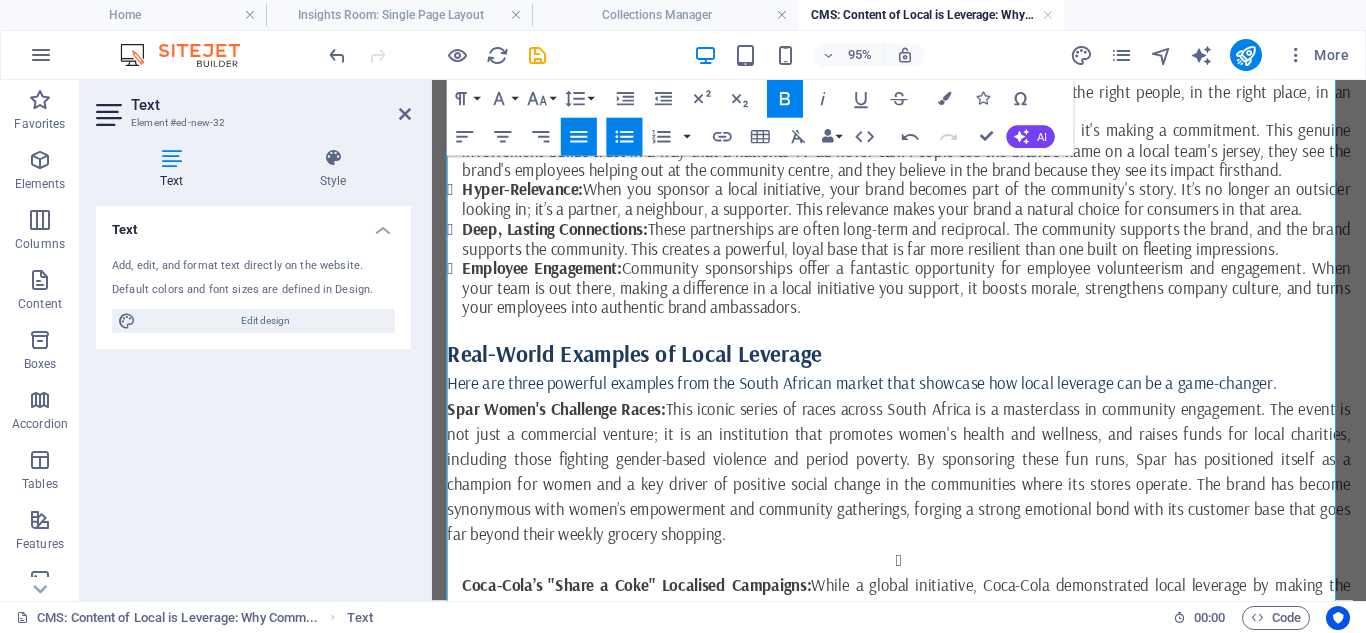 click 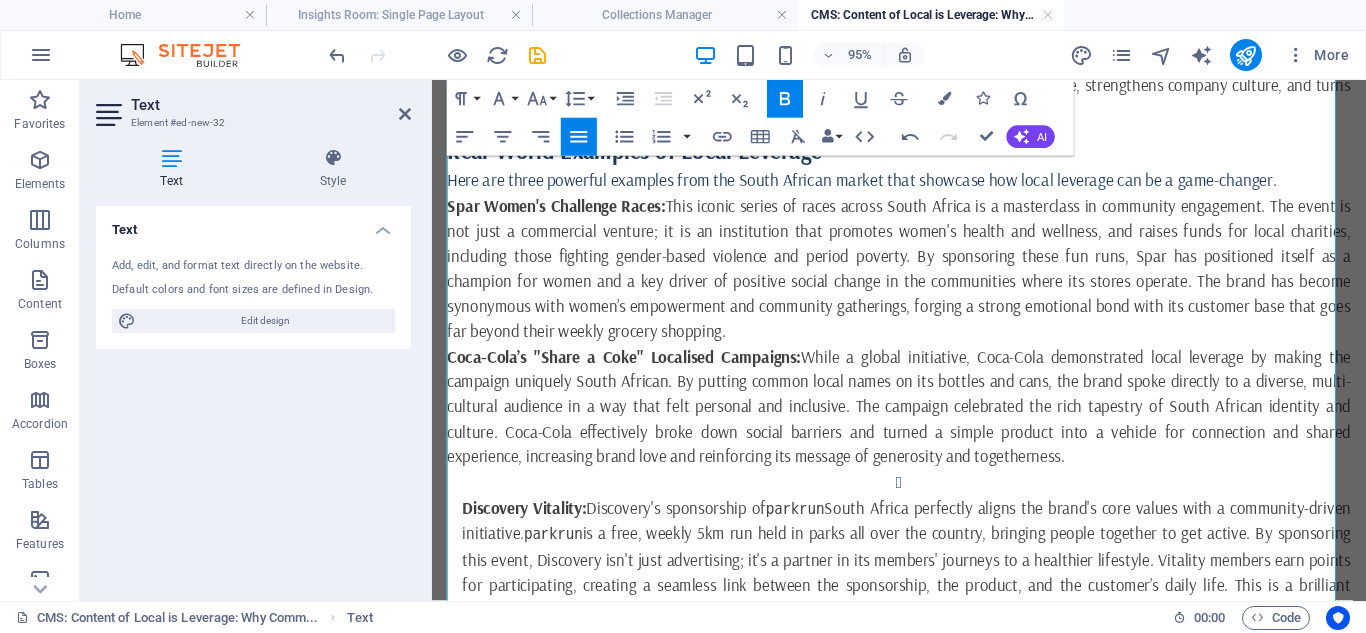 scroll, scrollTop: 814, scrollLeft: 0, axis: vertical 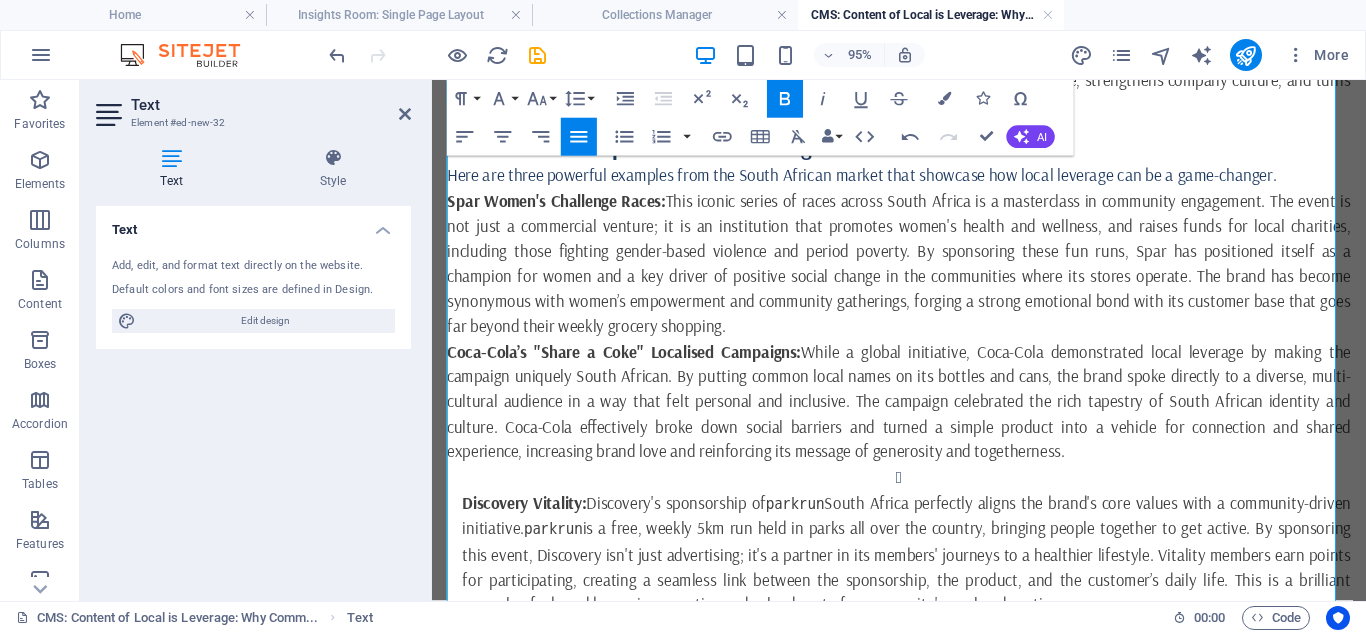 click on "Discovery's sponsorship of parkrun South Africa perfectly aligns the brand's core values with a community-driven initiative. parkrun is a free, weekly [DISTANCE] run held in parks all over the country, bringing people together to get active. By sponsoring this event, Discovery isn't just advertising; it's a partner in its members' journeys to a healthier lifestyle. Vitality members earn points for participating, creating a seamless link between the sponsorship, the product, and the customer’s daily life. This is a brilliant example of a brand becoming an active and valued part of a community's weekend routine." at bounding box center (931, 565) 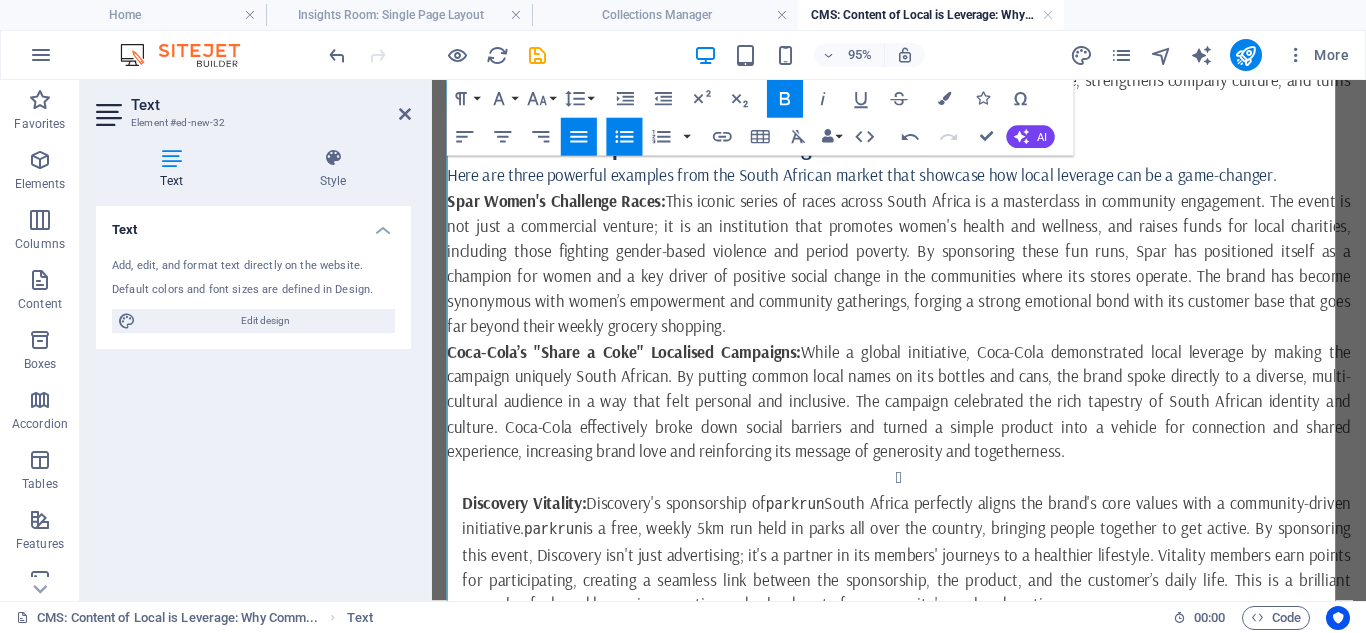 click on "Discovery's sponsorship of parkrun South Africa perfectly aligns the brand's core values with a community-driven initiative. parkrun is a free, weekly [DISTANCE] run held in parks all over the country, bringing people together to get active. By sponsoring this event, Discovery isn't just advertising; it's a partner in its members' journeys to a healthier lifestyle. Vitality members earn points for participating, creating a seamless link between the sponsorship, the product, and the customer’s daily life. This is a brilliant example of a brand becoming an active and valued part of a community's weekend routine." at bounding box center [931, 565] 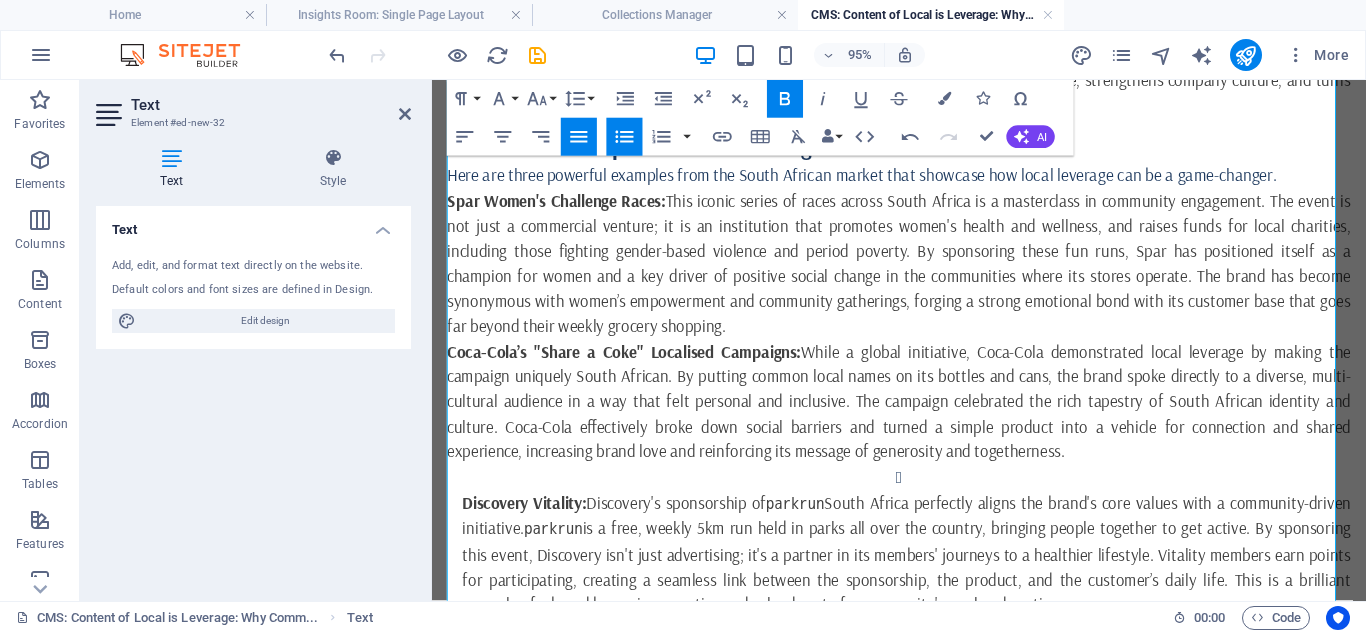 click 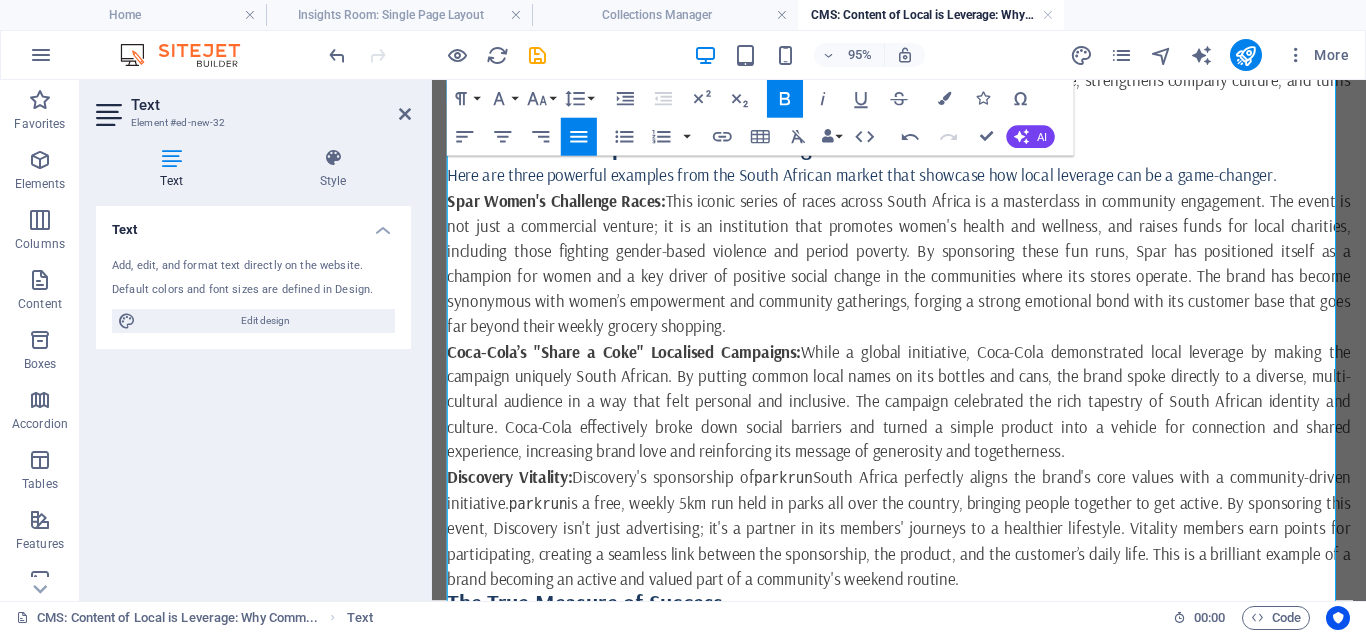 click on "Spar Women's Challenge Races:" at bounding box center [563, 207] 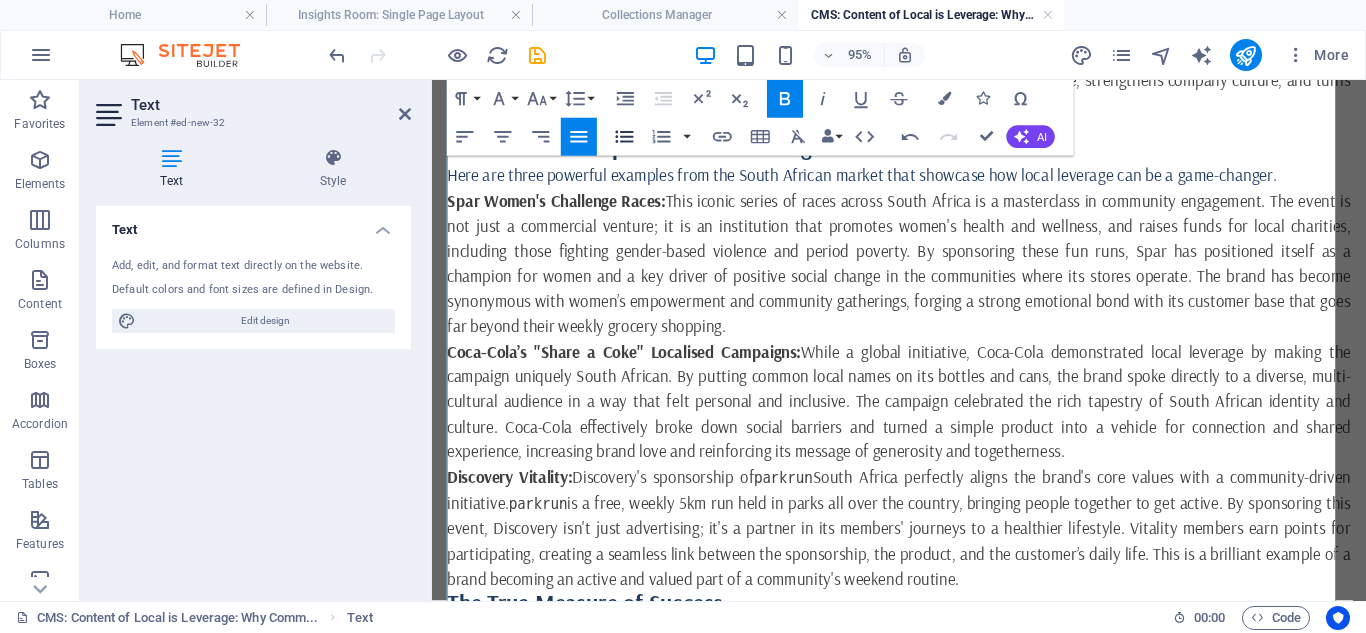 click 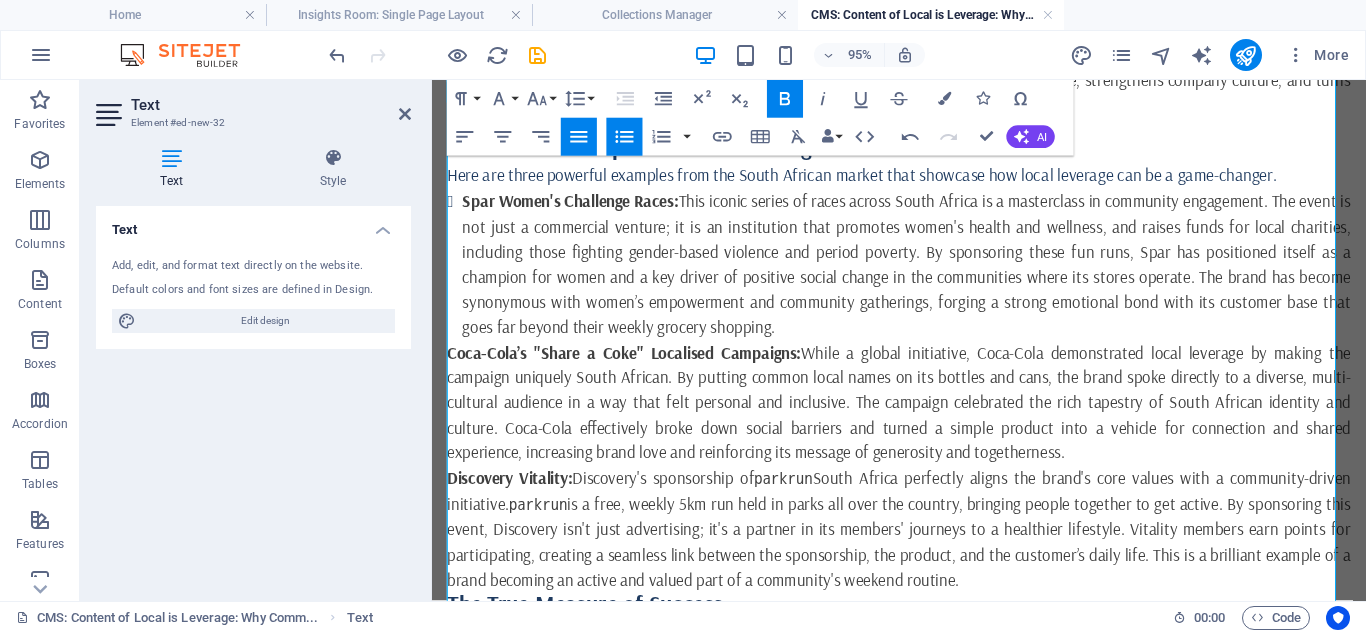 click on "Coca-Cola’s "Share a Coke" Localised Campaigns:" at bounding box center [634, 367] 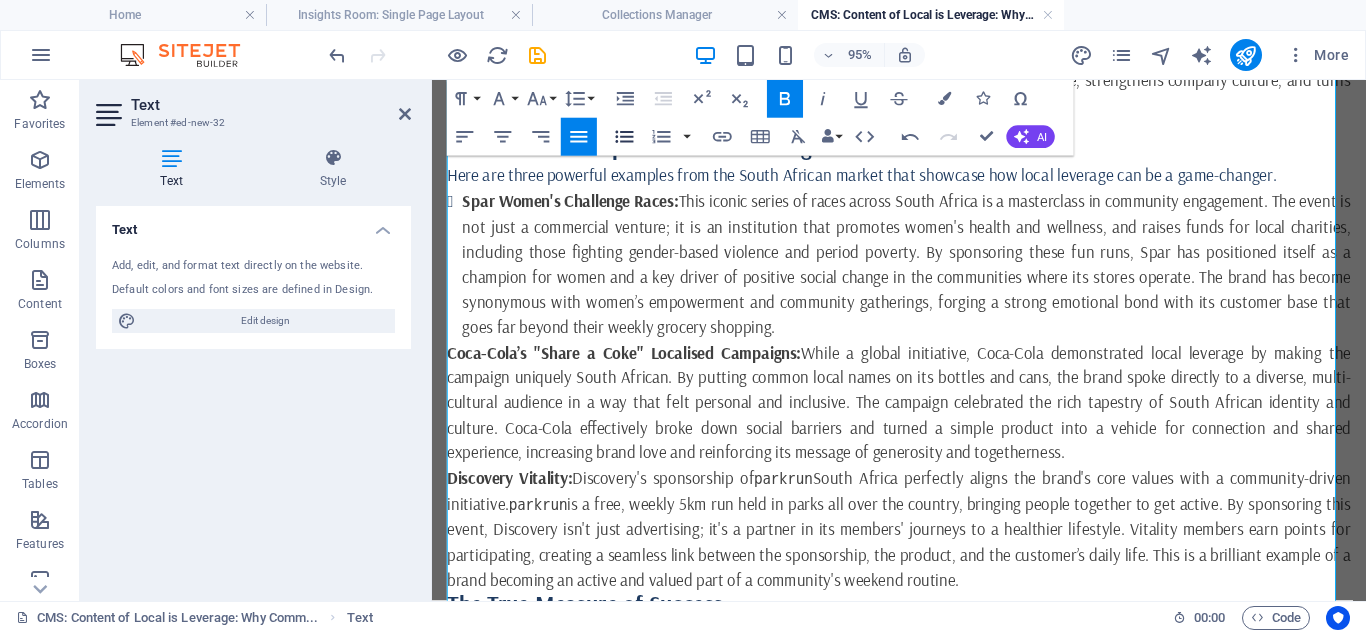 click 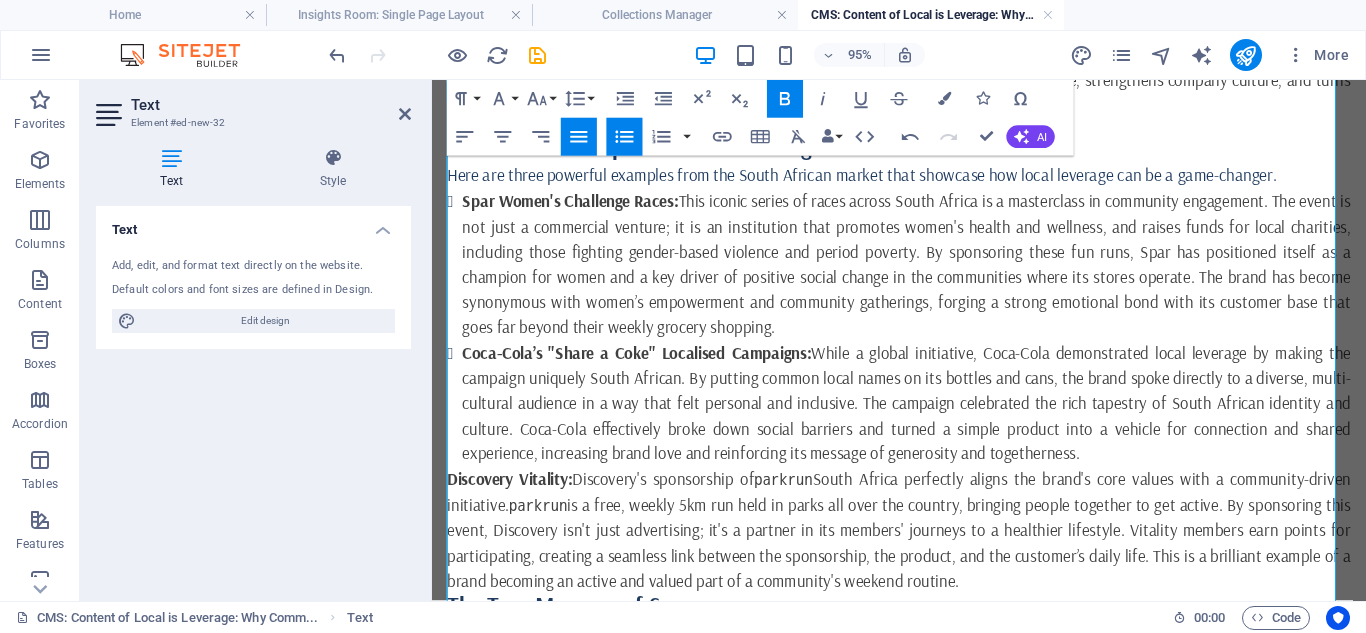 click on "Discovery Vitality:" at bounding box center (514, 500) 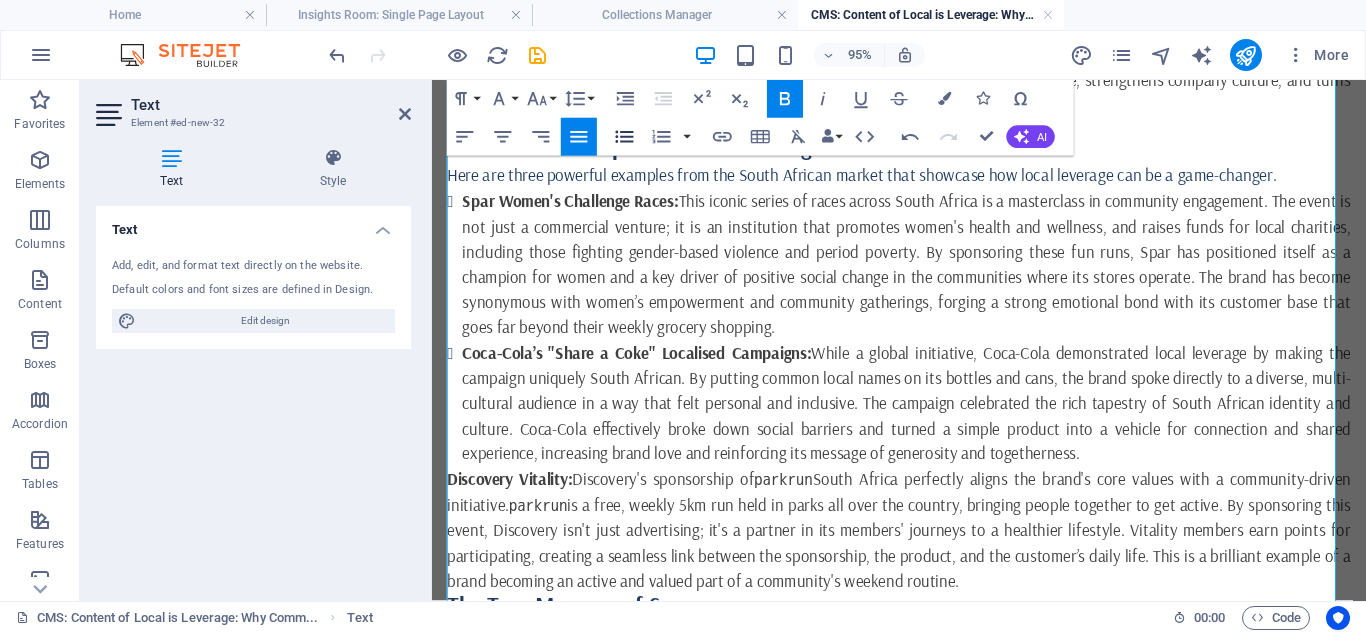 click 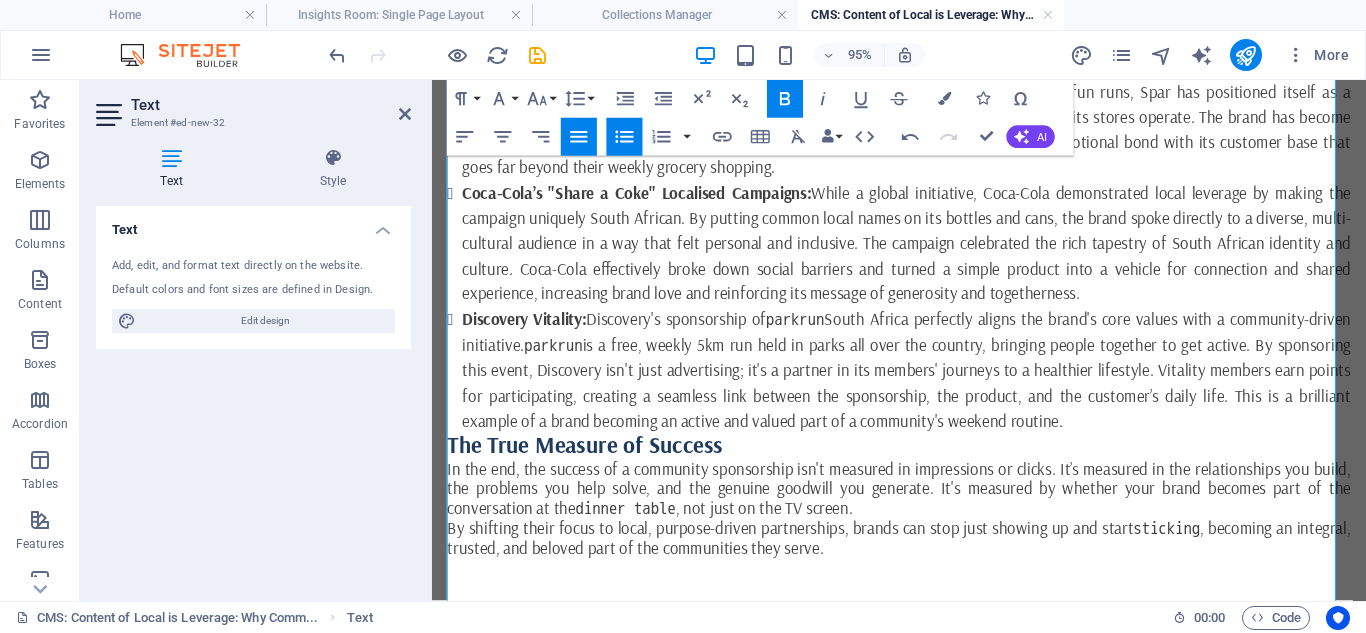 scroll, scrollTop: 1038, scrollLeft: 0, axis: vertical 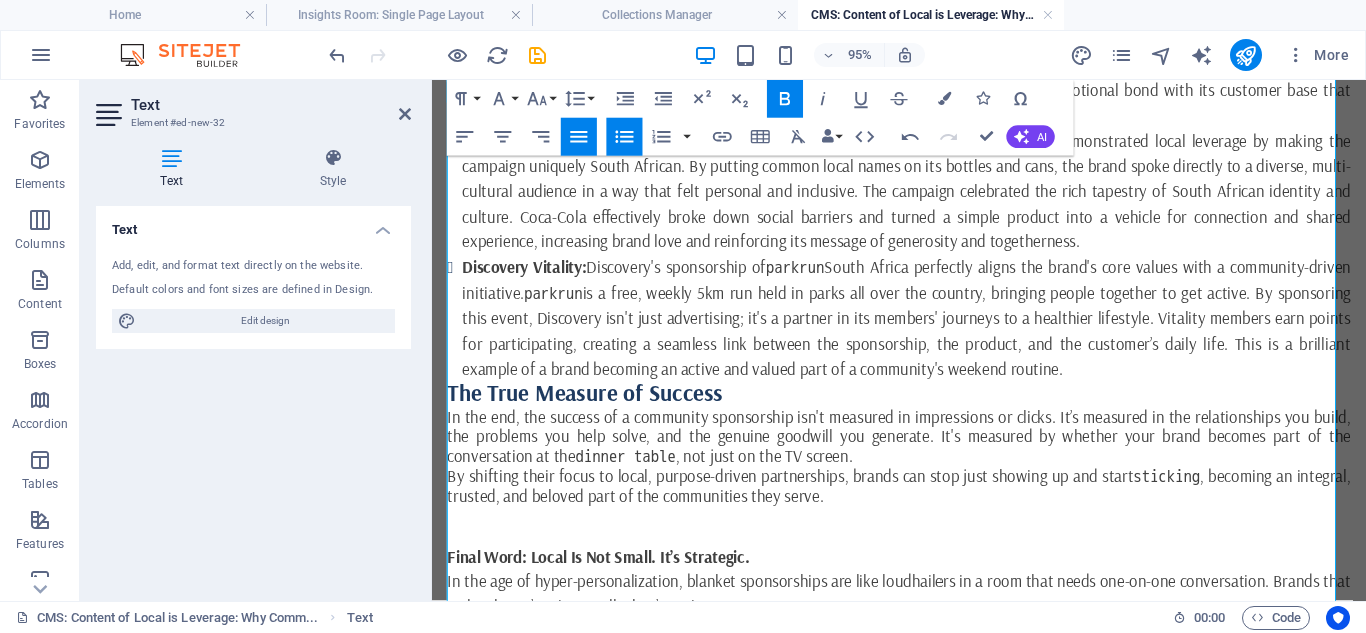 click on "The True Measure of Success" at bounding box center [923, 410] 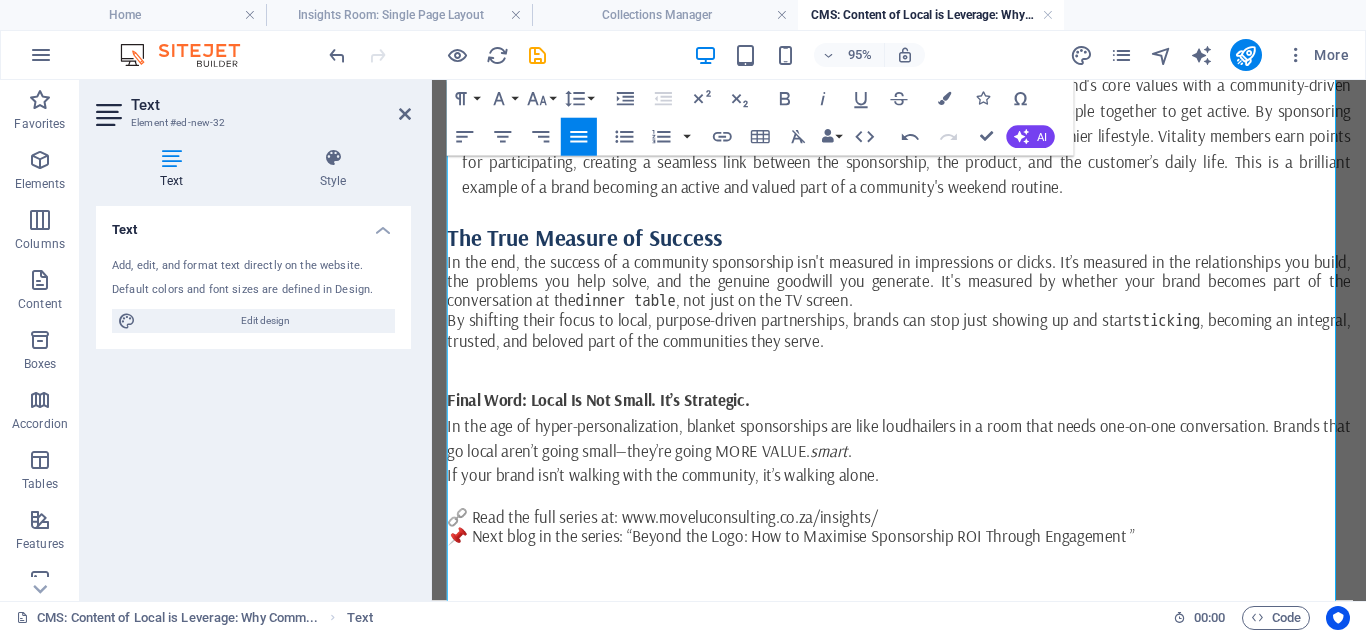 scroll, scrollTop: 1244, scrollLeft: 0, axis: vertical 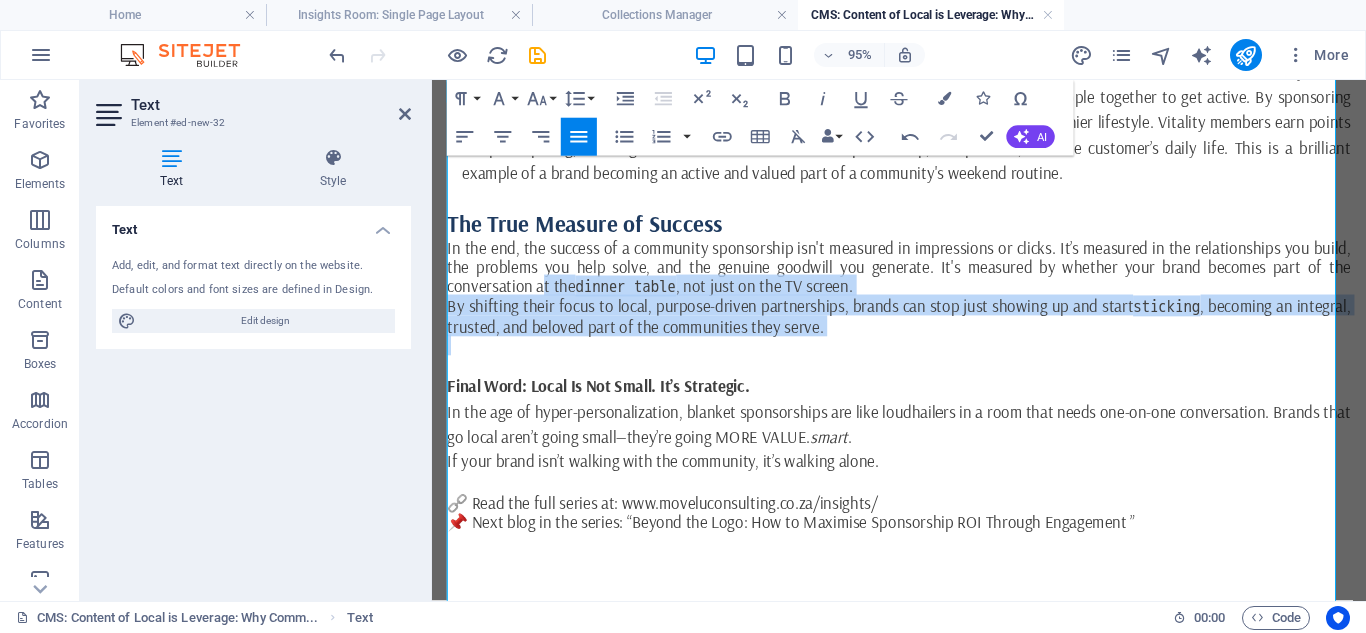 drag, startPoint x: 547, startPoint y: 298, endPoint x: 791, endPoint y: 377, distance: 256.47028 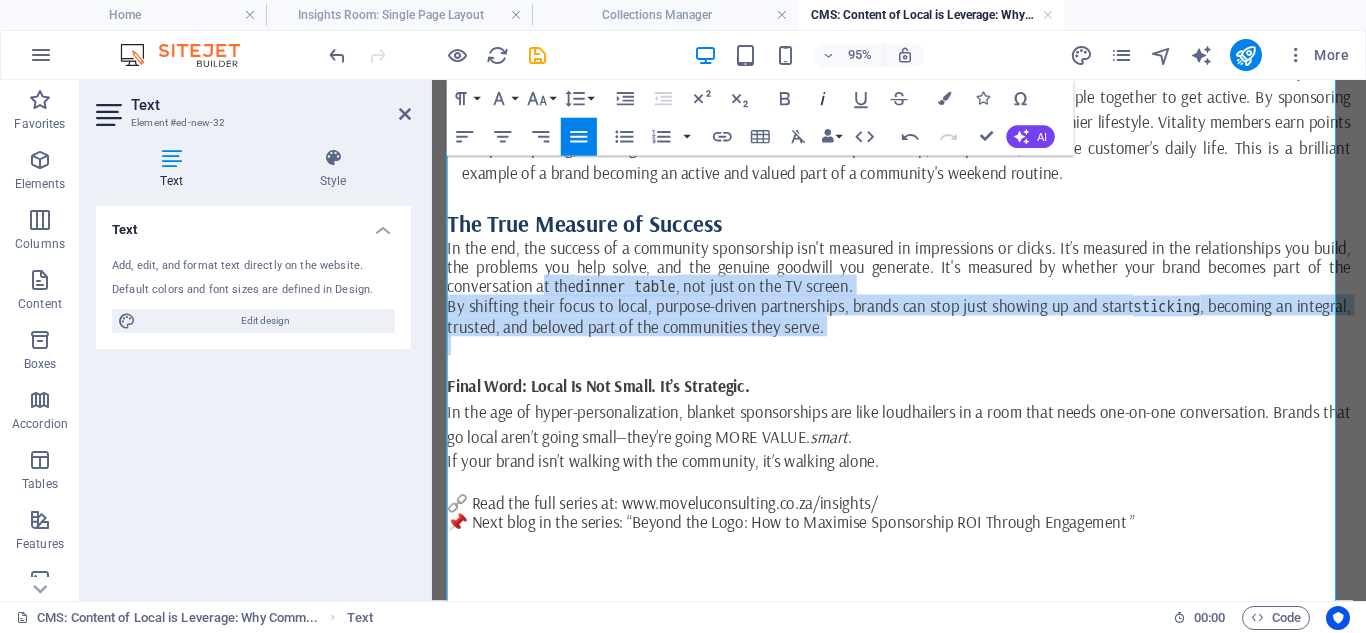 click 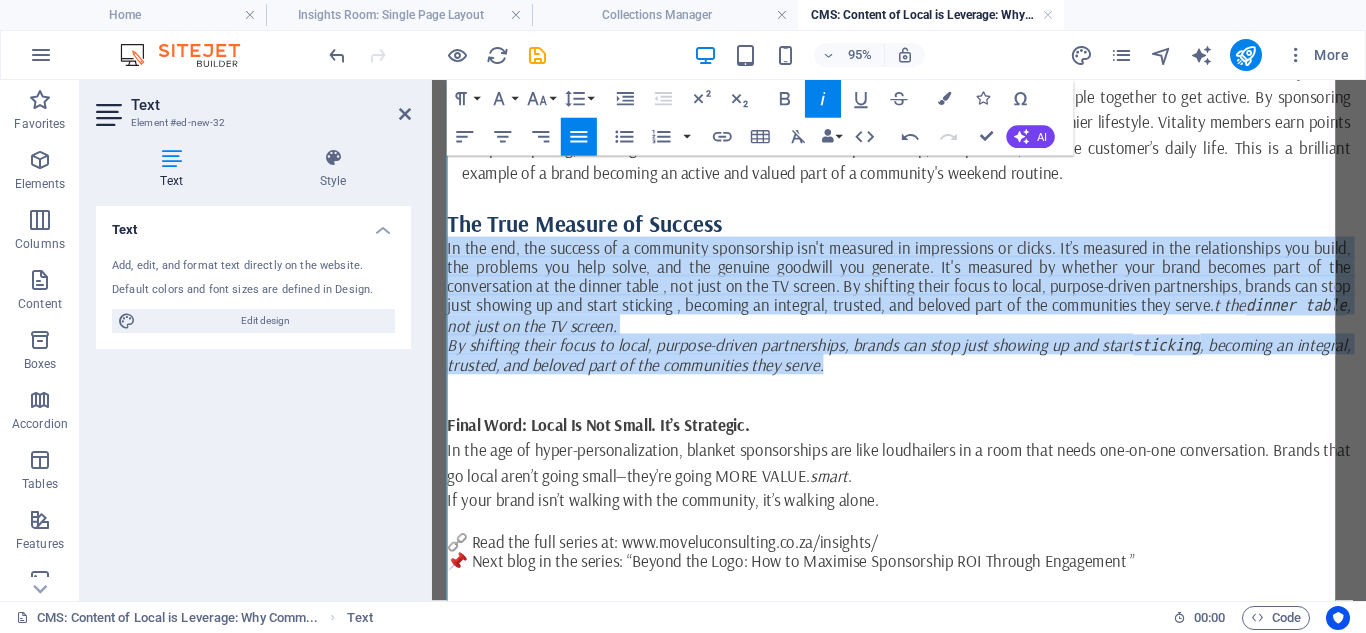click 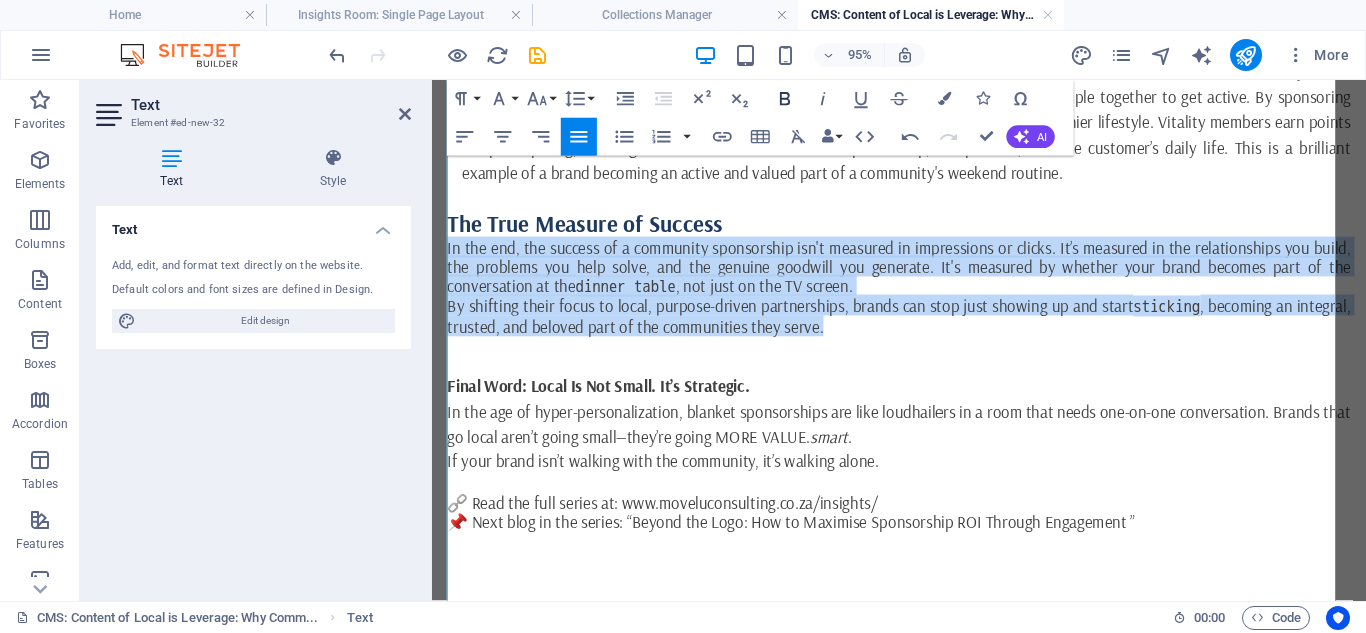 click 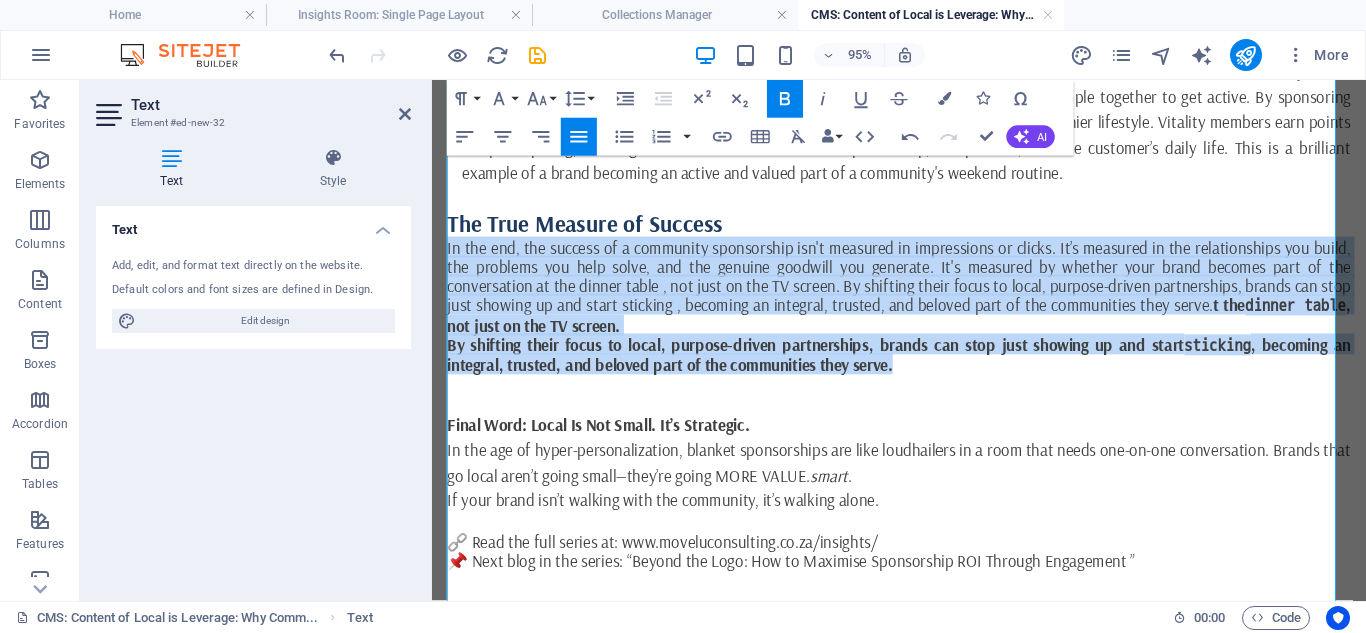 click 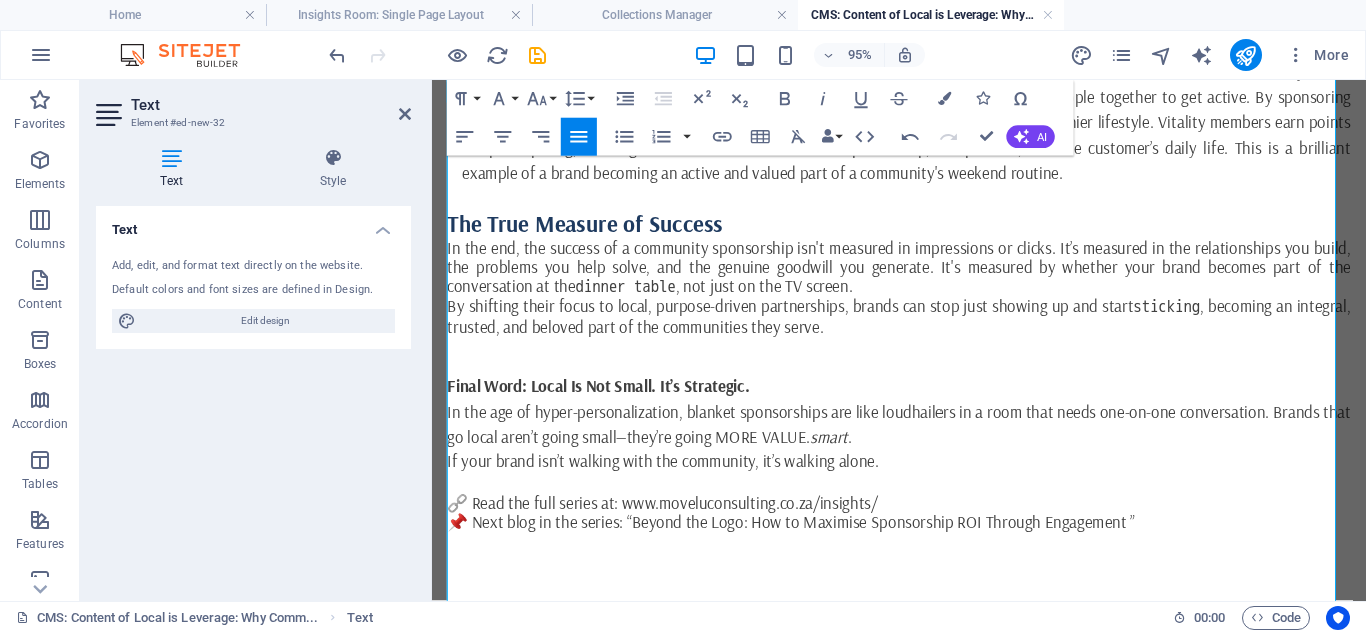 click on "Final Word: Local Is Not Small. It’s Strategic." at bounding box center (923, 402) 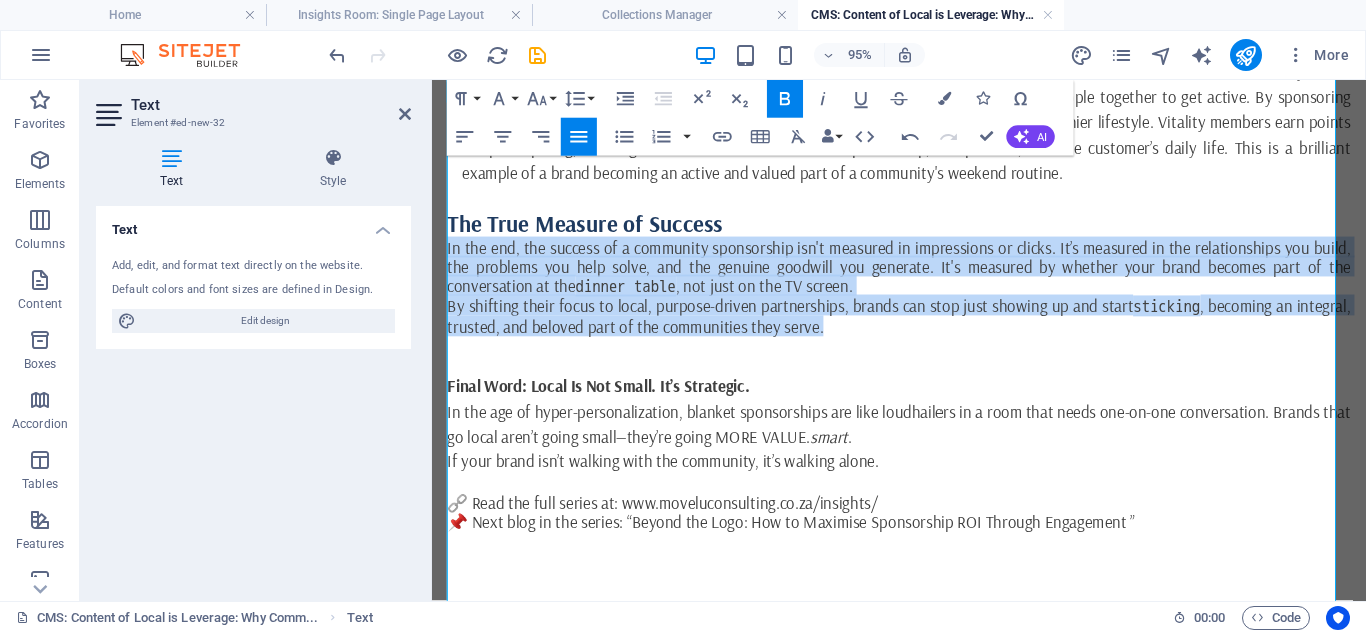 drag, startPoint x: 449, startPoint y: 254, endPoint x: 930, endPoint y: 346, distance: 489.7193 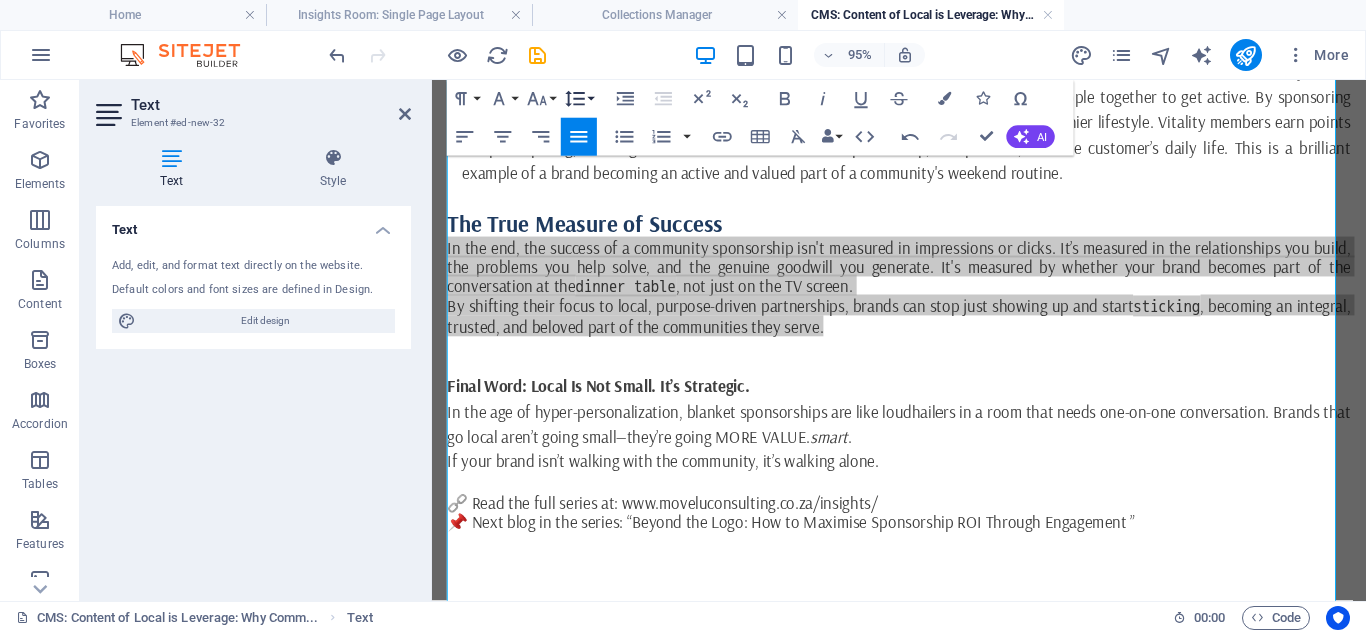 click on "Line Height" at bounding box center (579, 99) 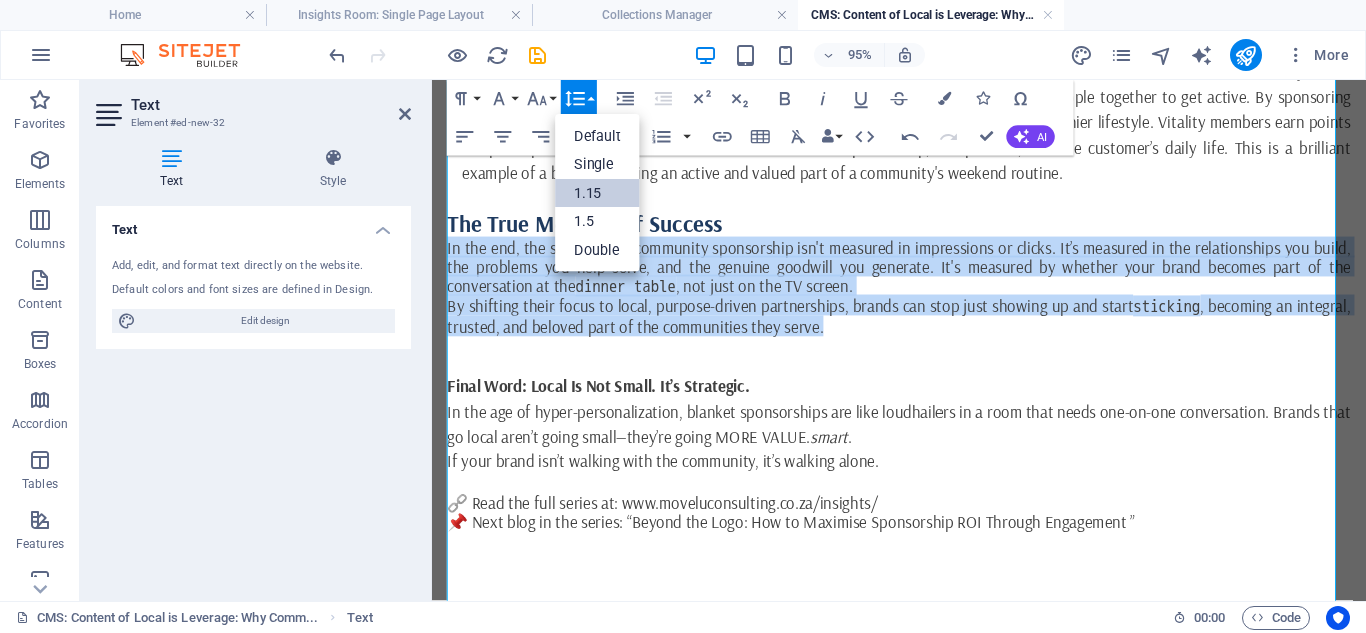 click on "1.15" at bounding box center [598, 193] 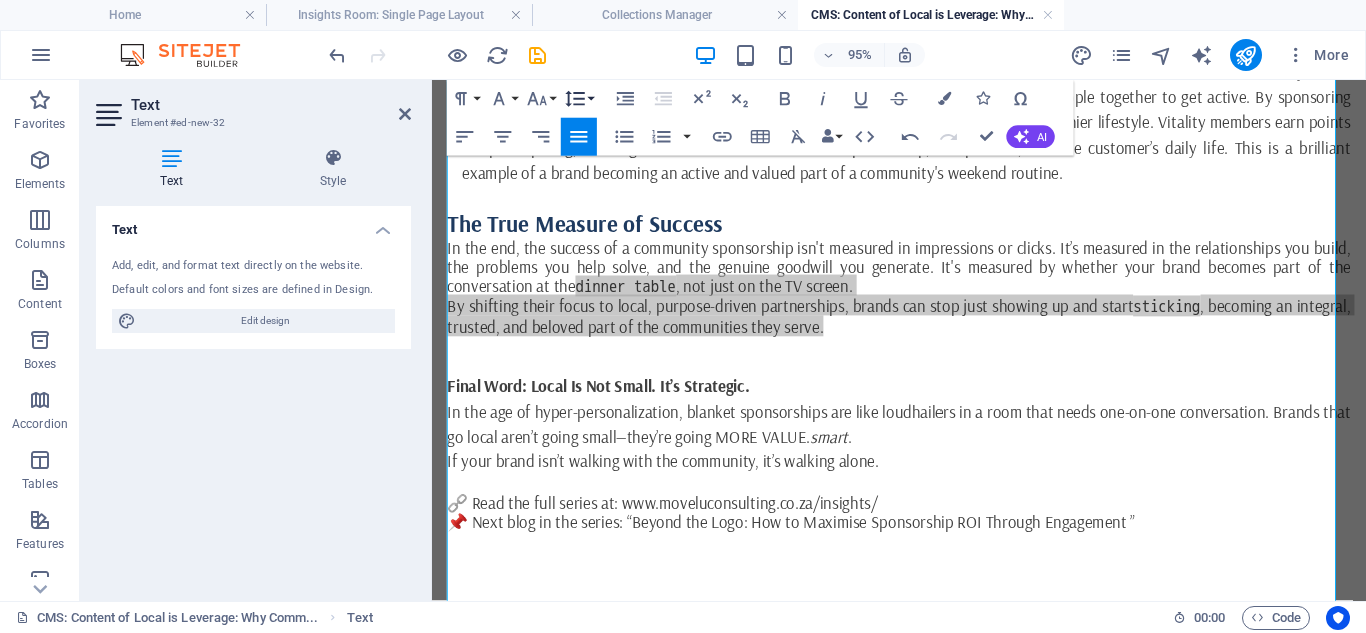 click on "Line Height" at bounding box center [579, 99] 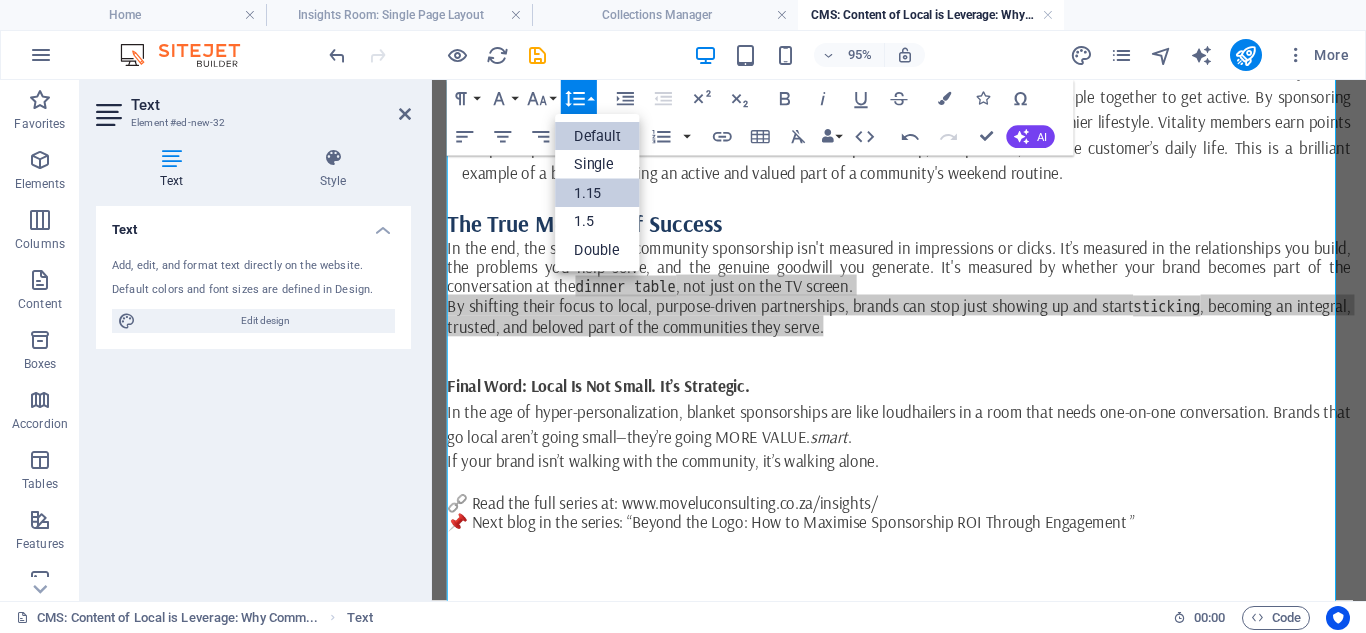 scroll, scrollTop: 0, scrollLeft: 0, axis: both 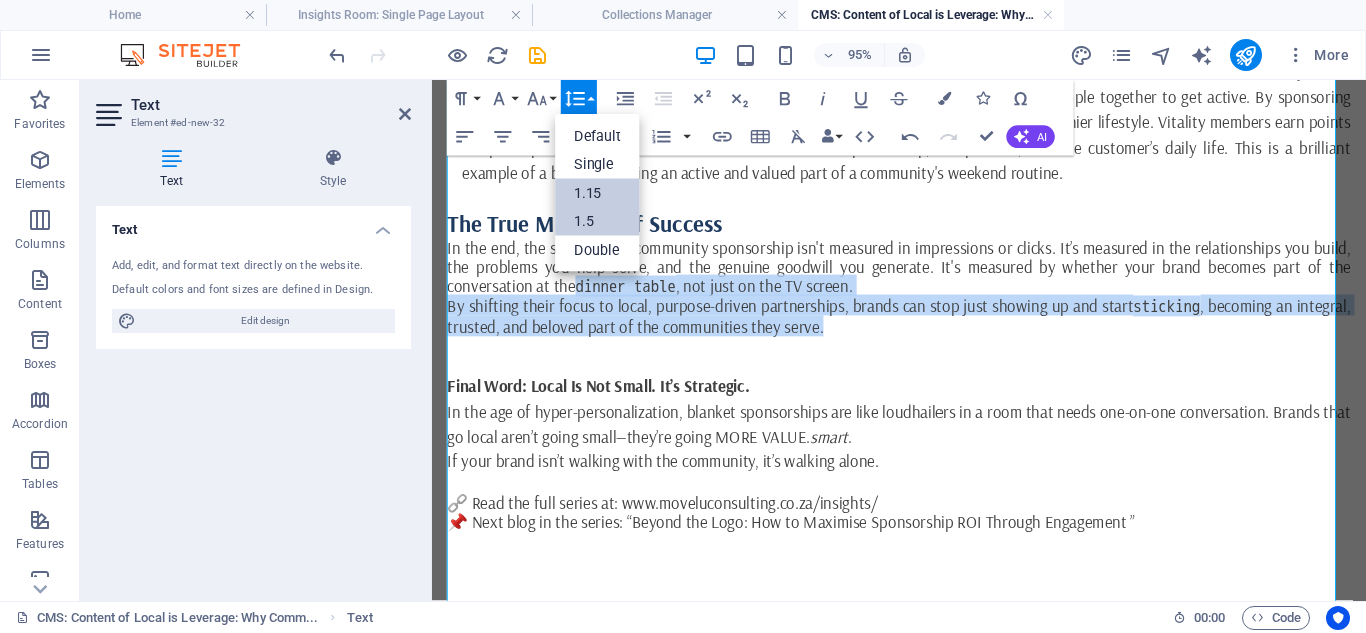 click on "1.5" at bounding box center [598, 221] 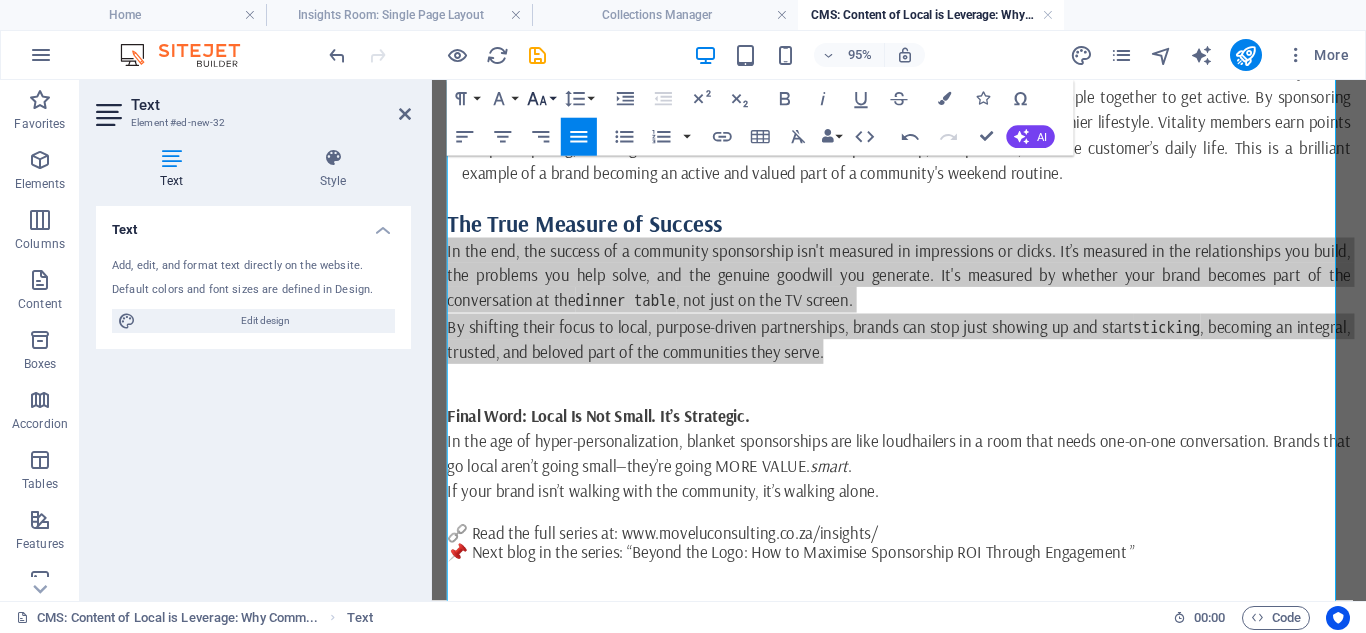 click on "Font Size" at bounding box center [541, 99] 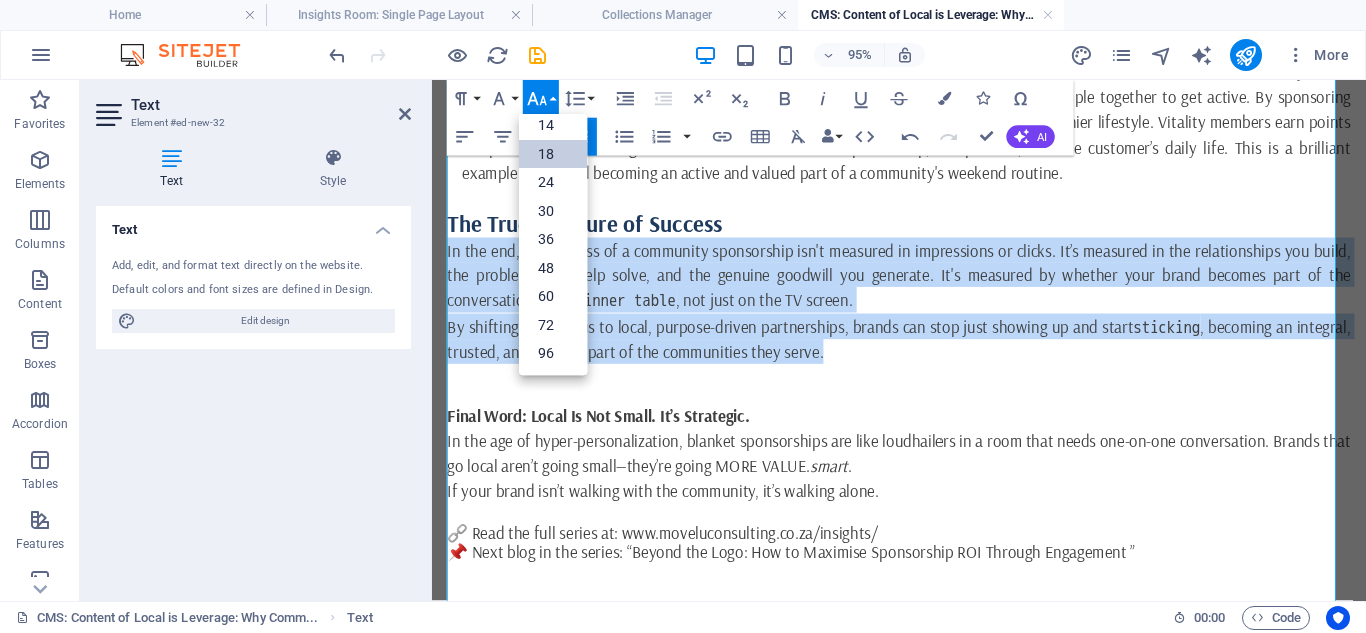 click on "18" at bounding box center (553, 154) 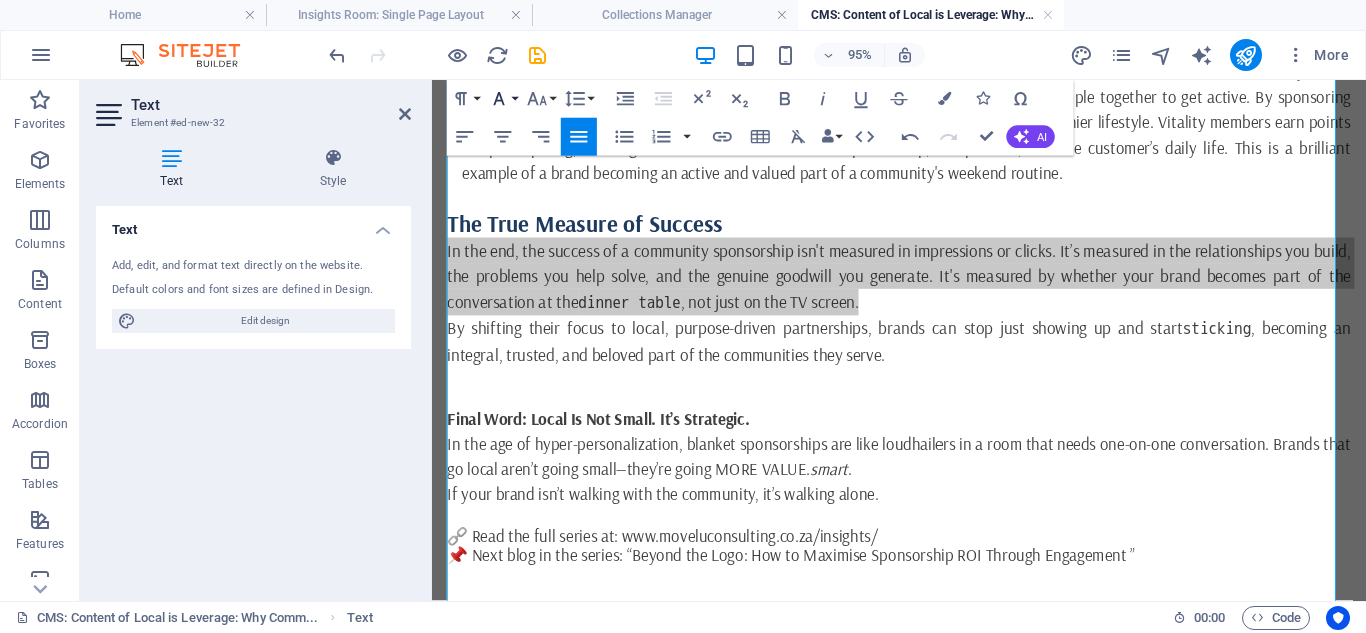 click on "Font Family" at bounding box center (503, 99) 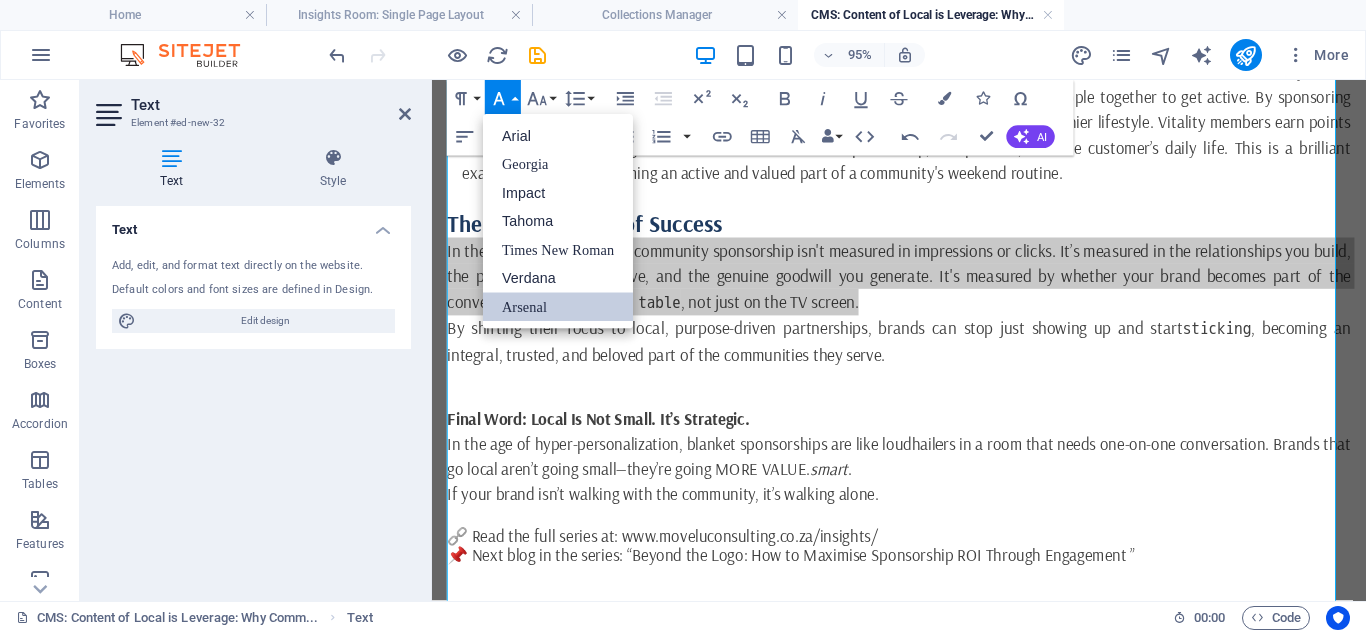 scroll, scrollTop: 0, scrollLeft: 0, axis: both 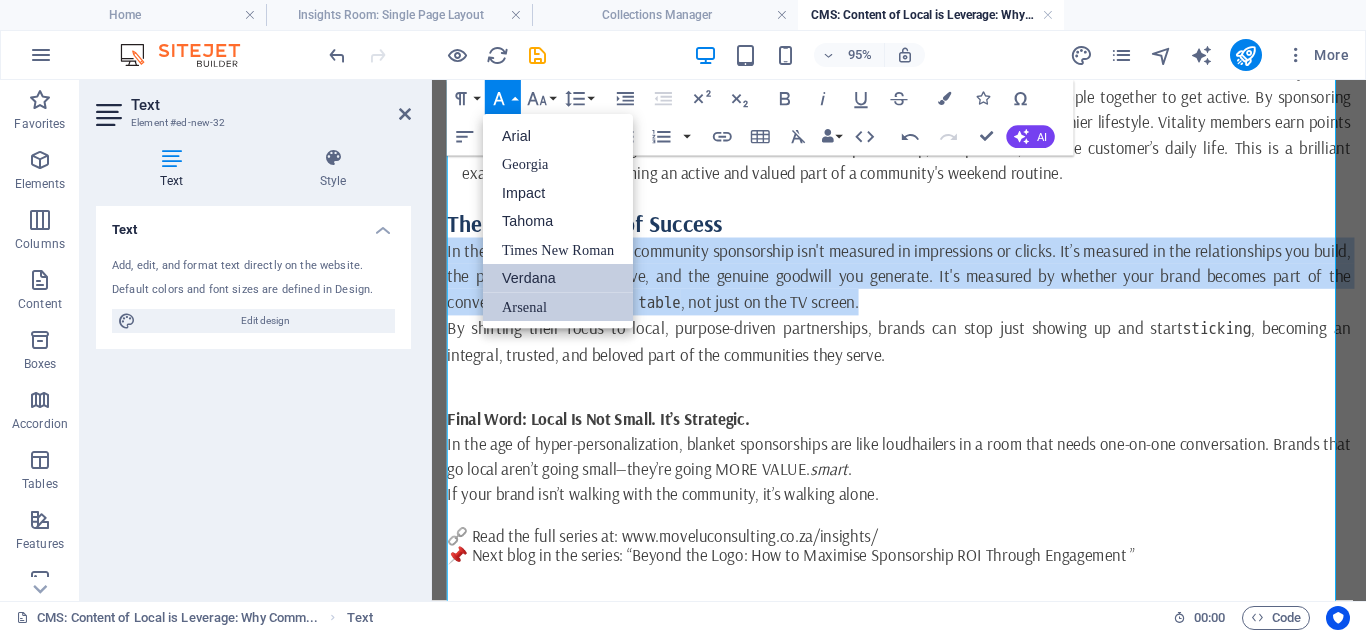 click on "Verdana" at bounding box center [558, 278] 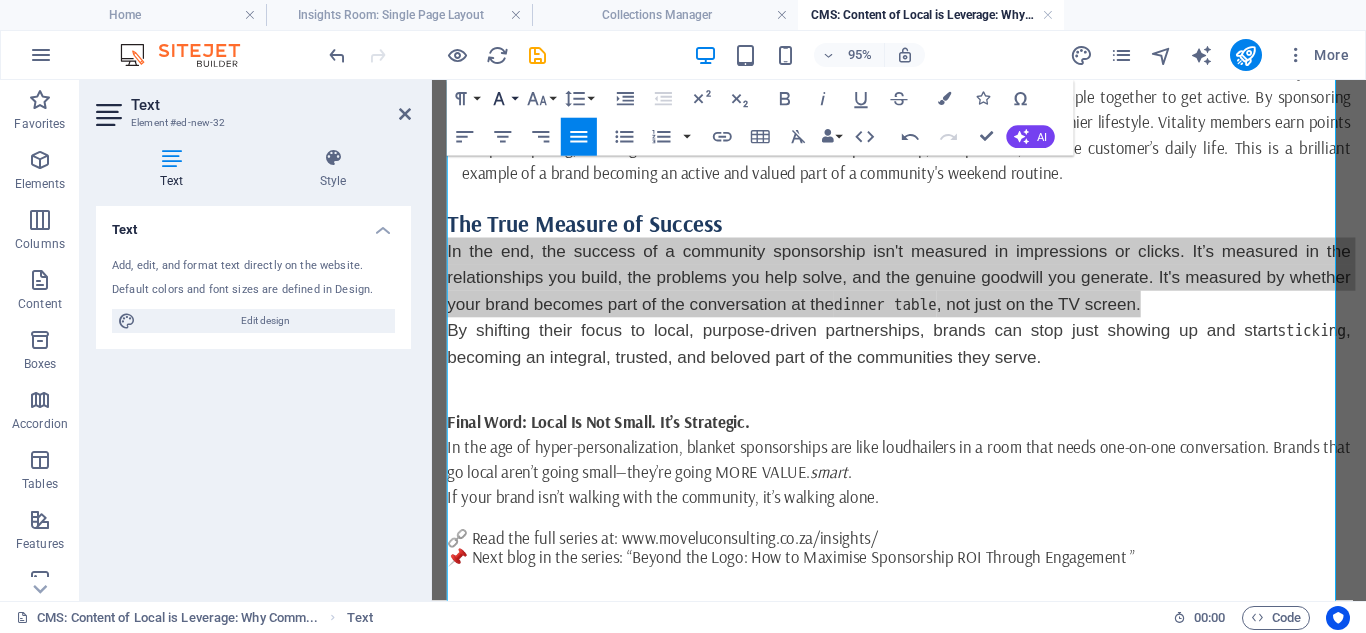 click 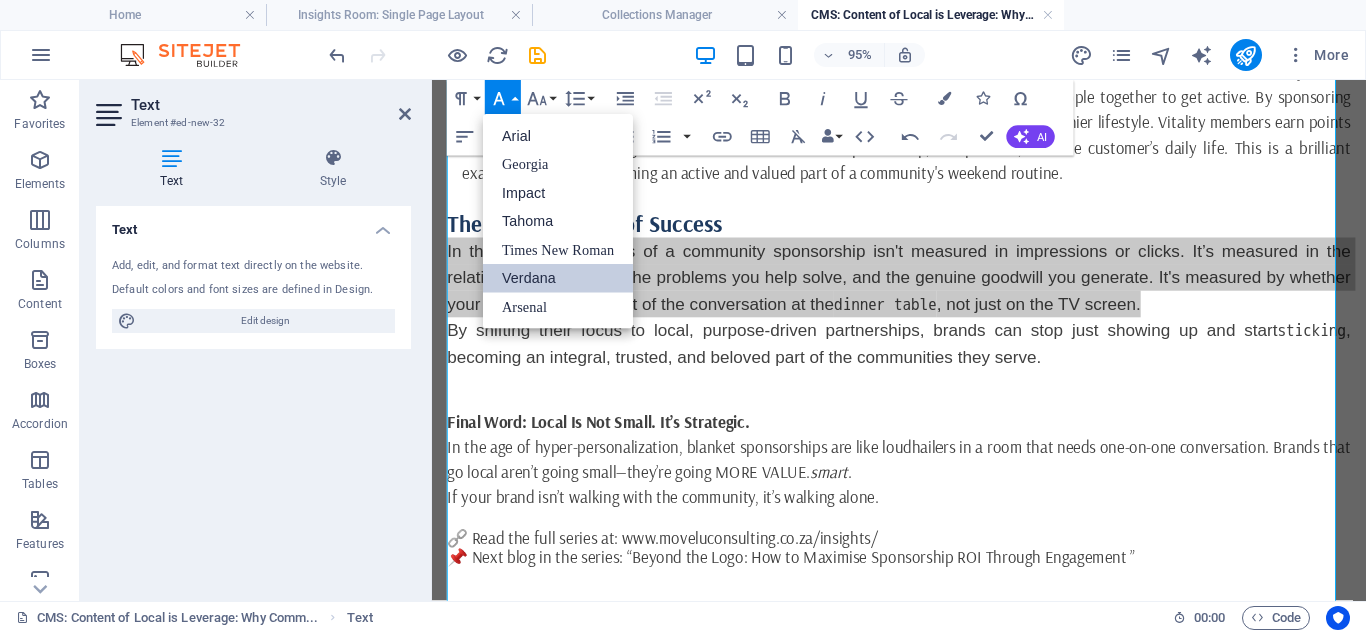 scroll, scrollTop: 0, scrollLeft: 0, axis: both 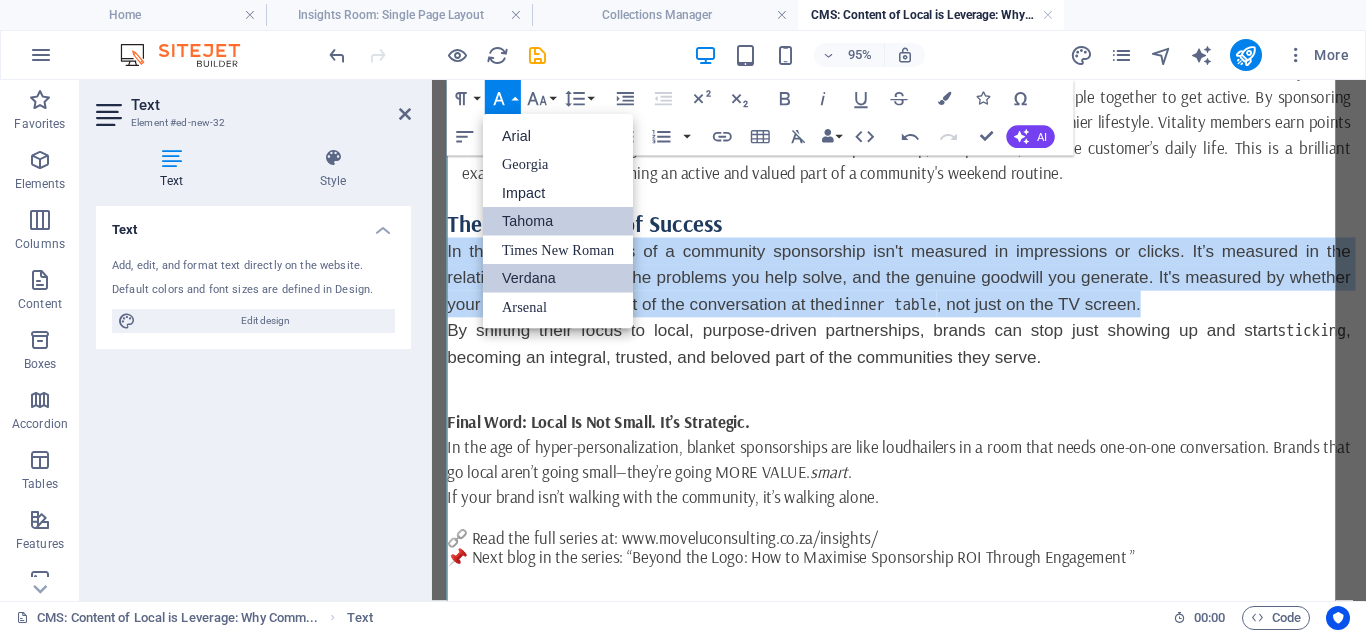 click on "Tahoma" at bounding box center [558, 221] 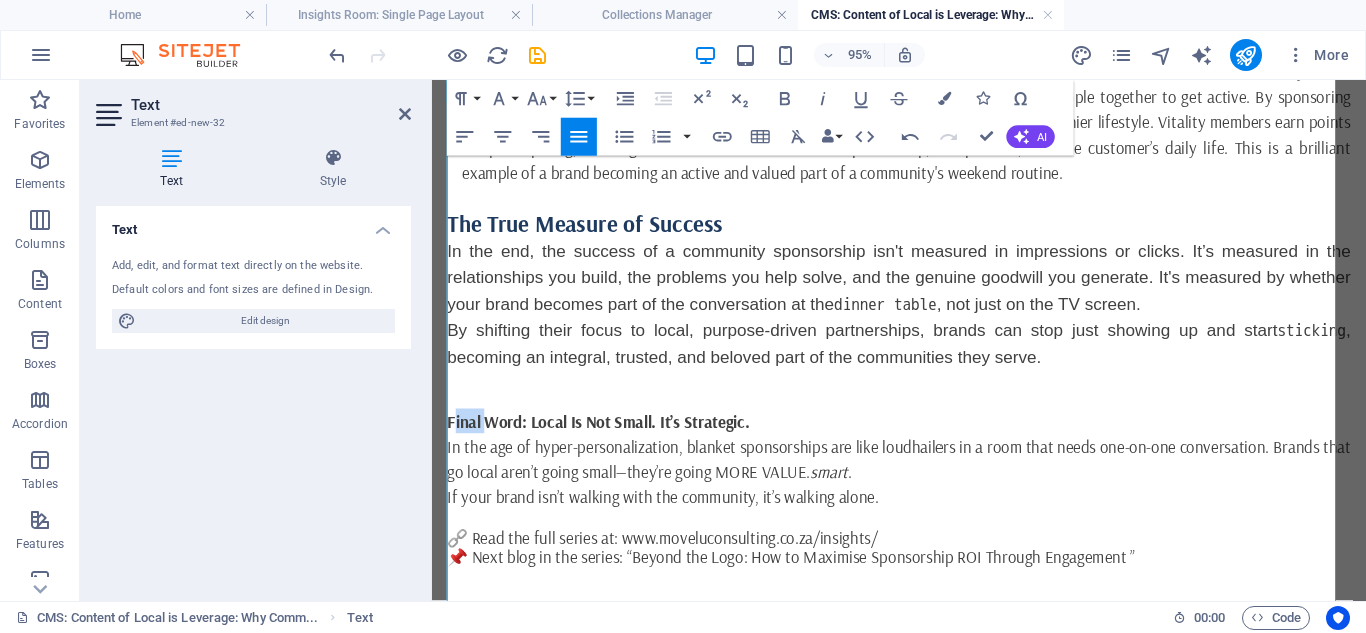 drag, startPoint x: 453, startPoint y: 432, endPoint x: 494, endPoint y: 432, distance: 41 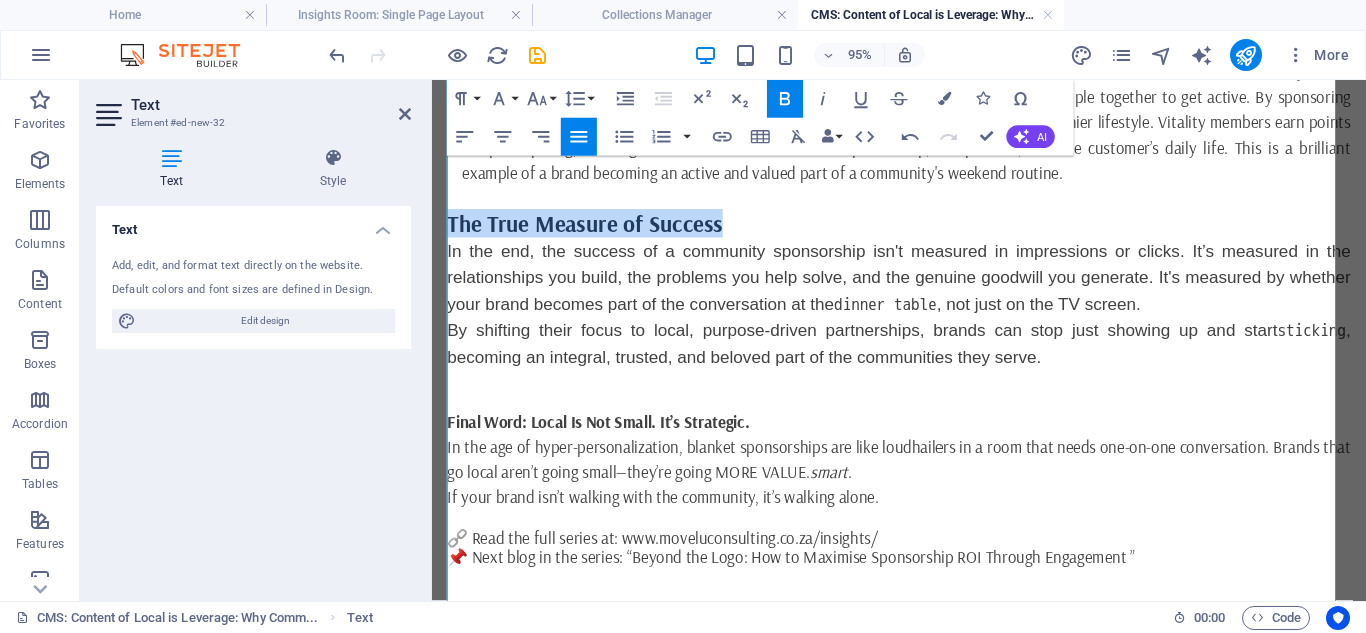 drag, startPoint x: 450, startPoint y: 230, endPoint x: 766, endPoint y: 234, distance: 316.02533 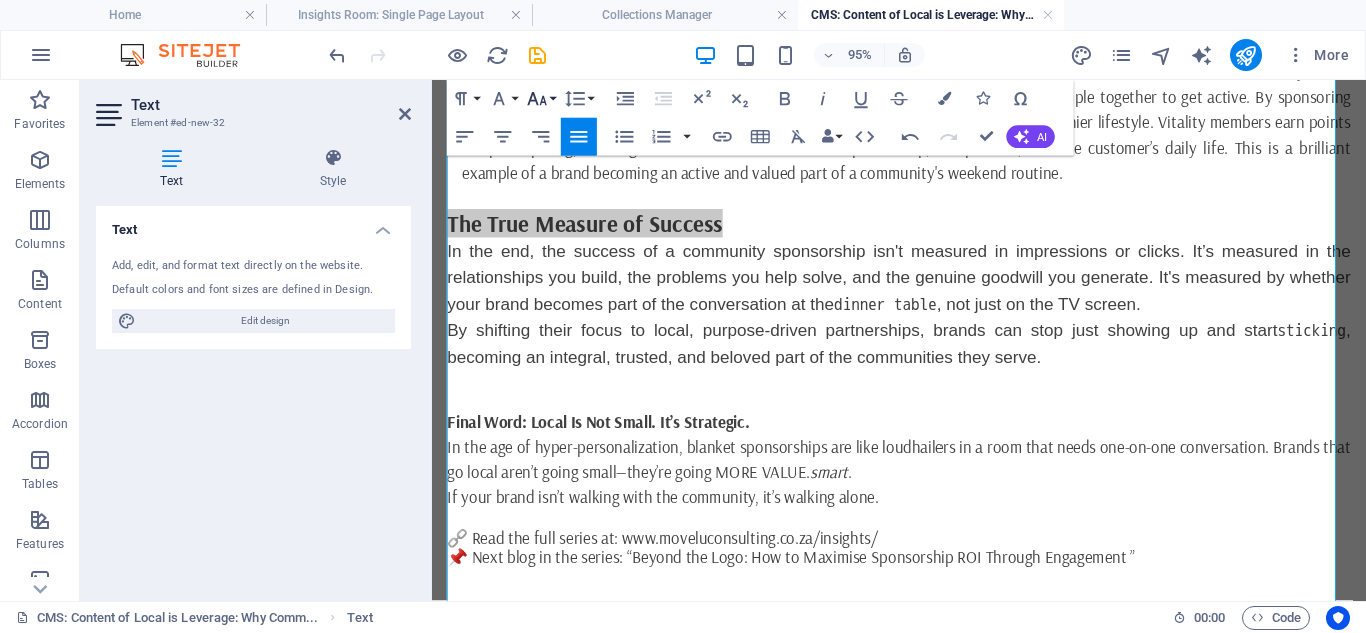 click on "Font Size" at bounding box center (541, 99) 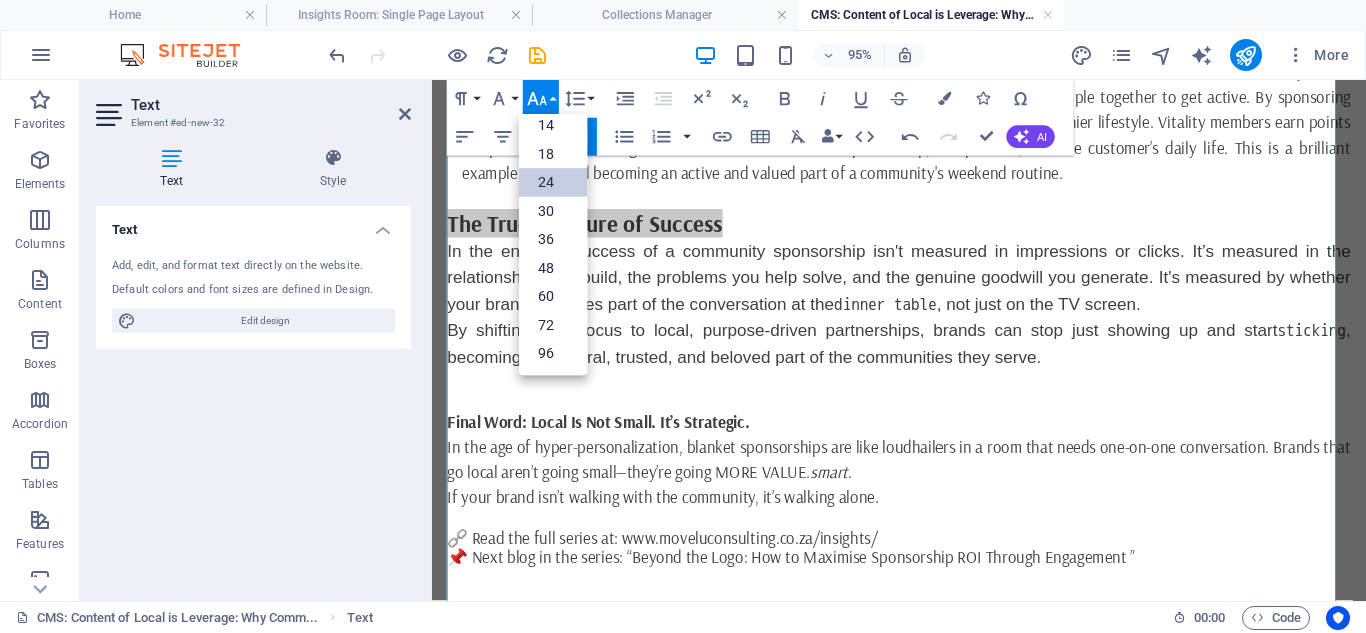 scroll, scrollTop: 161, scrollLeft: 0, axis: vertical 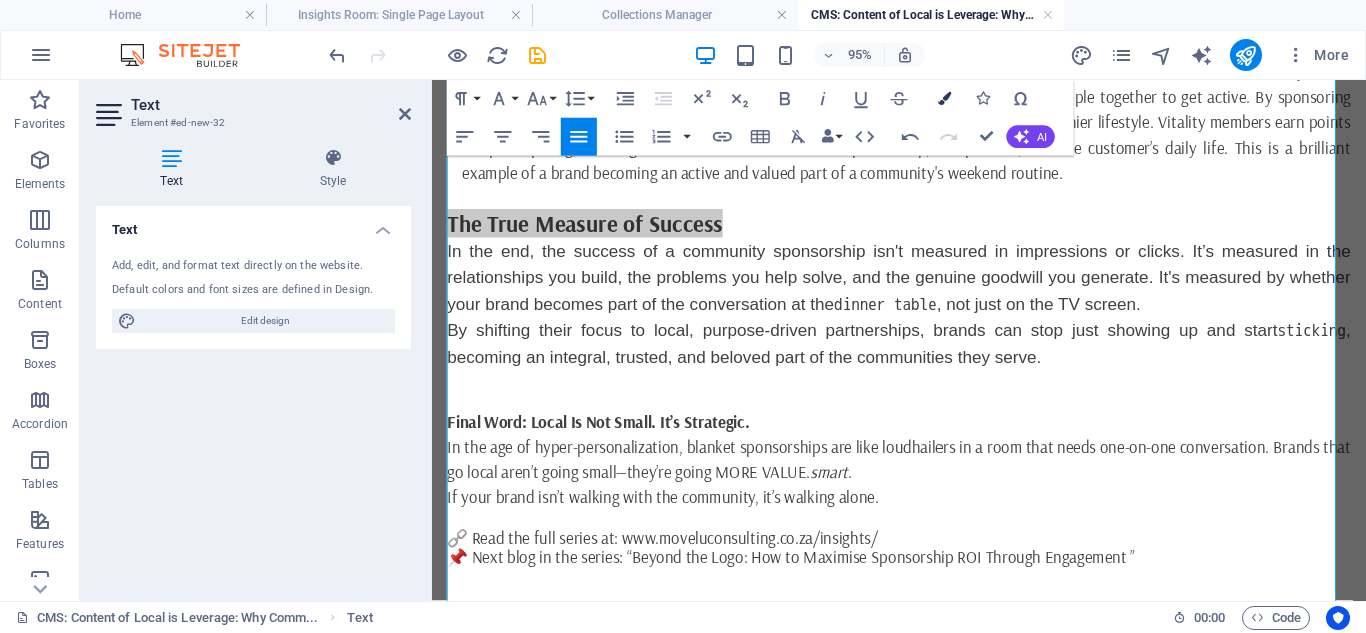 click at bounding box center (944, 98) 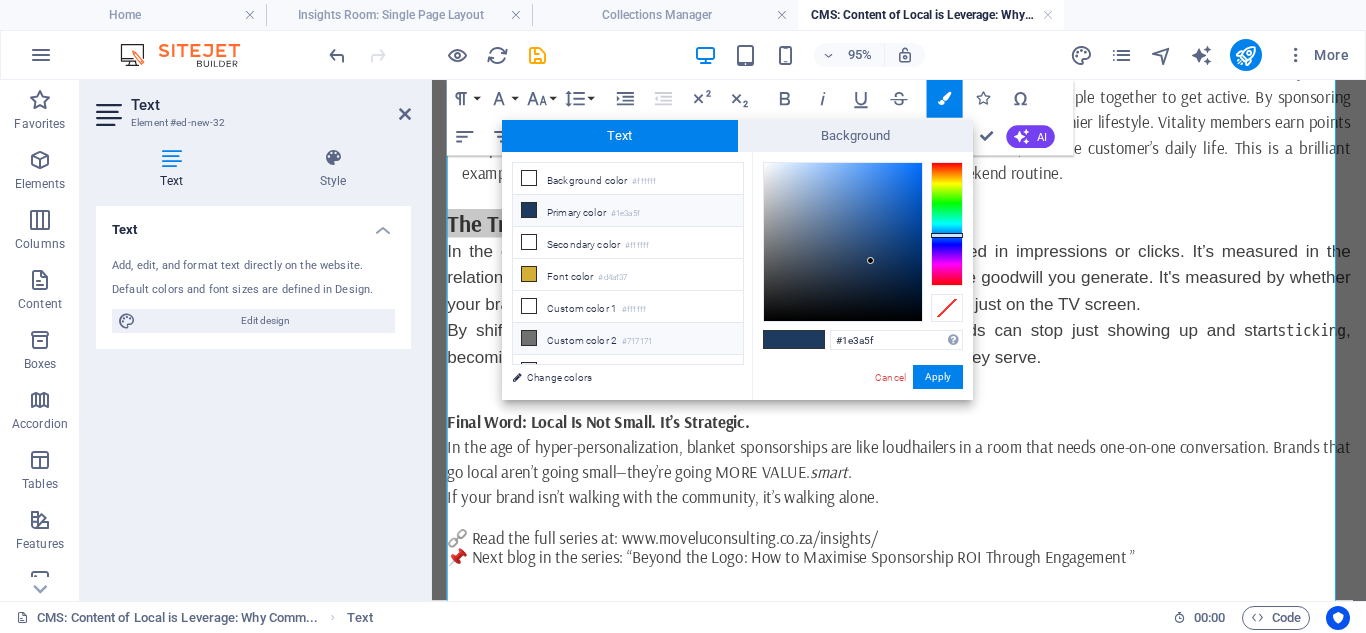 click on "Custom color 2
#717171" at bounding box center [628, 339] 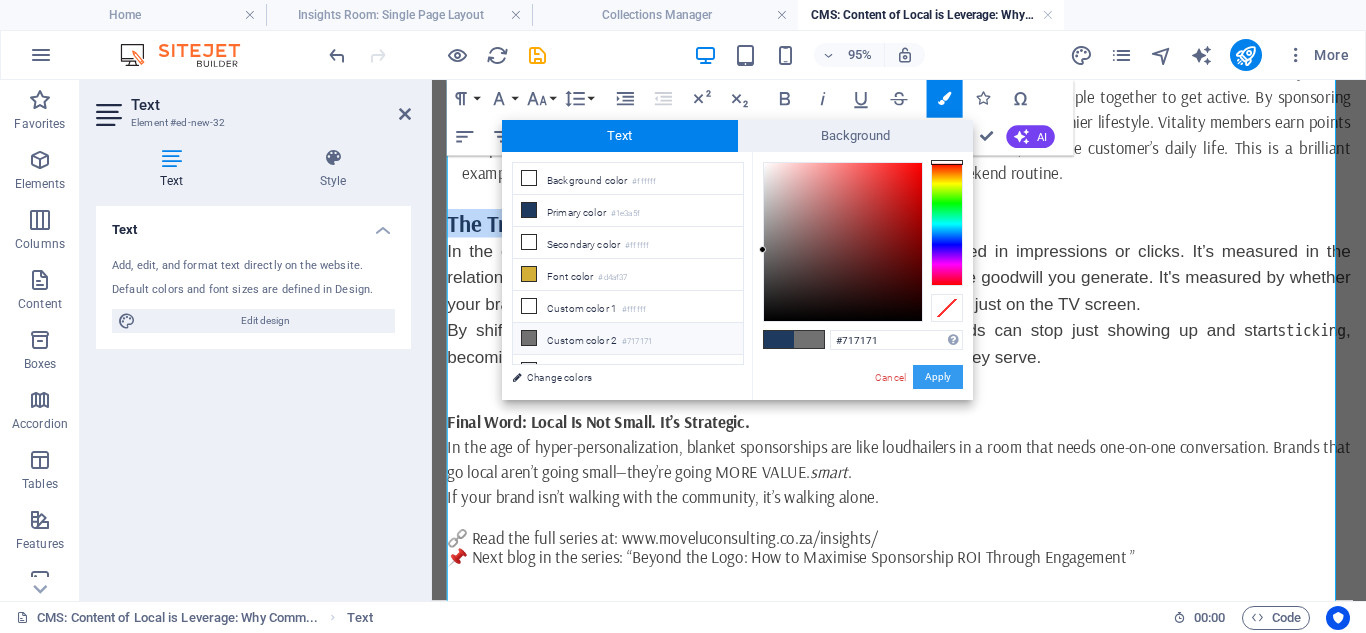 click on "Apply" at bounding box center [938, 377] 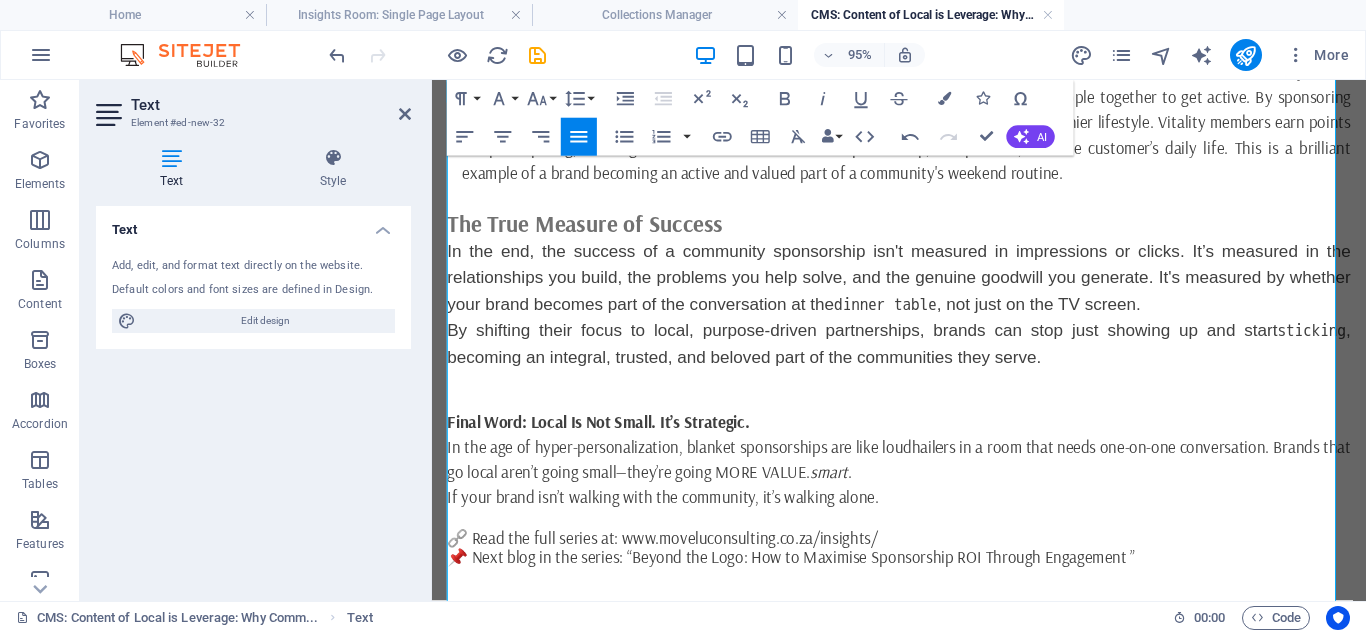 click at bounding box center [923, 406] 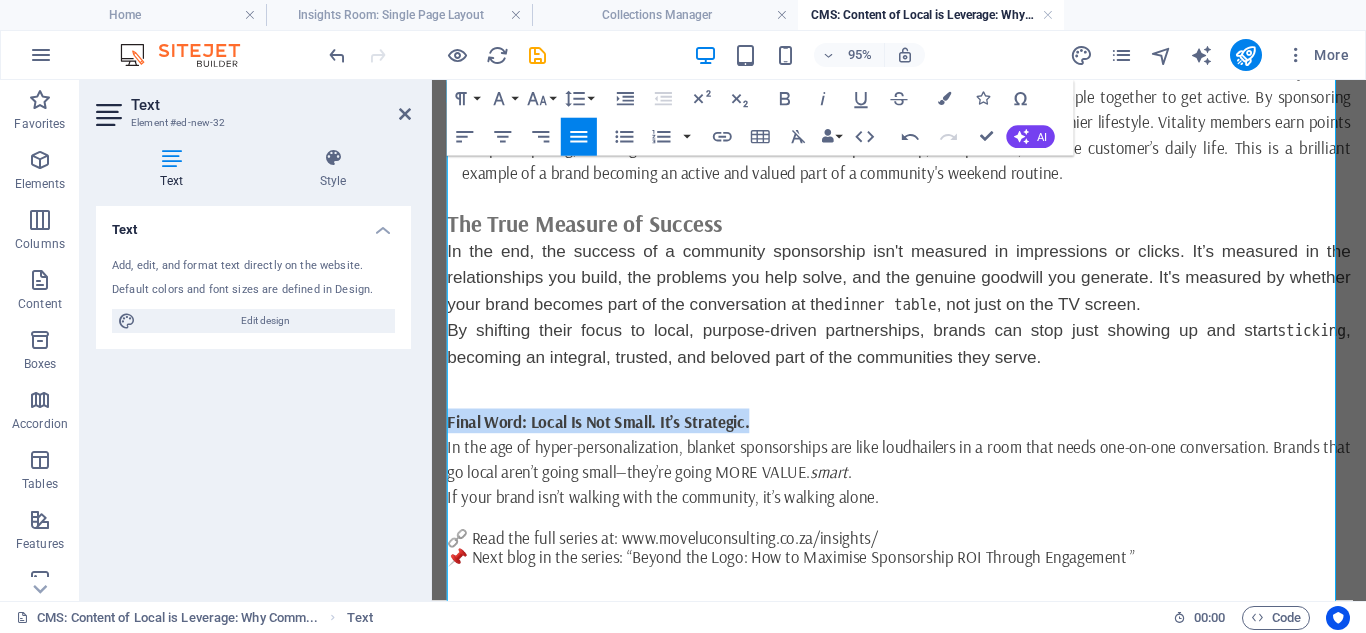 drag, startPoint x: 449, startPoint y: 433, endPoint x: 782, endPoint y: 430, distance: 333.01352 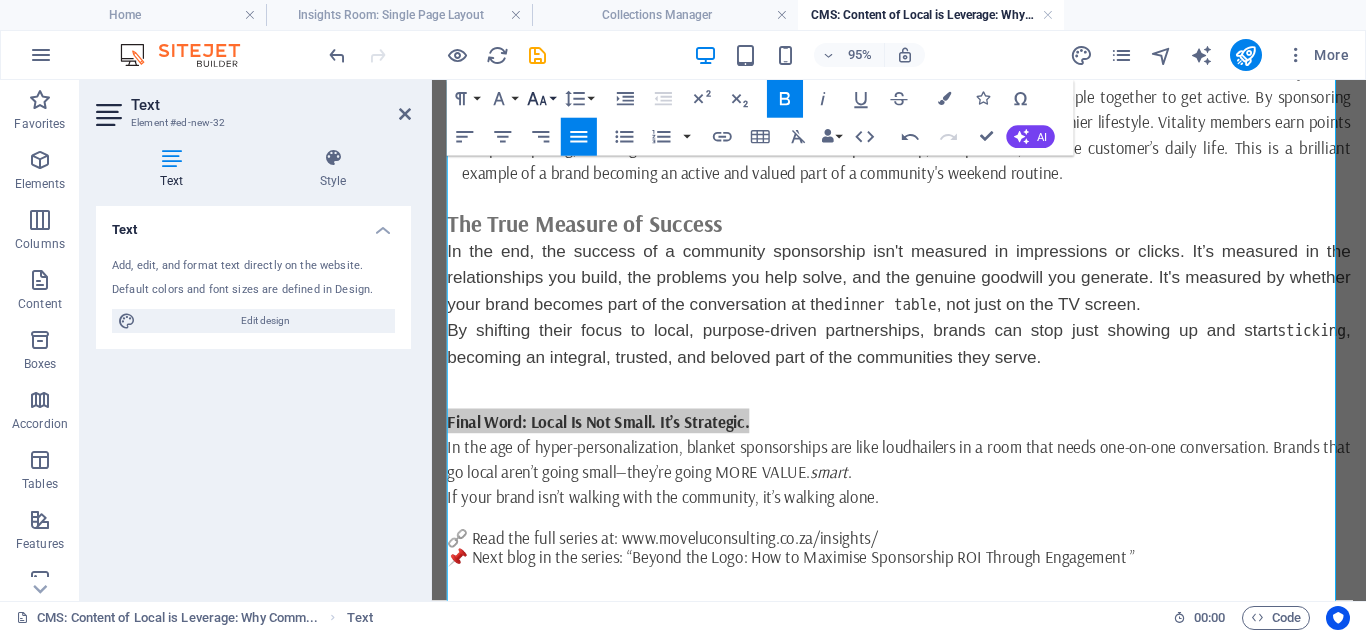 click on "Font Size" at bounding box center (541, 99) 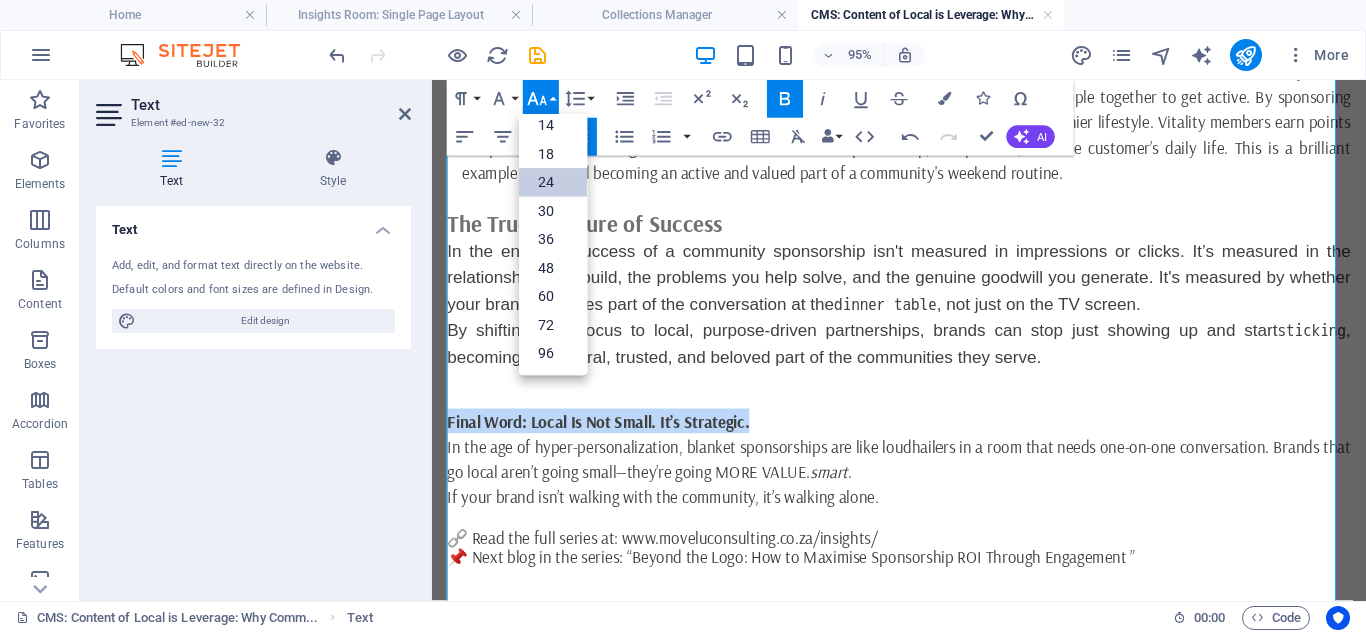 click on "24" at bounding box center (553, 182) 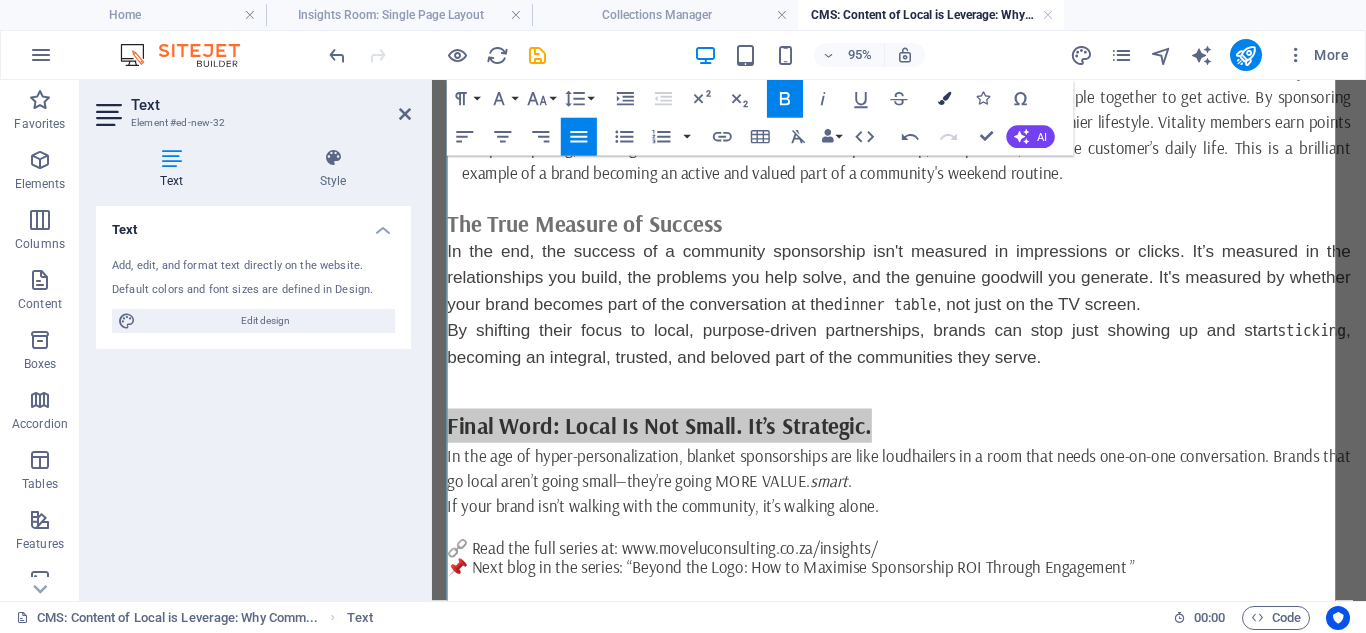 click at bounding box center [944, 98] 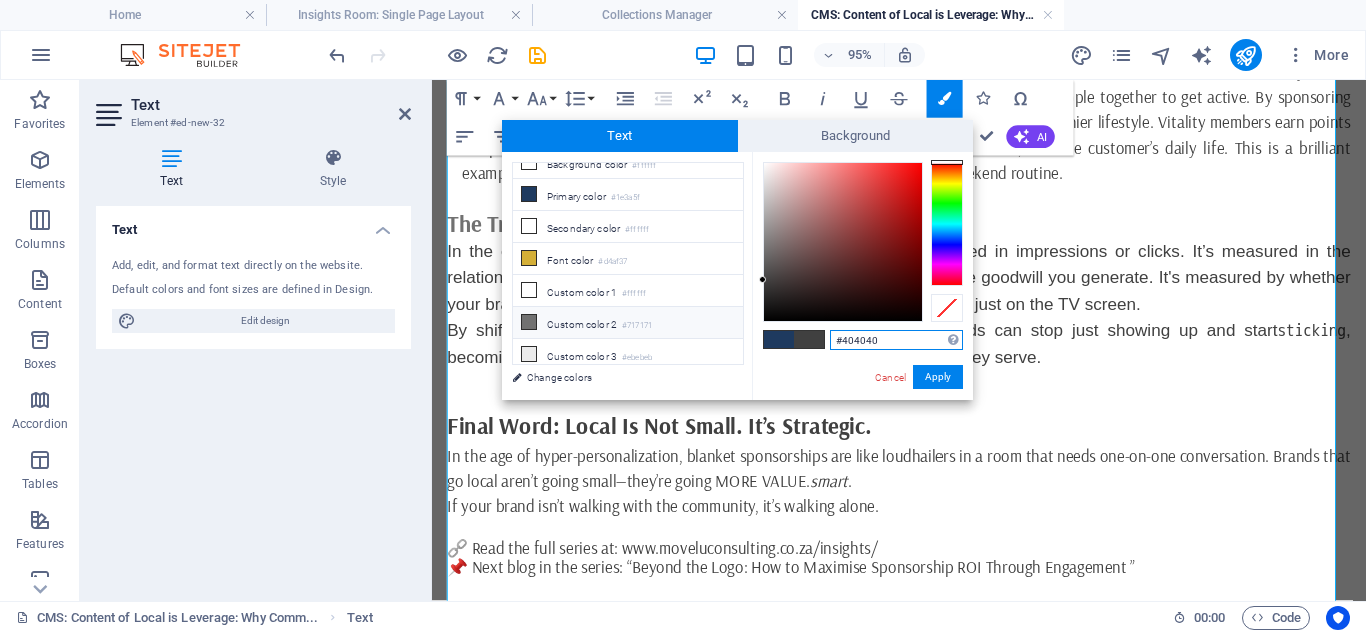 scroll, scrollTop: 0, scrollLeft: 0, axis: both 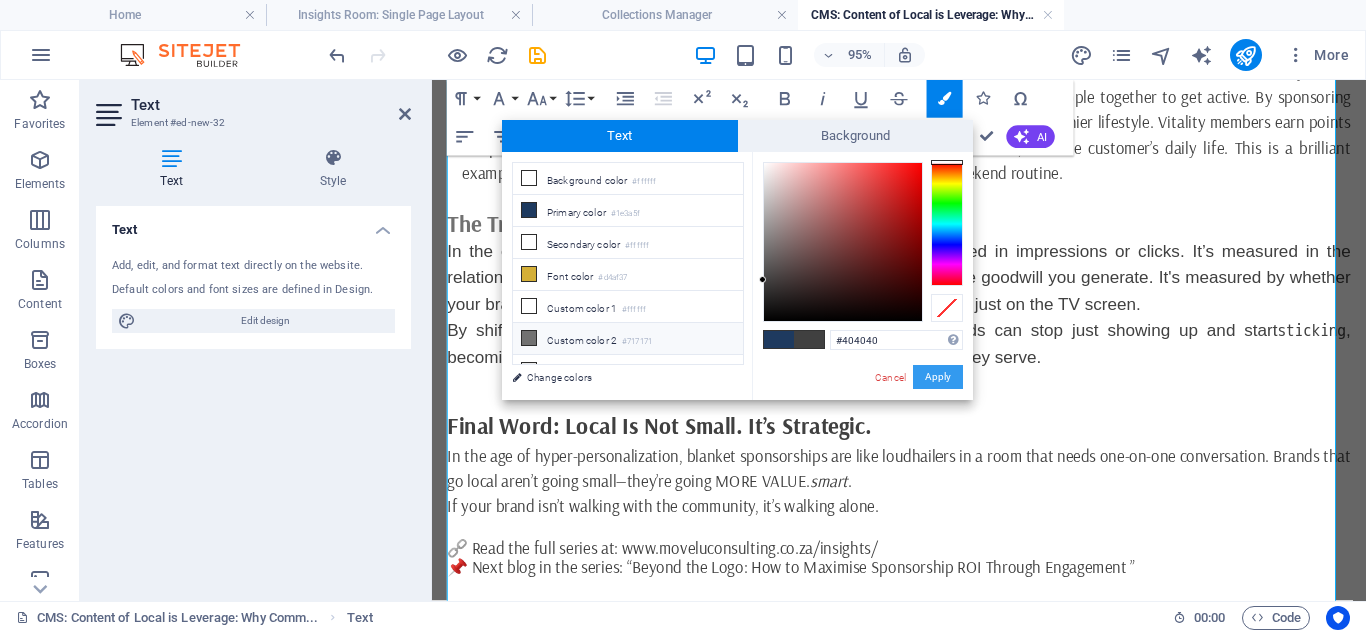 click on "Apply" at bounding box center [938, 377] 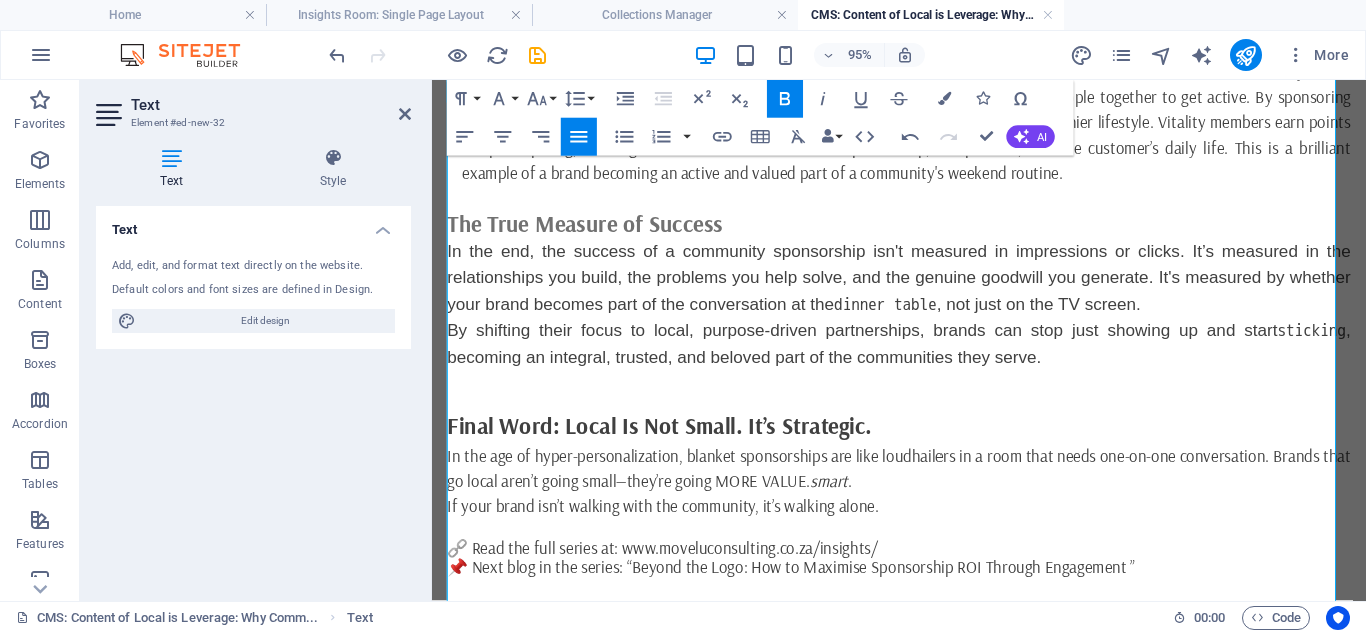 click on "If your brand isn’t walking with the community, it’s walking alone." at bounding box center [923, 528] 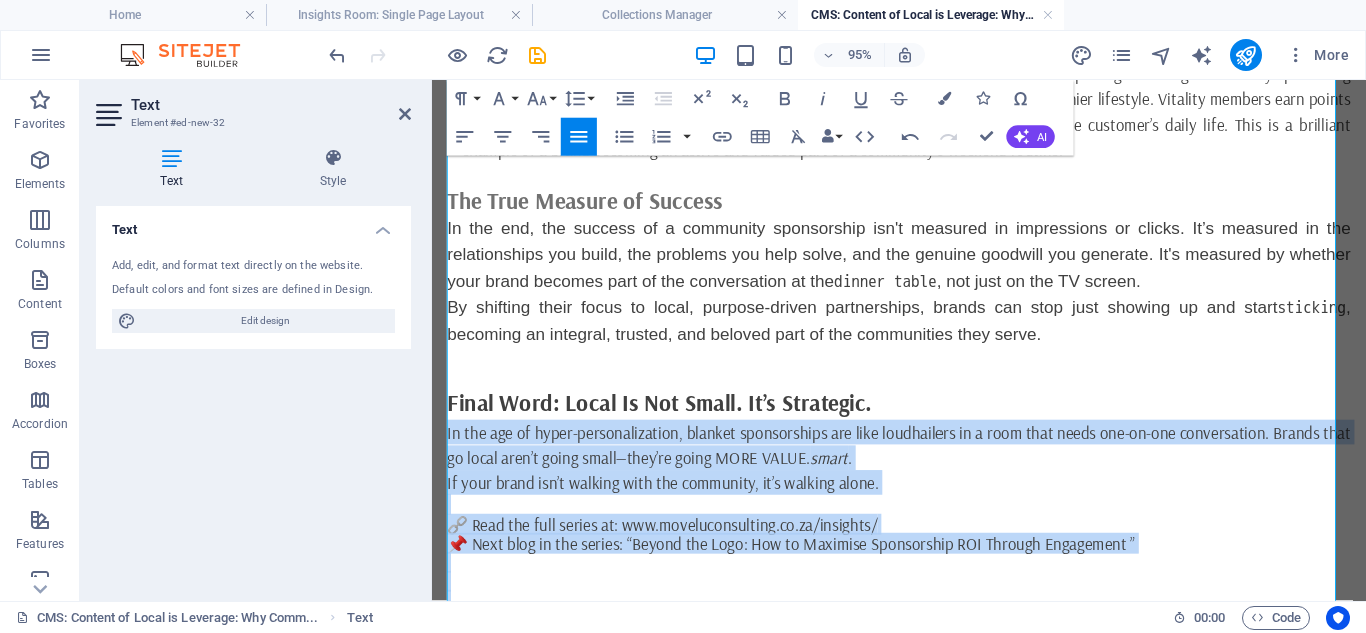 drag, startPoint x: 447, startPoint y: 469, endPoint x: 1091, endPoint y: 629, distance: 663.5782 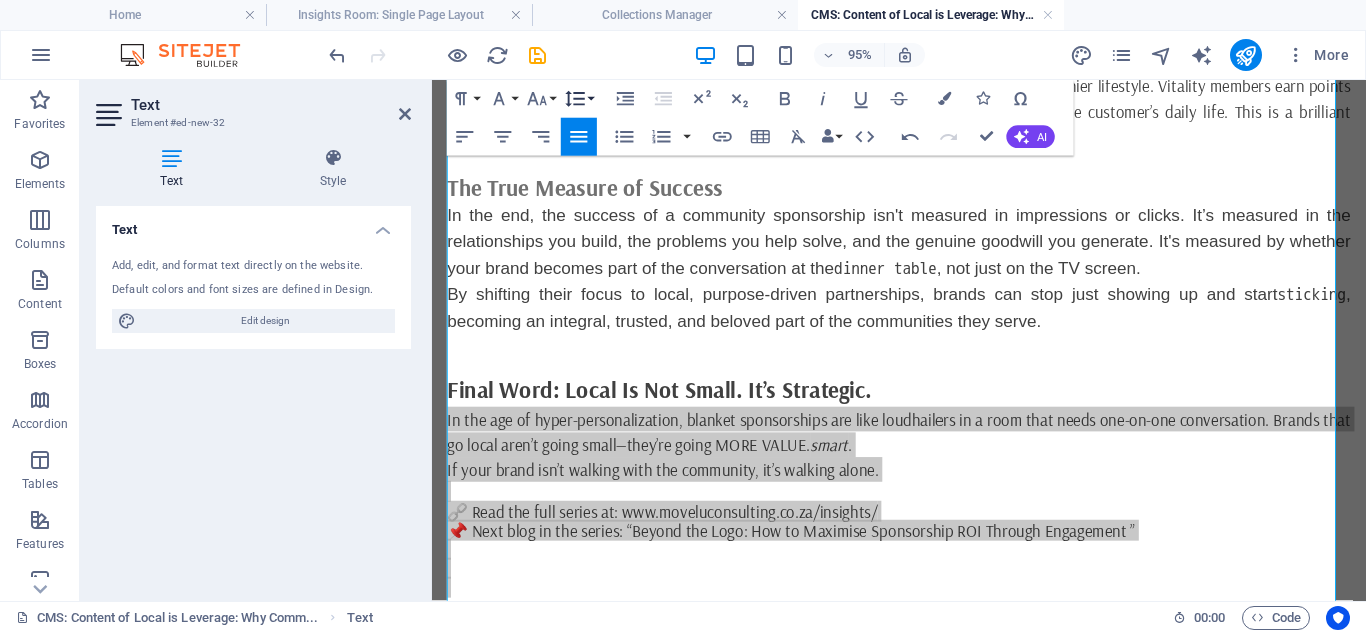 click on "Line Height" at bounding box center (579, 99) 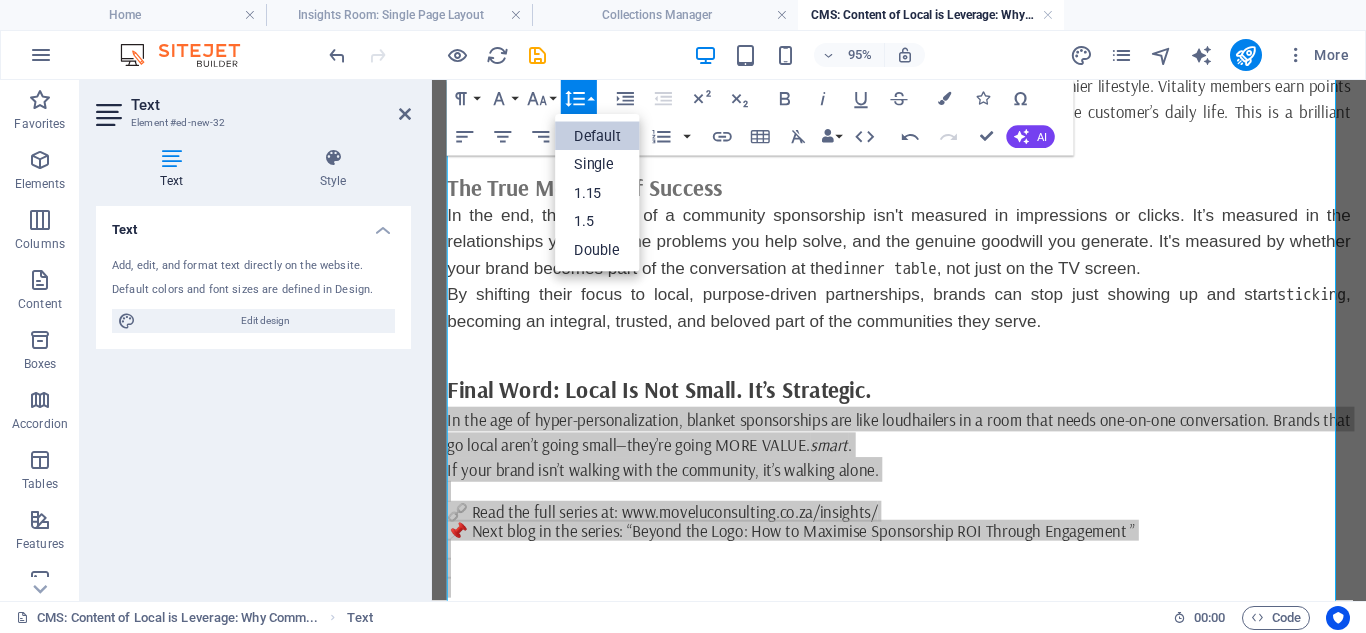scroll, scrollTop: 0, scrollLeft: 0, axis: both 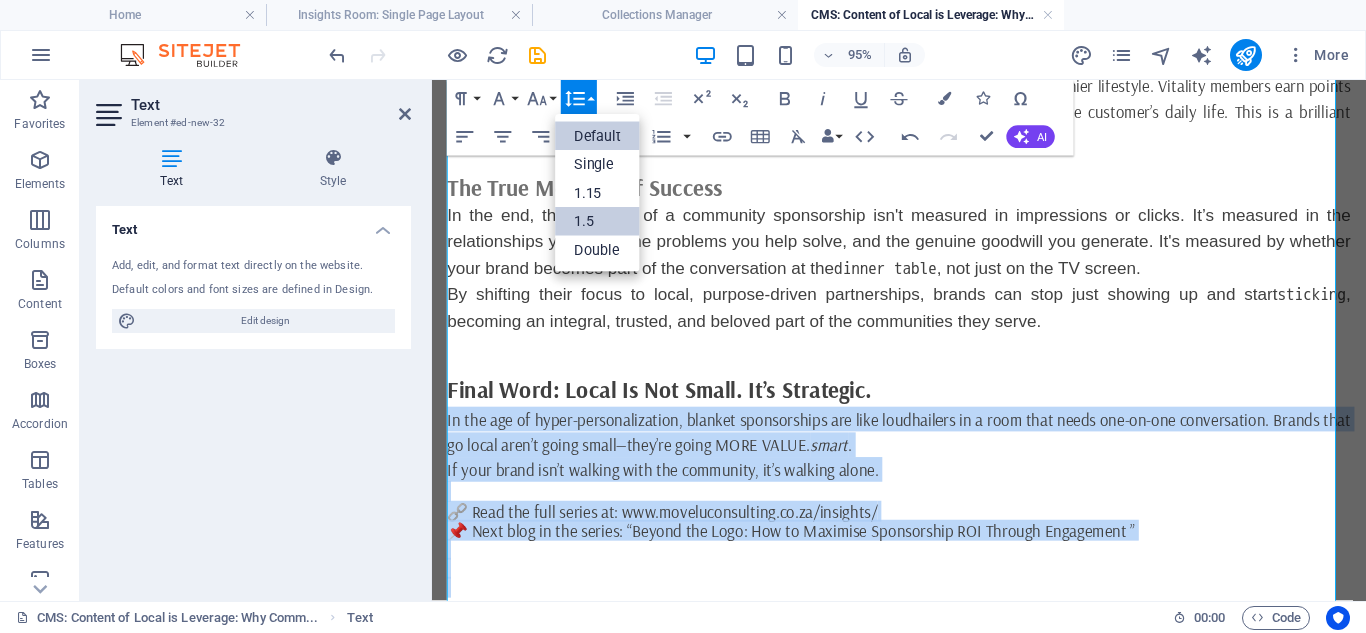 click on "1.5" at bounding box center [598, 221] 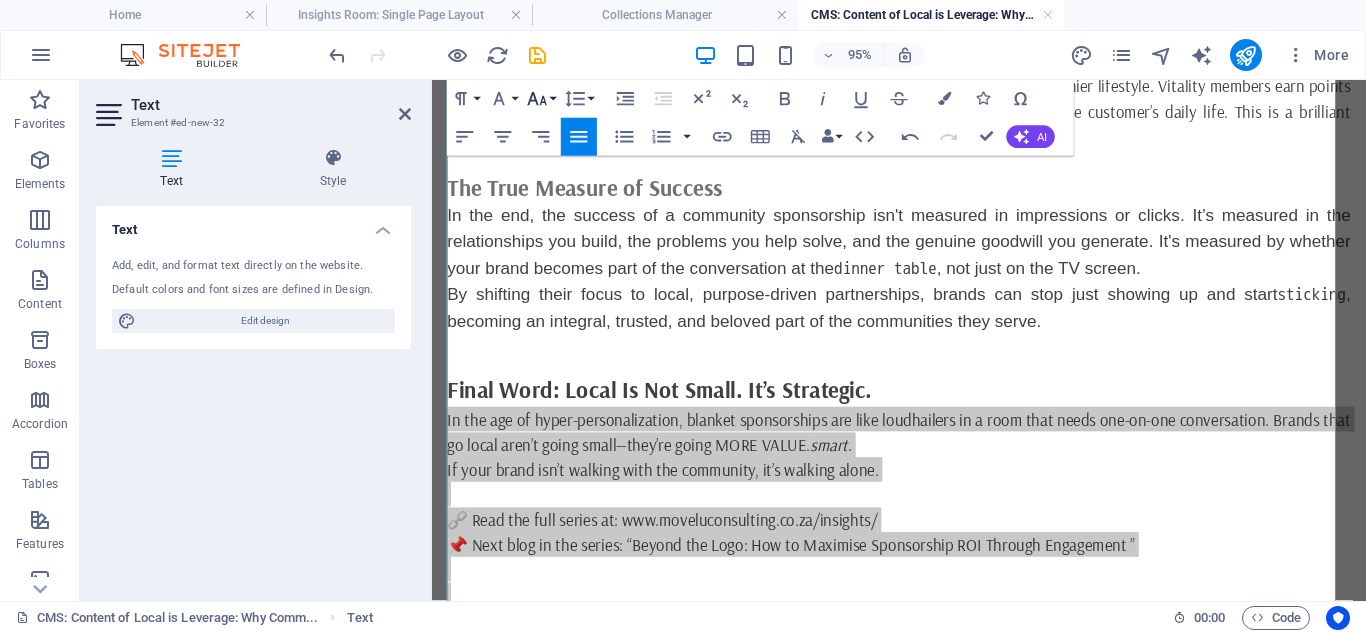 click on "Font Size" at bounding box center [541, 99] 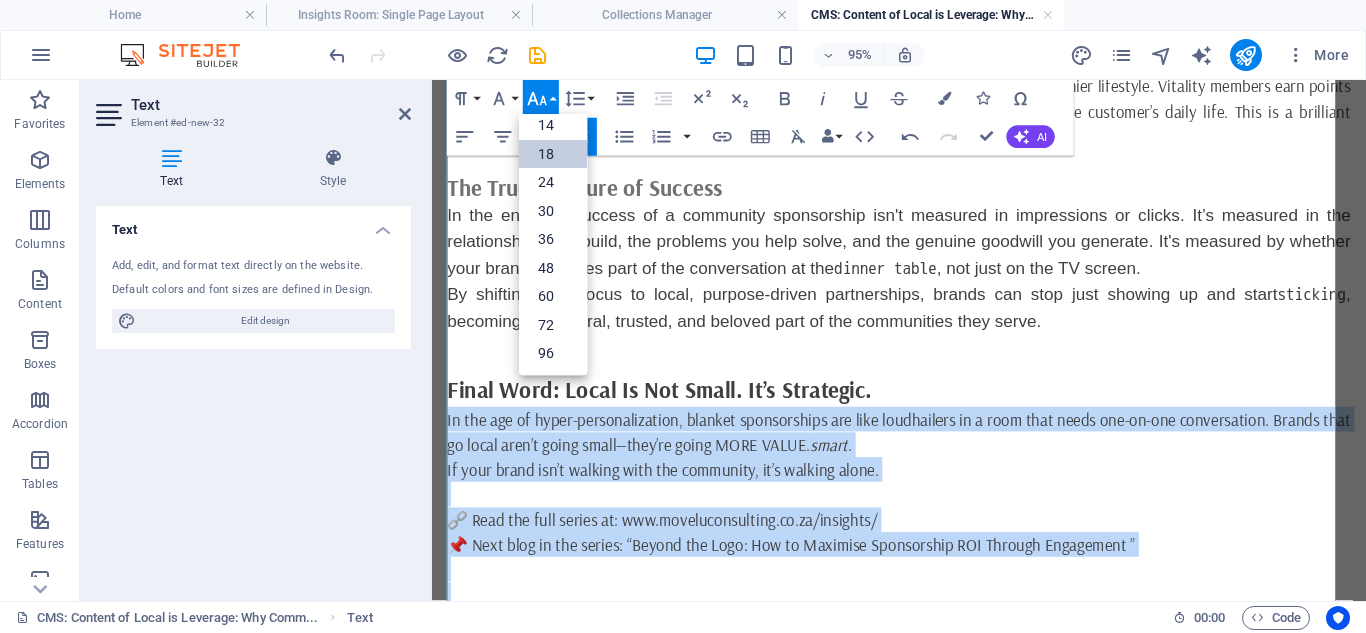 click on "18" at bounding box center [553, 154] 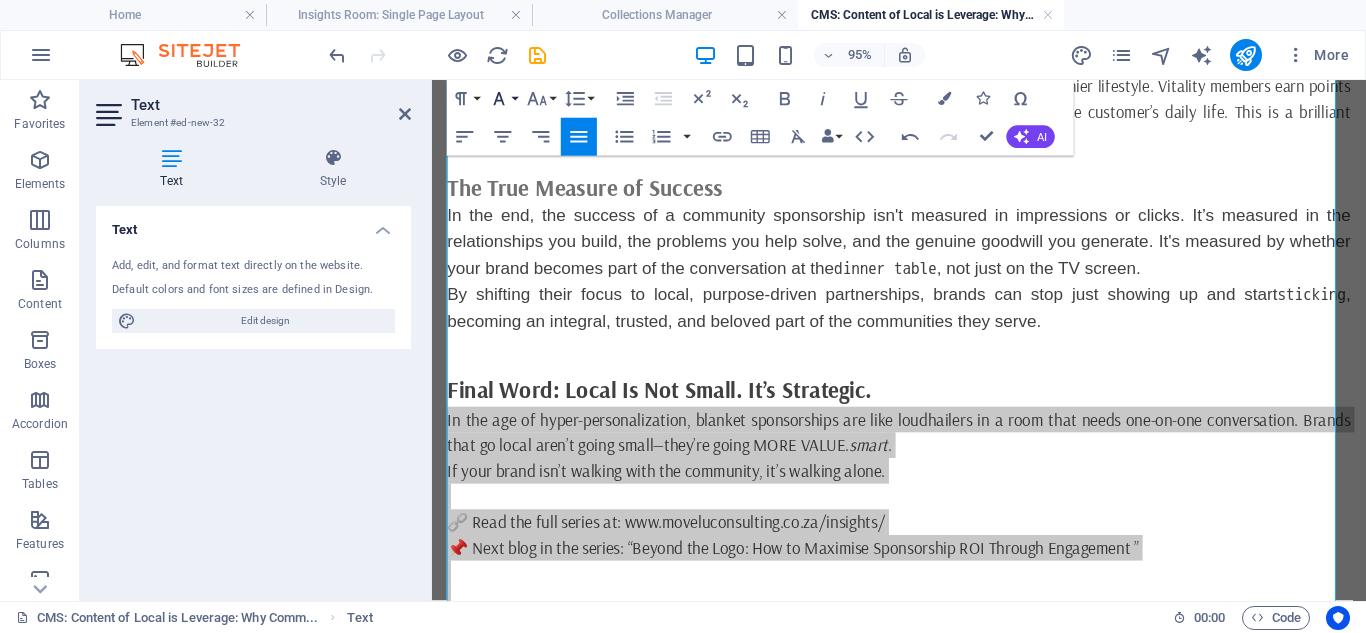 click on "Font Family" at bounding box center [503, 99] 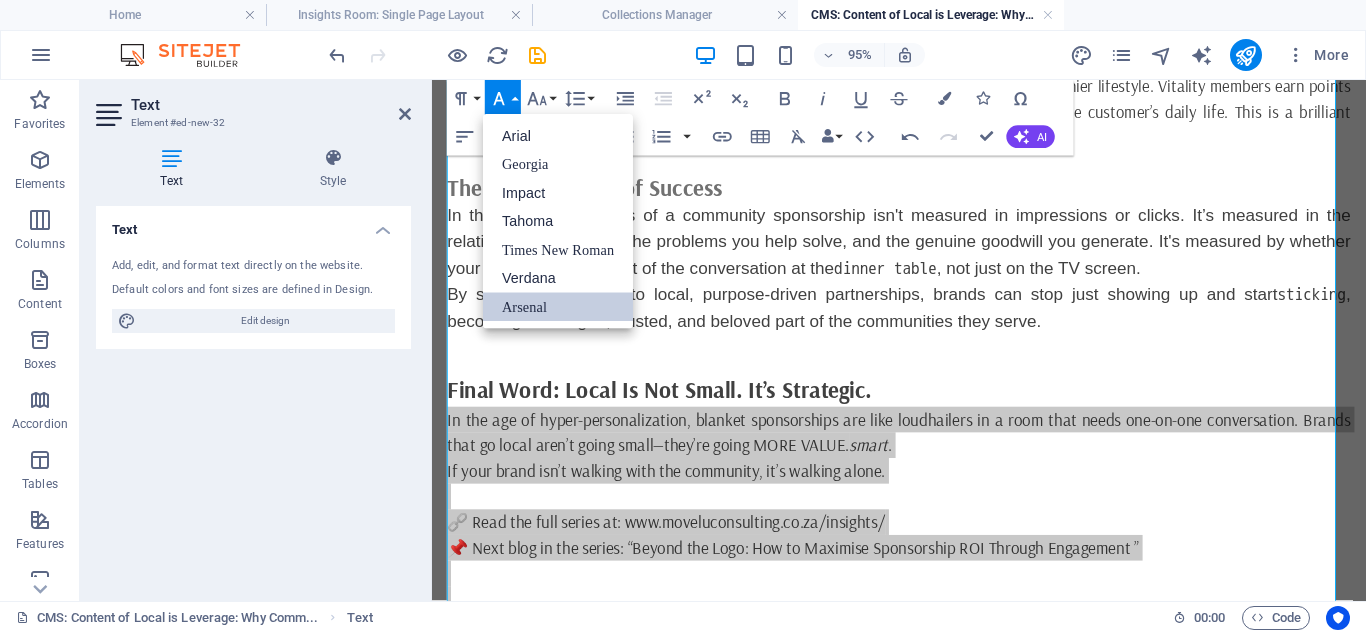 scroll, scrollTop: 0, scrollLeft: 0, axis: both 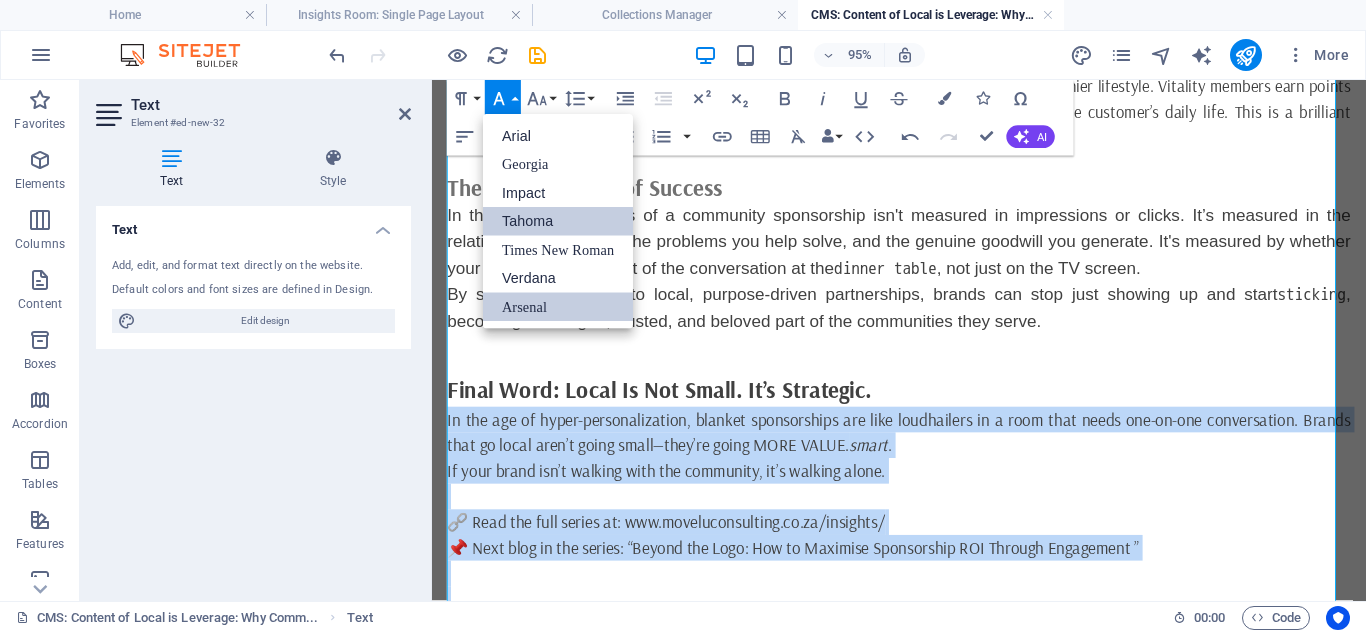 click on "Tahoma" at bounding box center [558, 221] 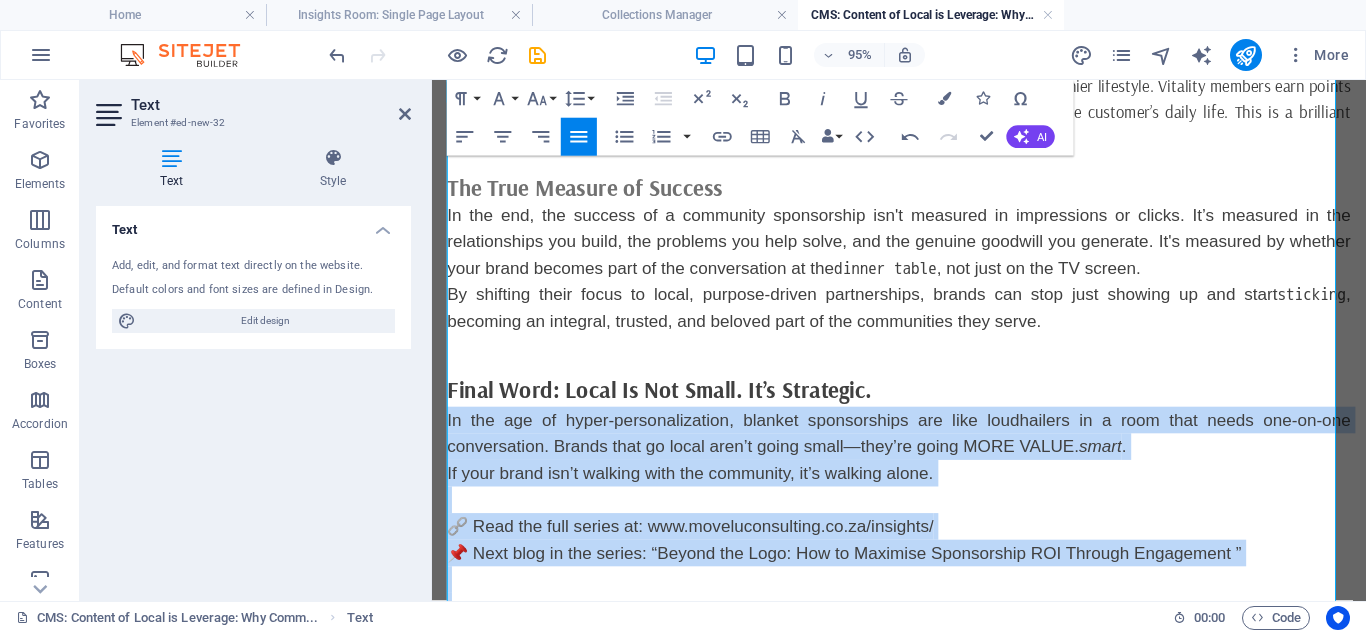 click at bounding box center [923, 522] 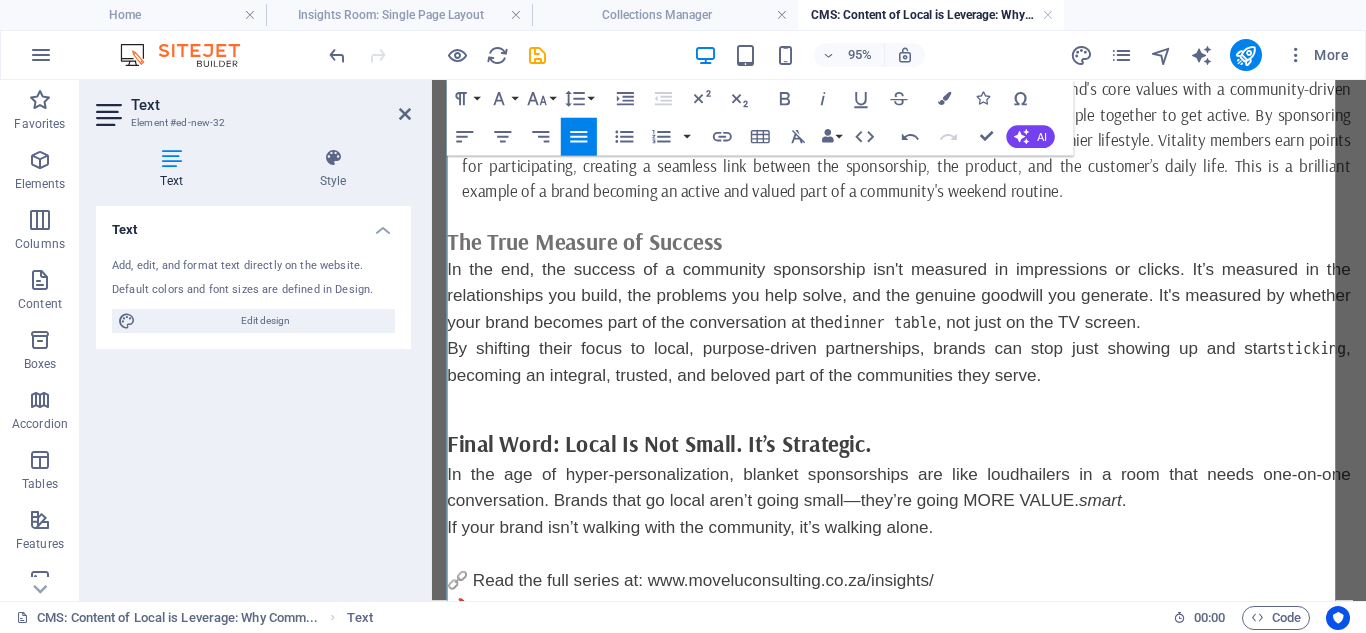 scroll, scrollTop: 1221, scrollLeft: 0, axis: vertical 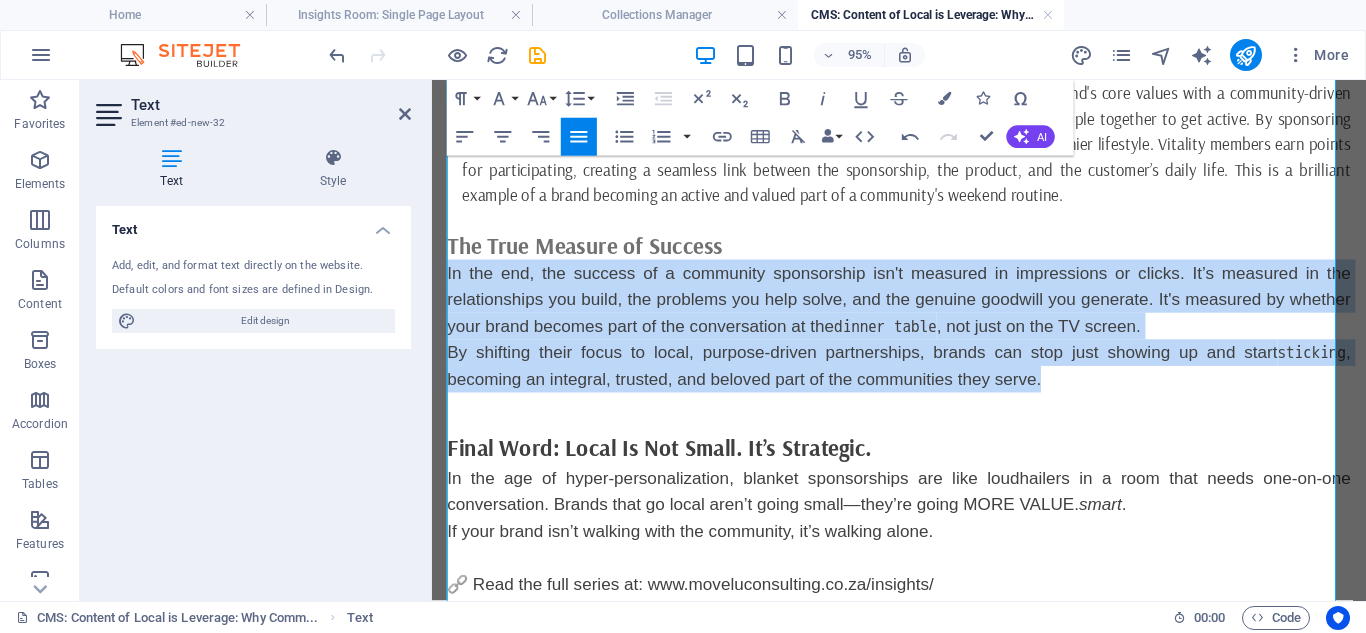 drag, startPoint x: 449, startPoint y: 274, endPoint x: 1157, endPoint y: 392, distance: 717.766 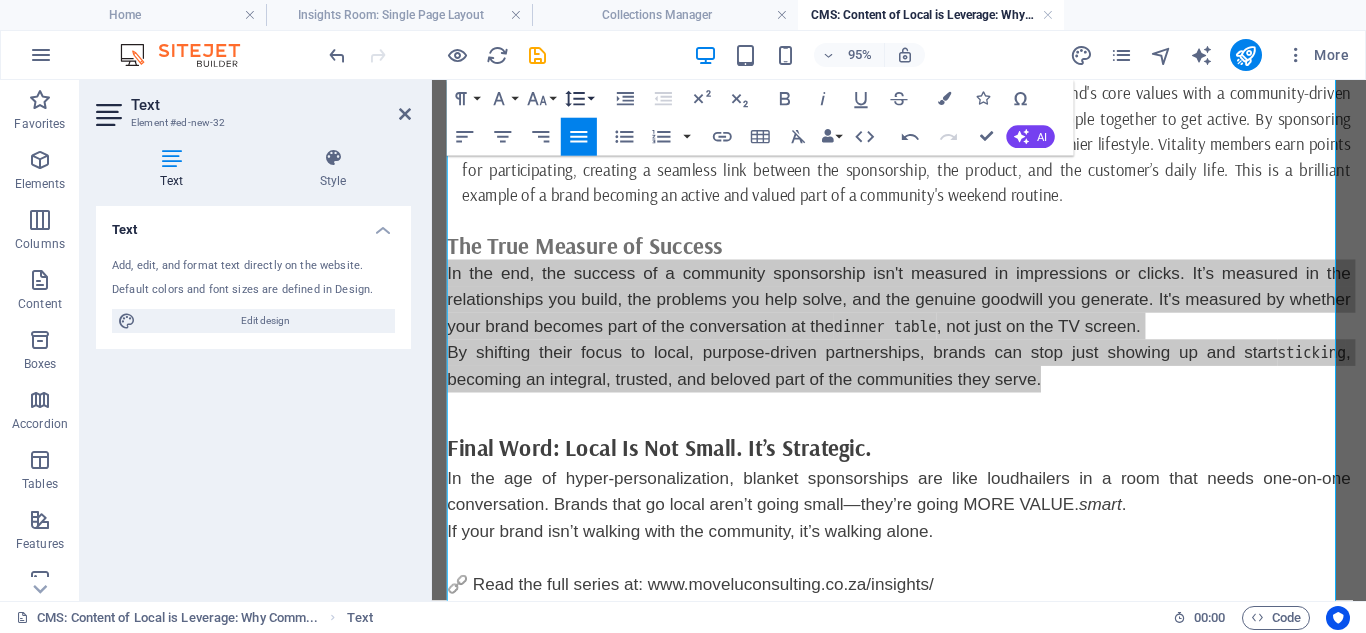 click 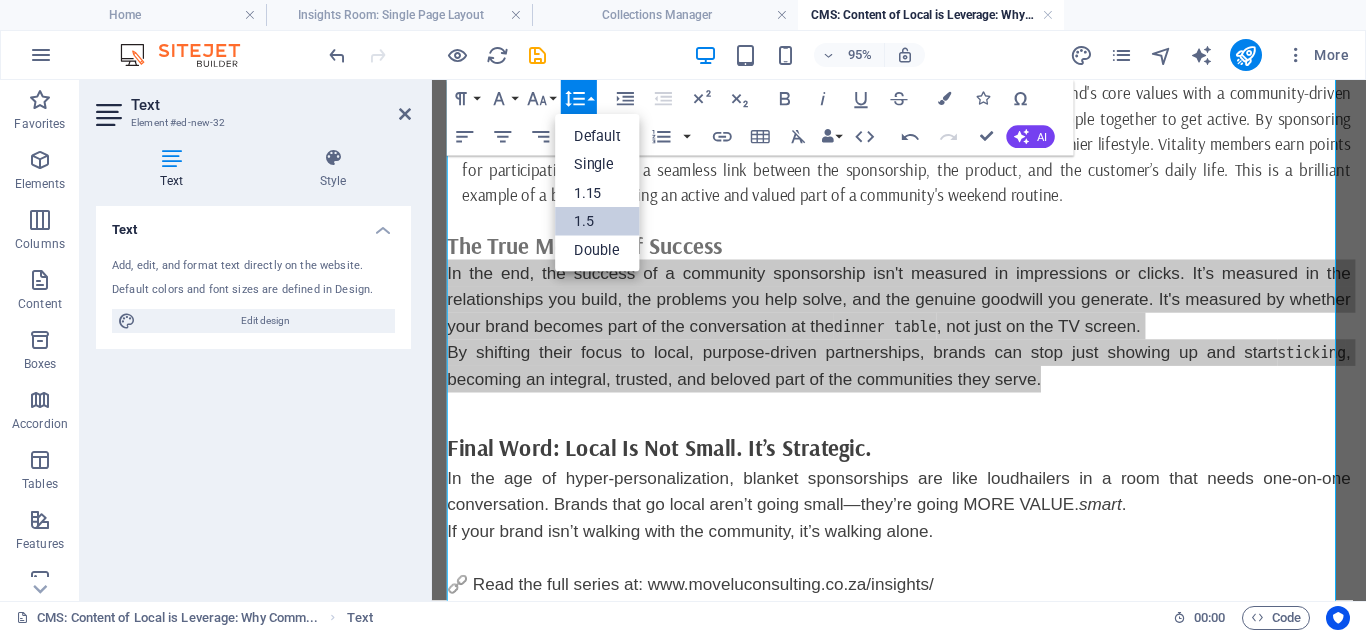 scroll, scrollTop: 0, scrollLeft: 0, axis: both 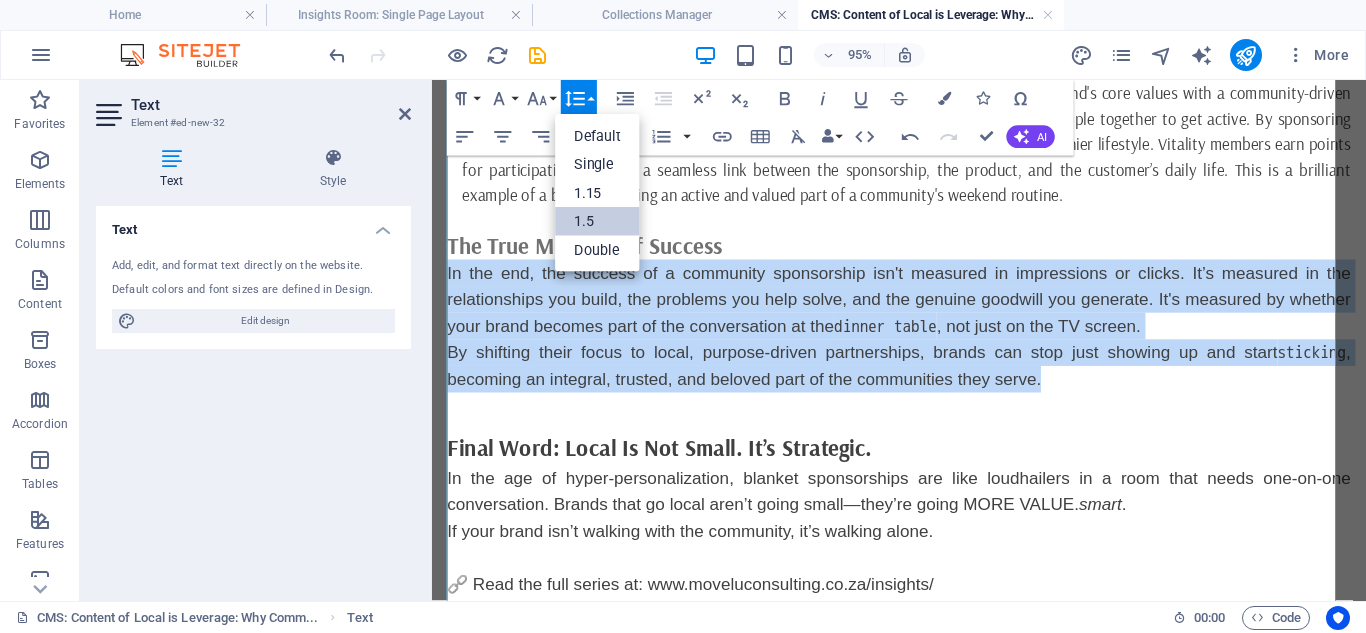 click on "1.5" at bounding box center (598, 221) 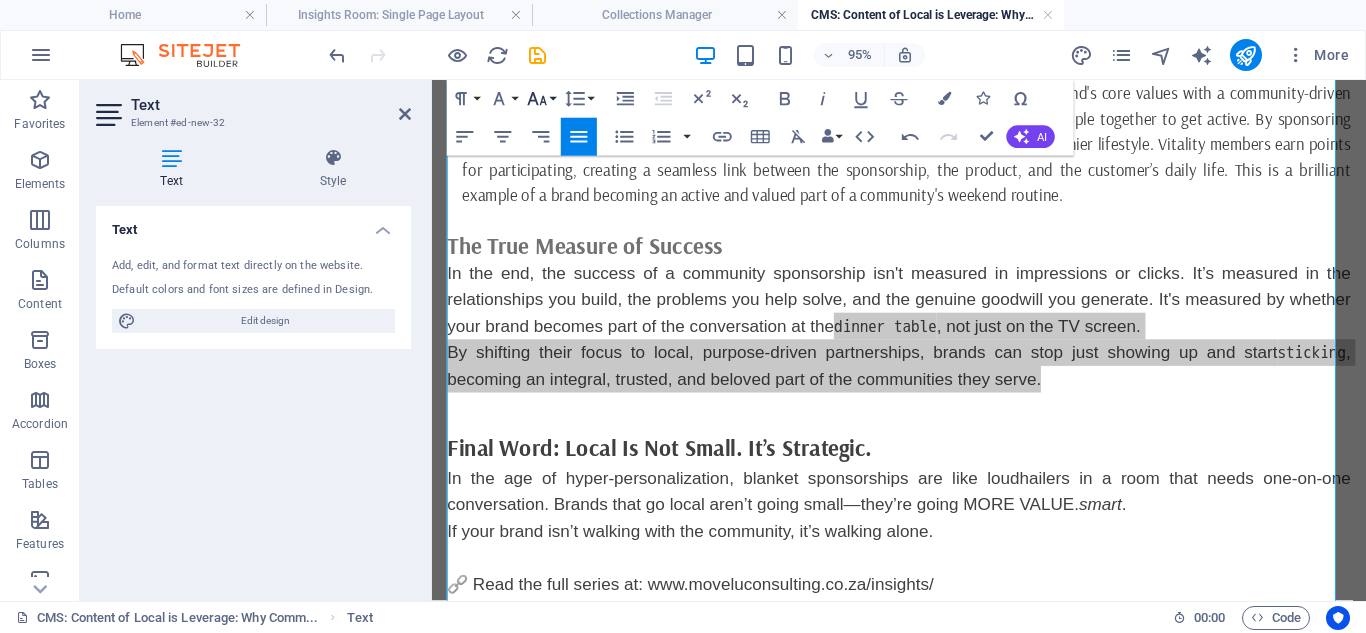 click on "Font Size" at bounding box center (541, 99) 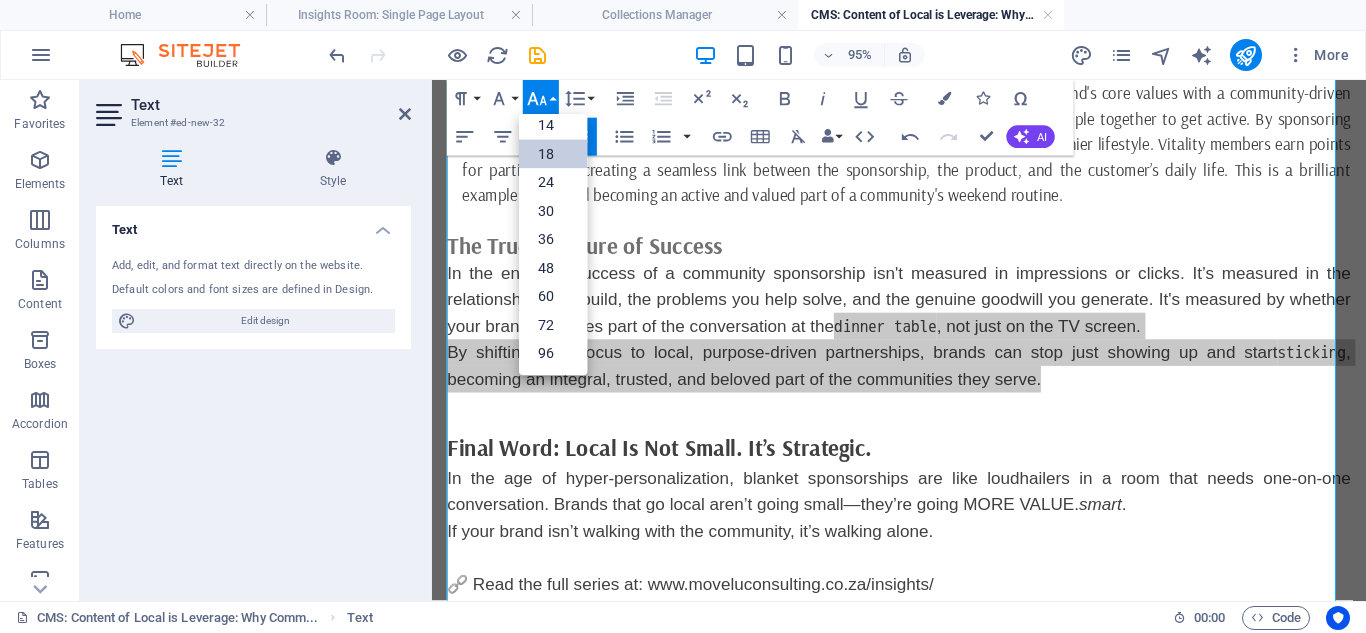 scroll, scrollTop: 161, scrollLeft: 0, axis: vertical 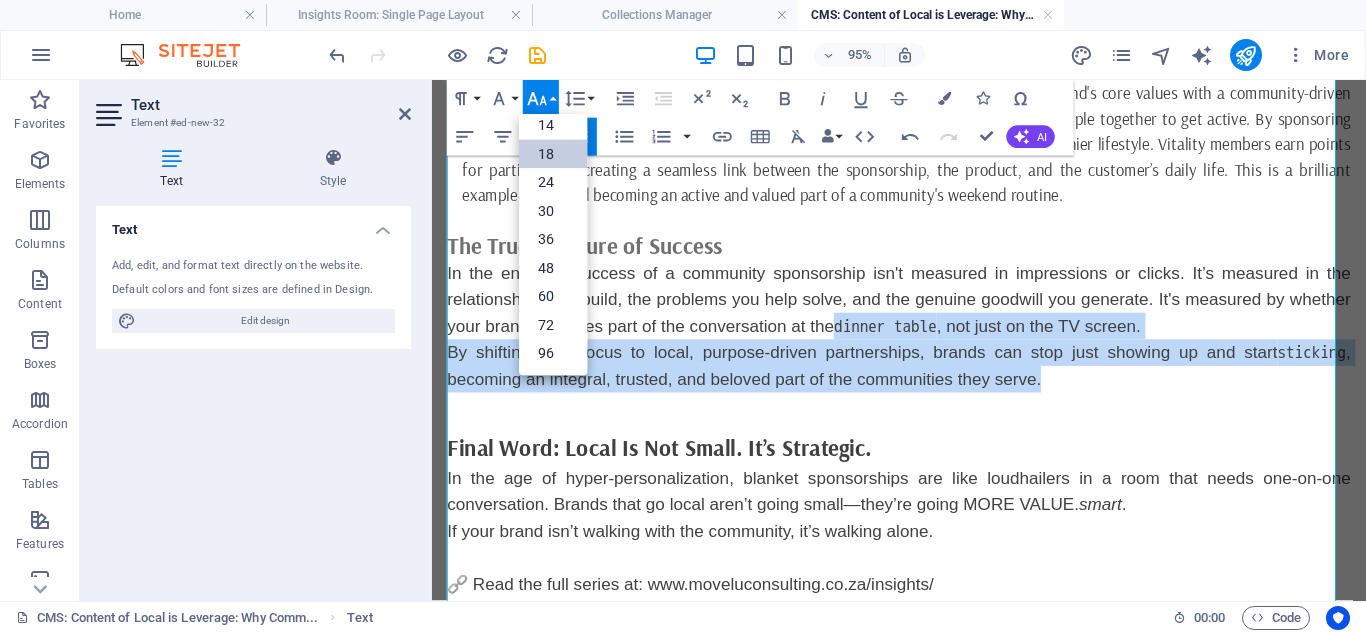 click on "18" at bounding box center (553, 154) 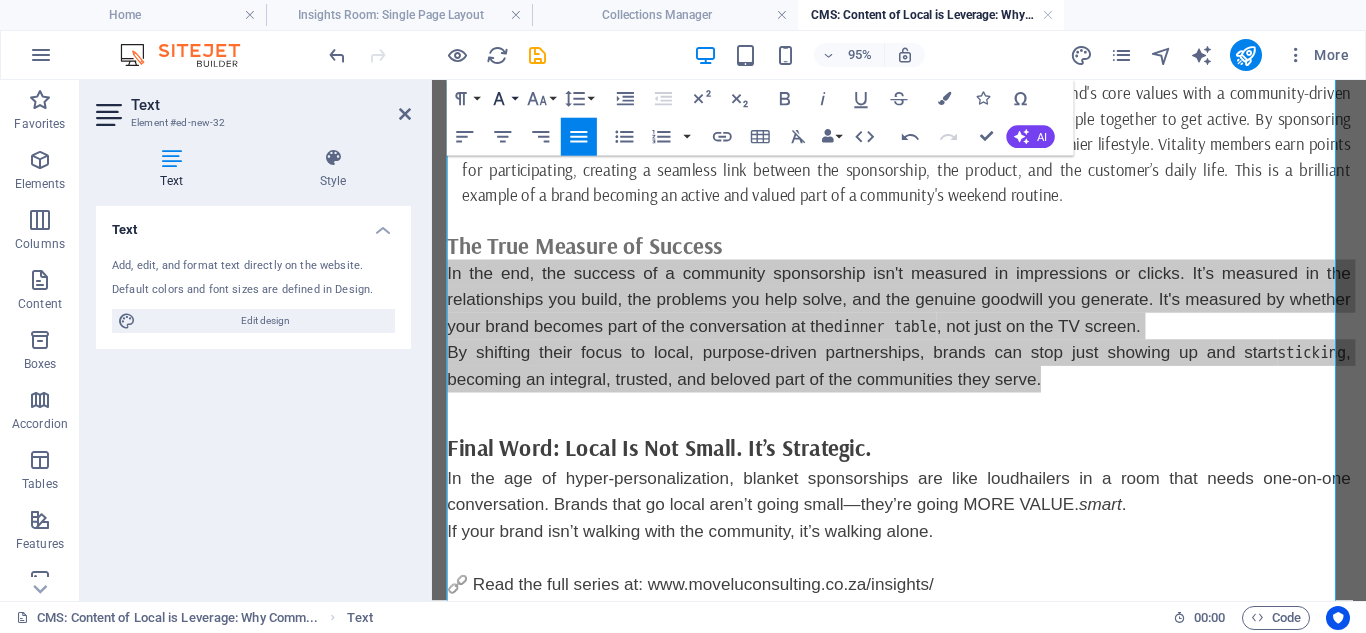 click on "Font Family" at bounding box center [503, 99] 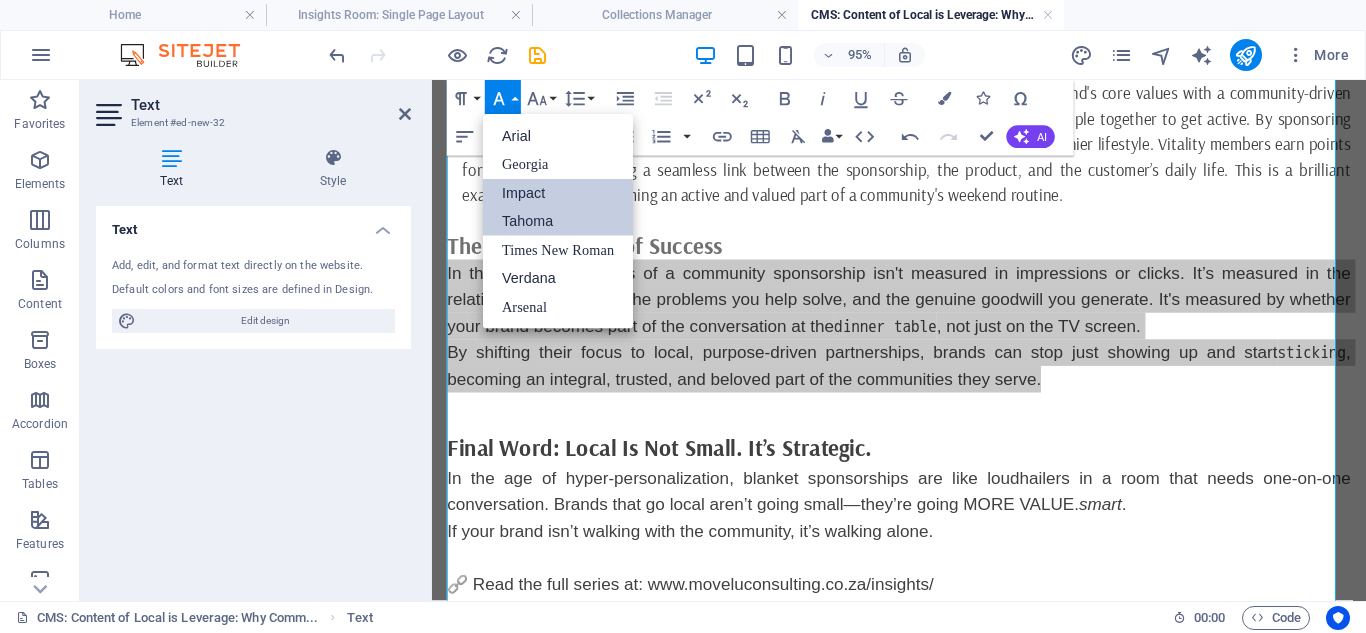 scroll, scrollTop: 0, scrollLeft: 0, axis: both 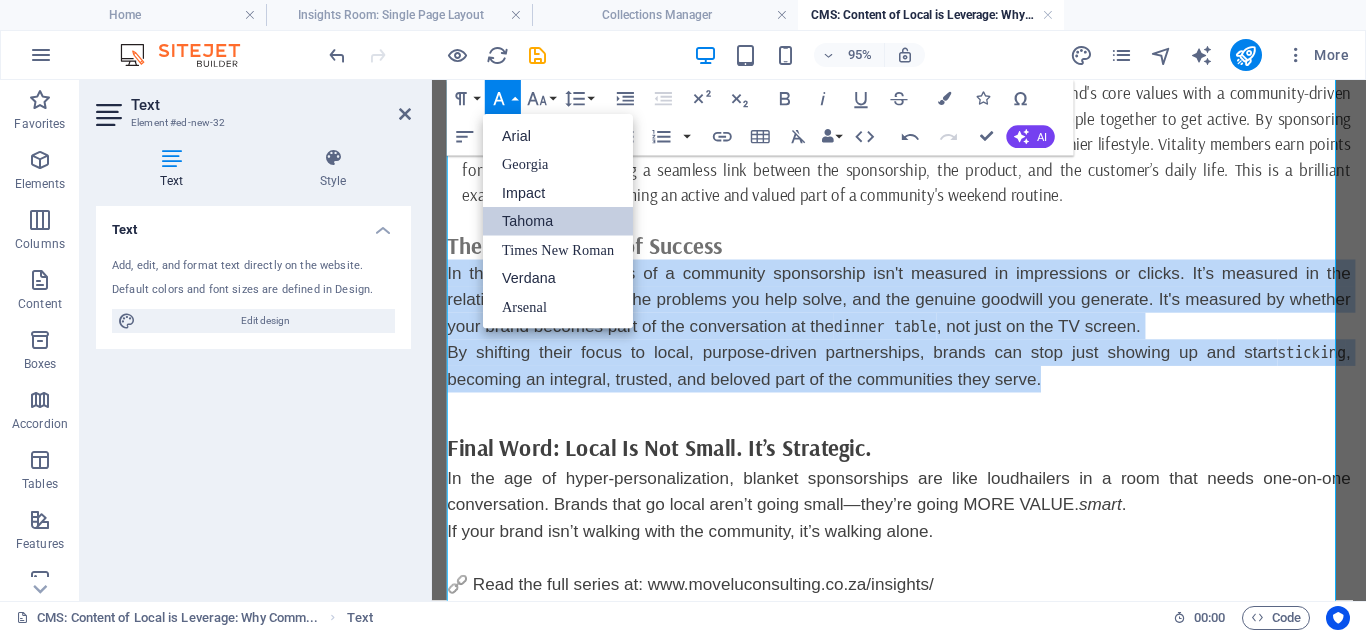 click on "Tahoma" at bounding box center (558, 221) 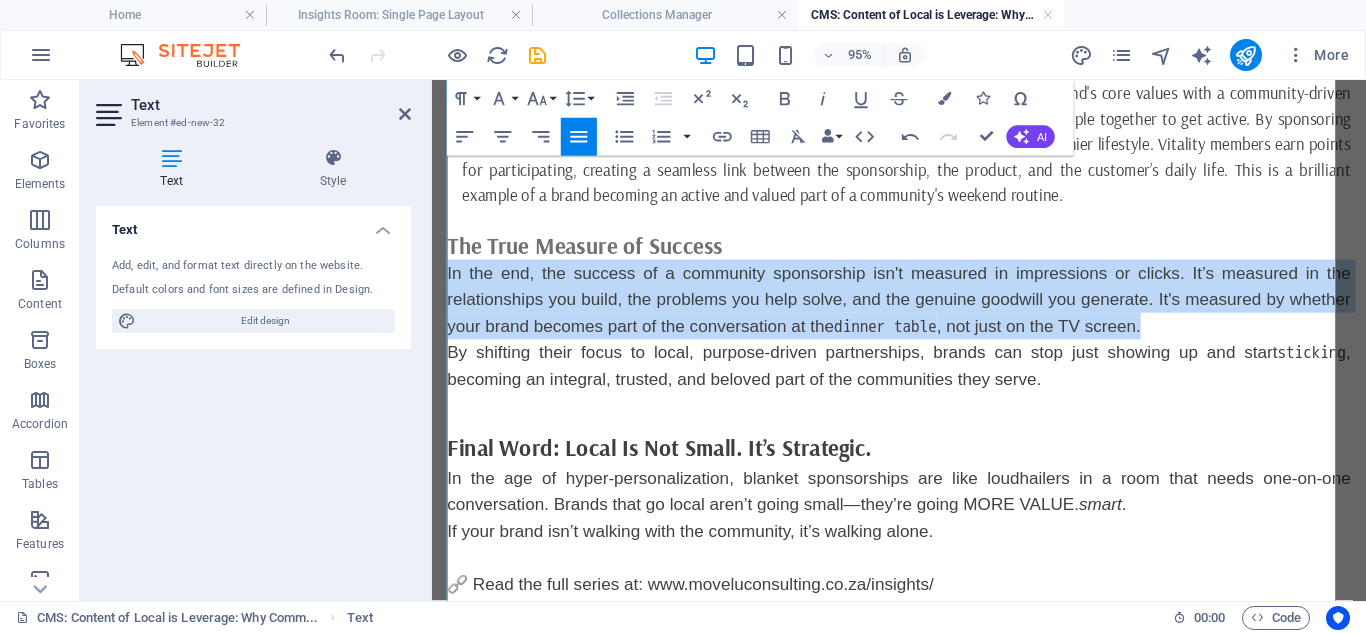 click on "By shifting their focus to local, purpose-driven partnerships, brands can stop just showing up and start sticking , becoming an integral, trusted, and beloved part of the communities they serve." at bounding box center (923, 381) 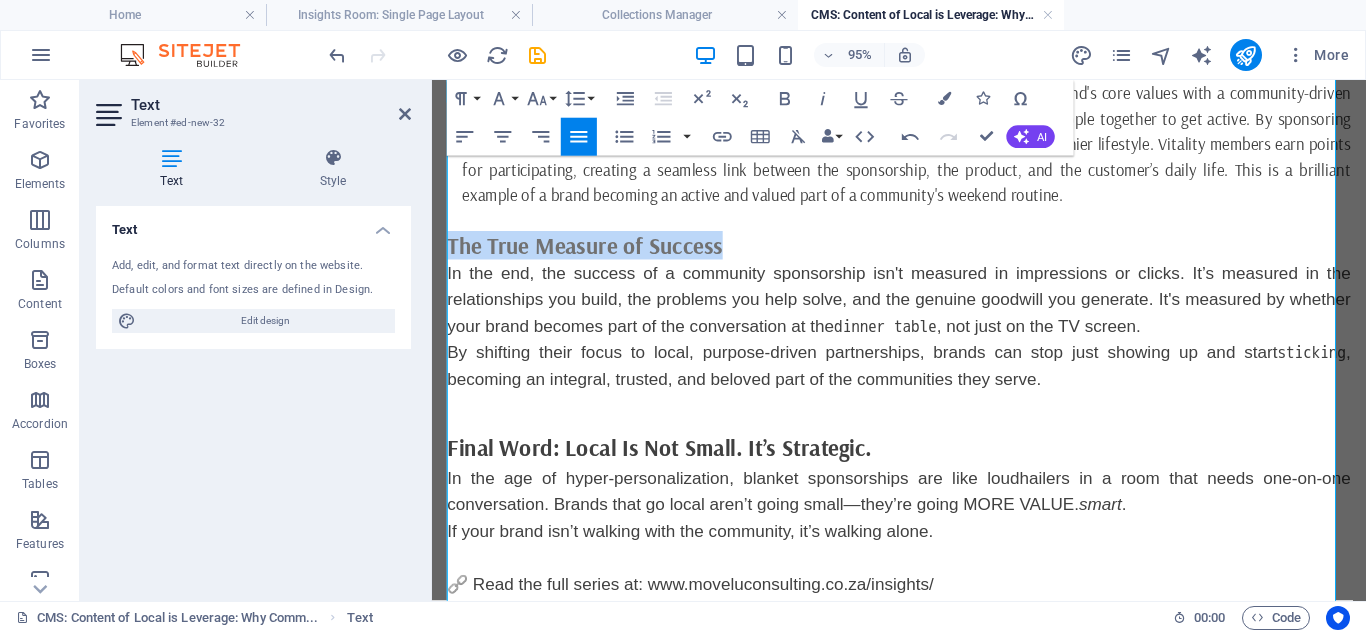 drag, startPoint x: 448, startPoint y: 255, endPoint x: 751, endPoint y: 248, distance: 303.08084 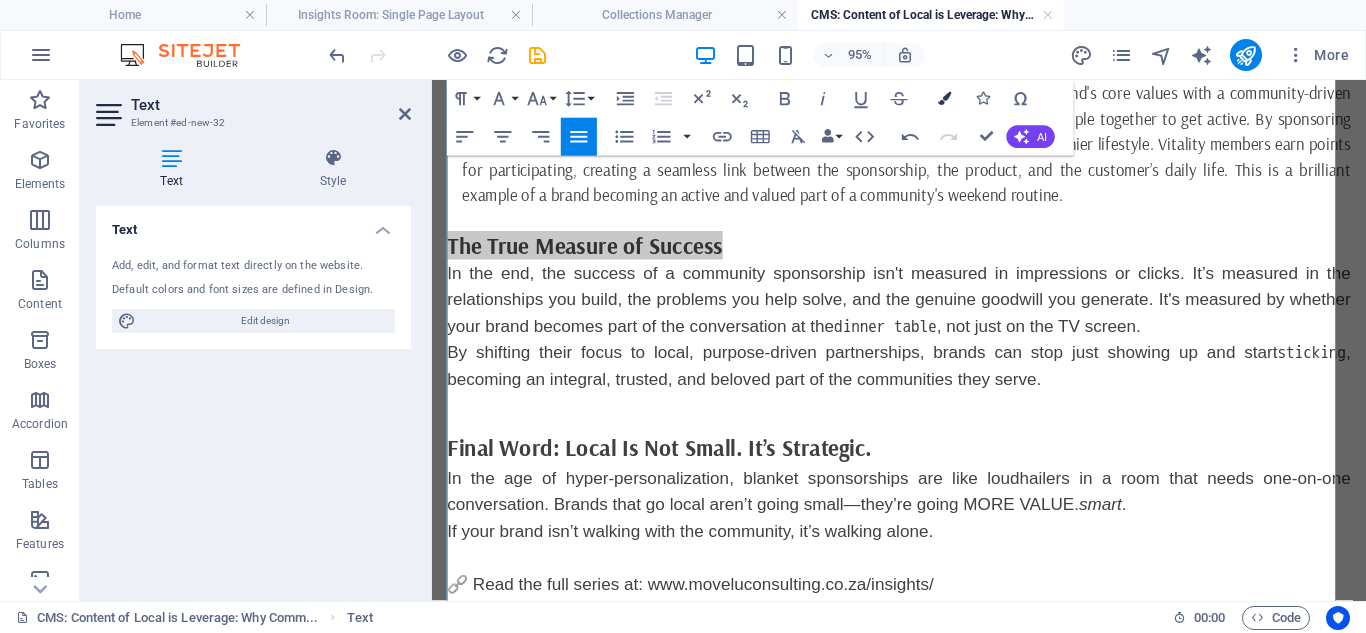 click at bounding box center [944, 98] 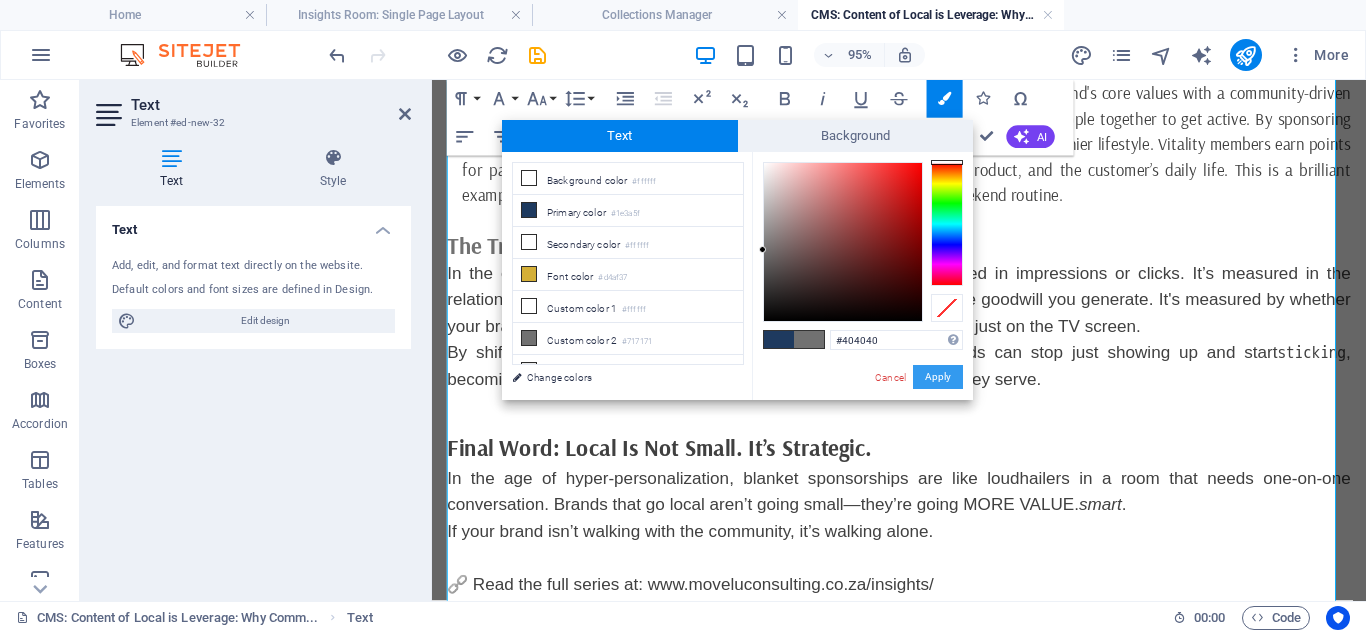 click on "Apply" at bounding box center (938, 377) 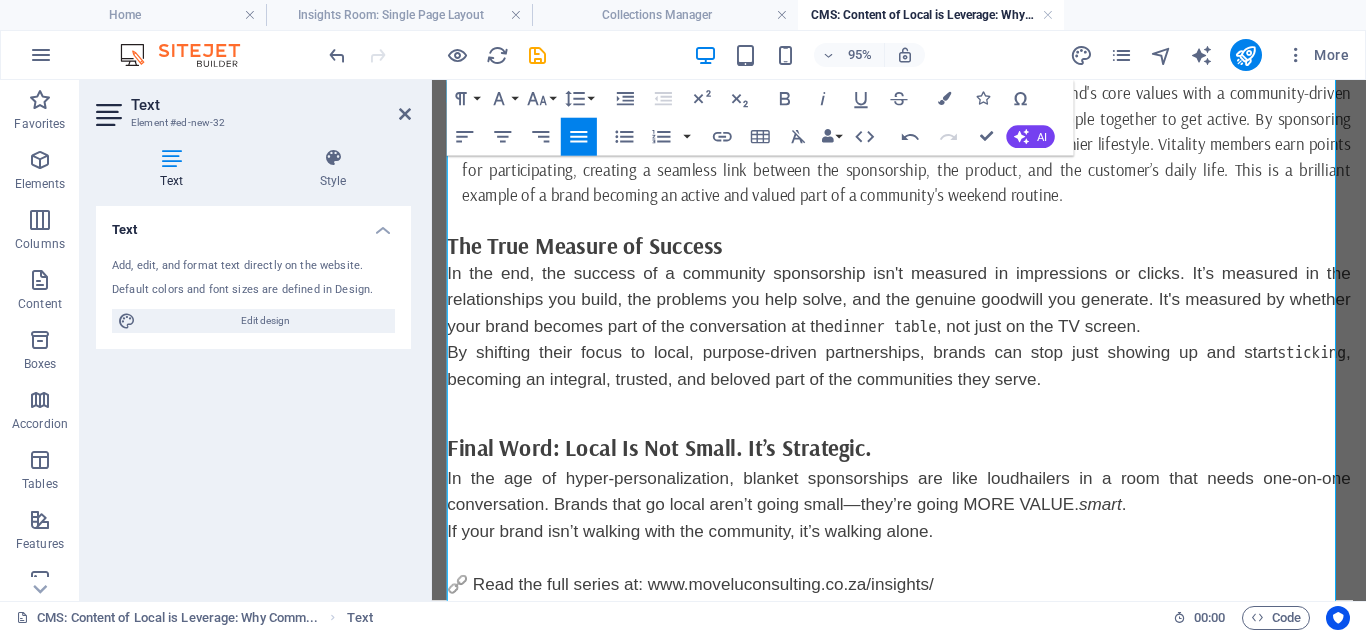 click on "By shifting their focus to local, purpose-driven partnerships, brands can stop just showing up and start sticking , becoming an integral, trusted, and beloved part of the communities they serve." at bounding box center [923, 381] 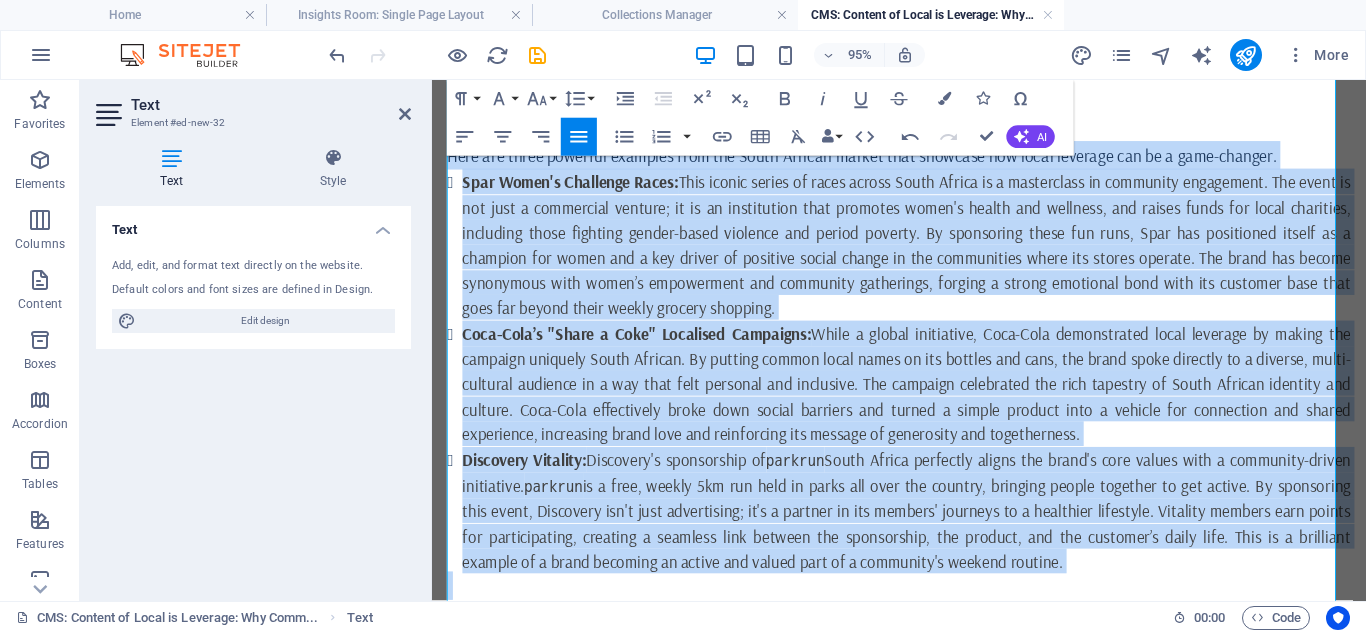 scroll, scrollTop: 857, scrollLeft: 0, axis: vertical 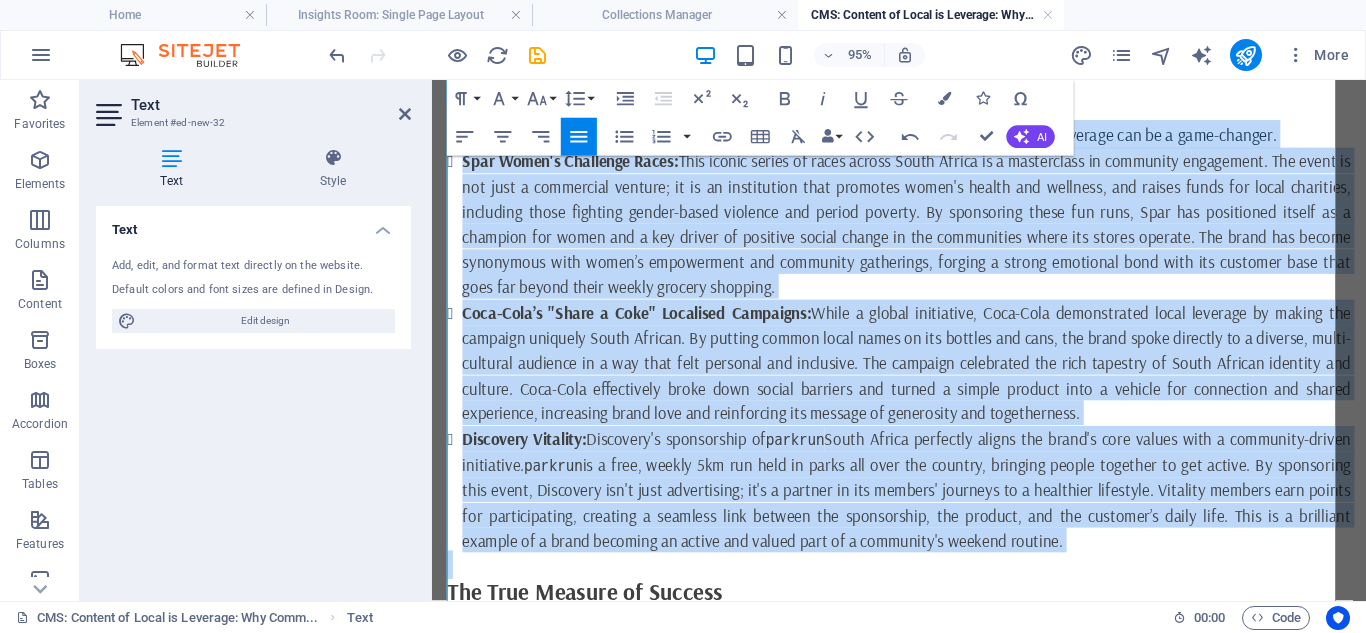 drag, startPoint x: 450, startPoint y: 289, endPoint x: 1194, endPoint y: 570, distance: 795.2968 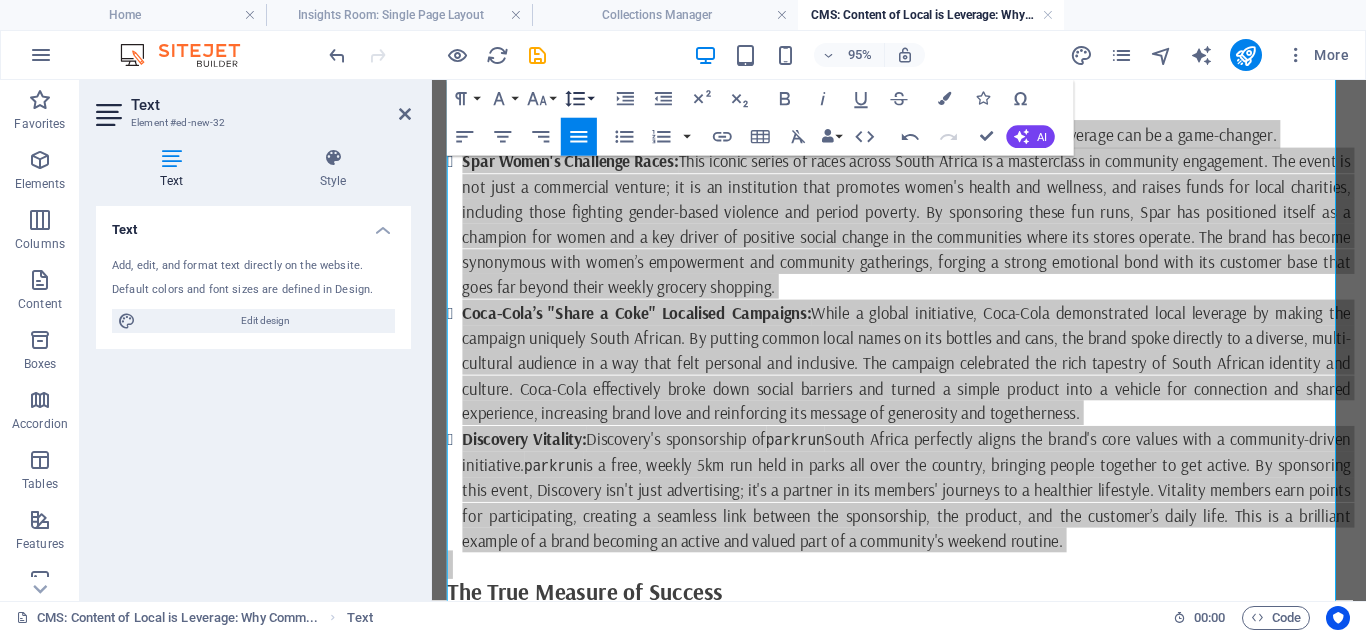 click on "Line Height" at bounding box center [579, 99] 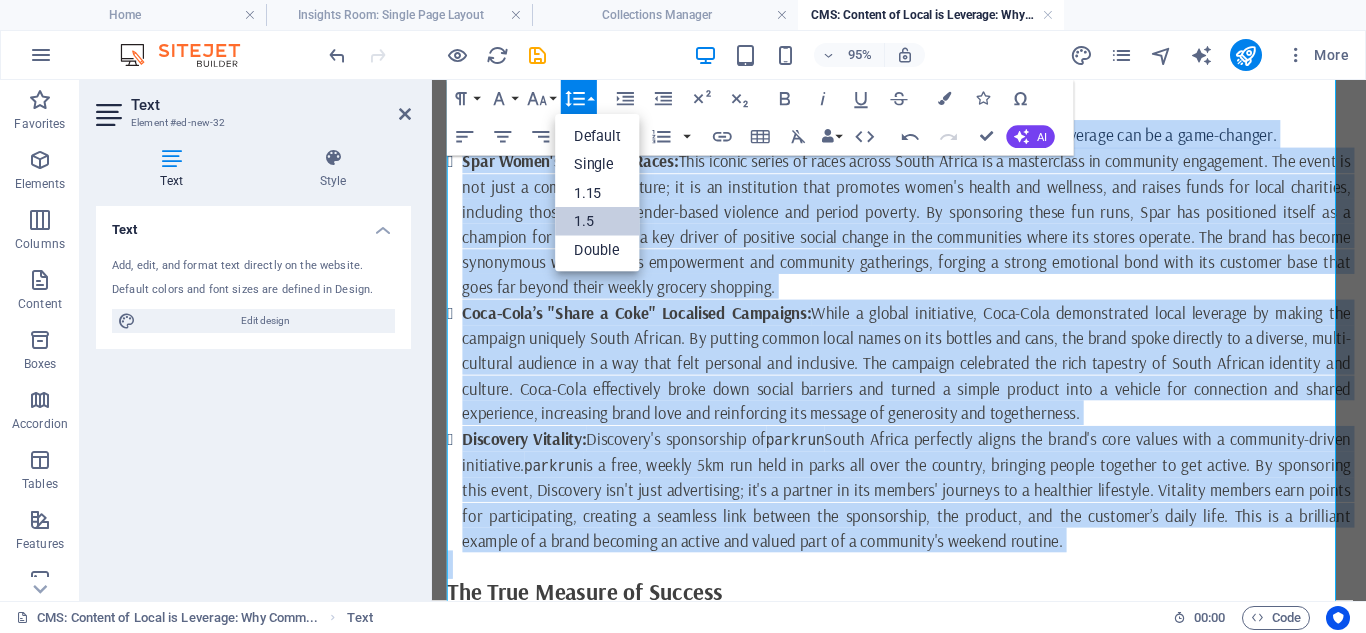 click on "1.5" at bounding box center [598, 221] 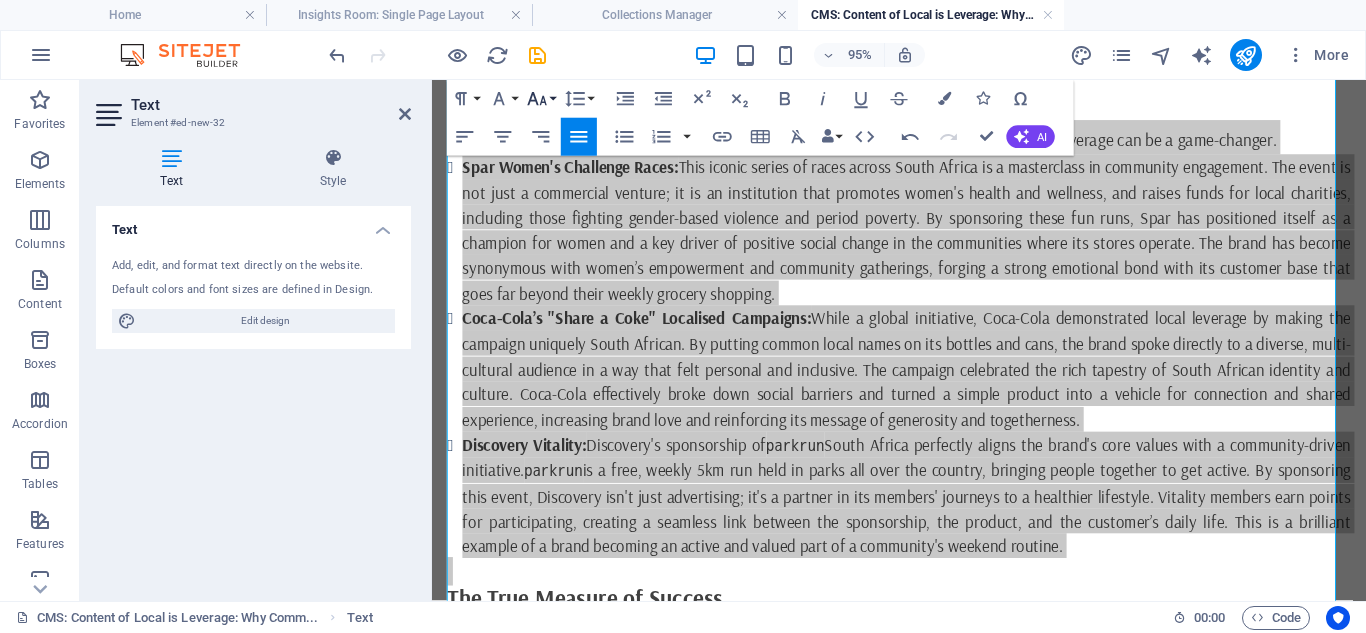 click on "Font Size" at bounding box center (541, 99) 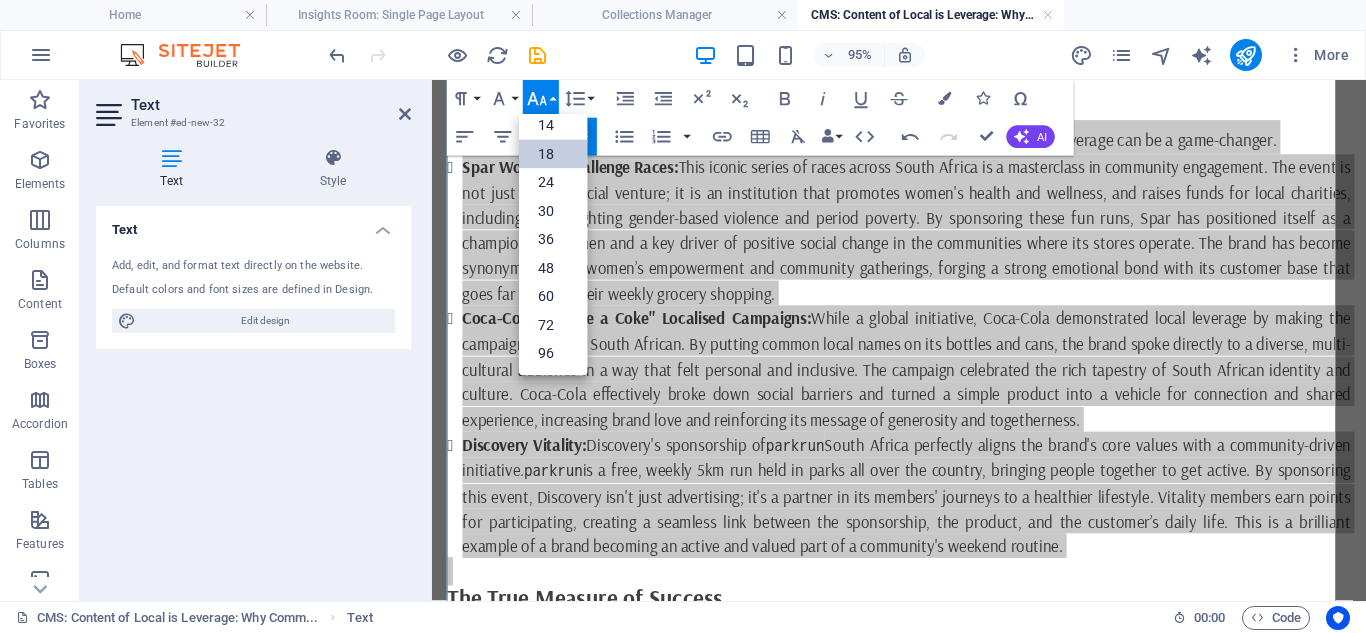 scroll, scrollTop: 161, scrollLeft: 0, axis: vertical 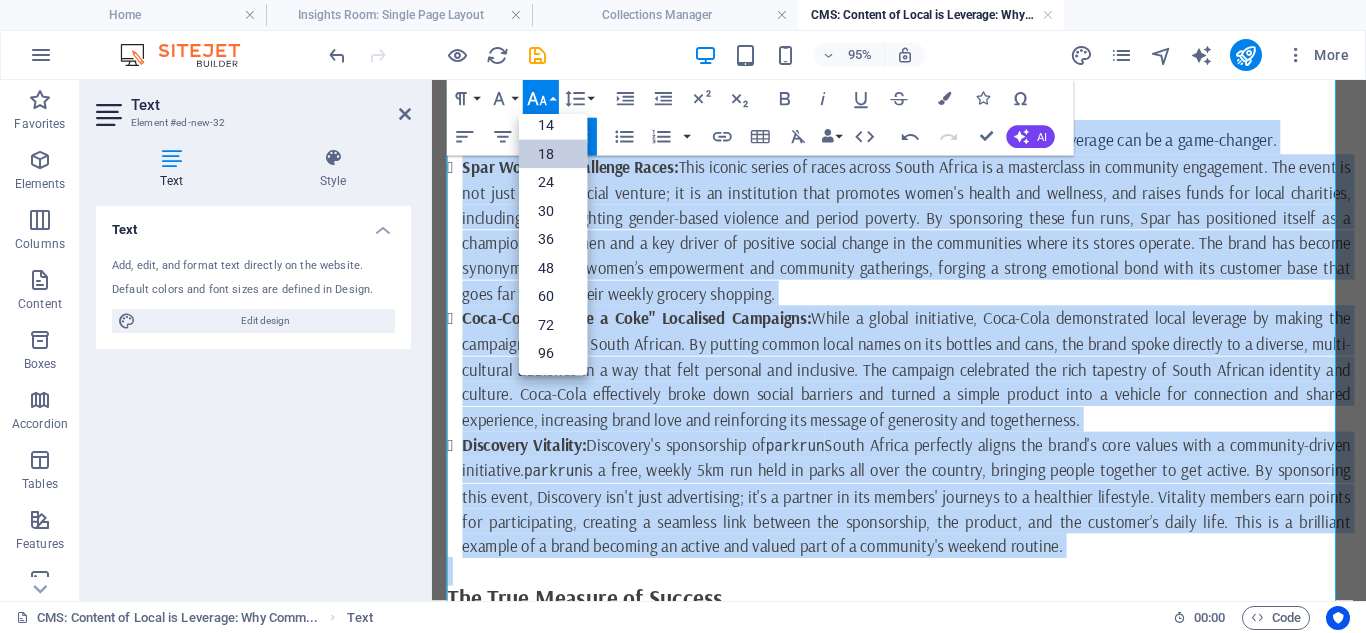 click on "18" at bounding box center [553, 154] 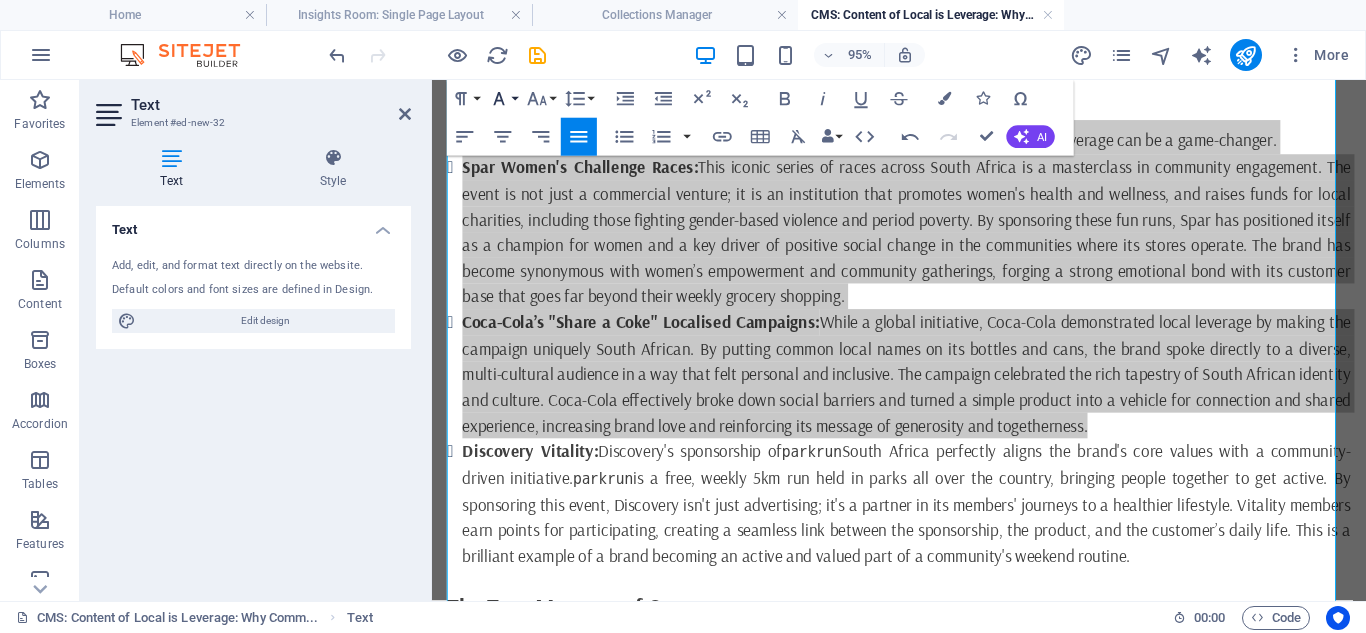 click on "Font Family" at bounding box center [503, 99] 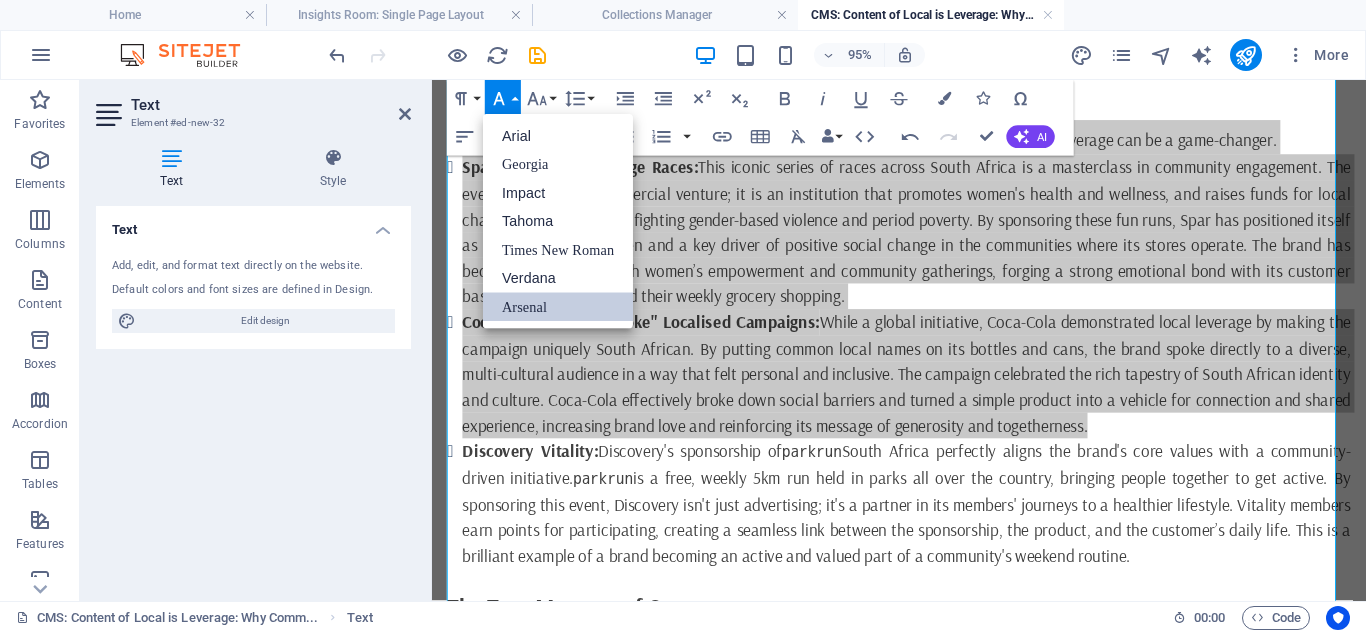 scroll, scrollTop: 0, scrollLeft: 0, axis: both 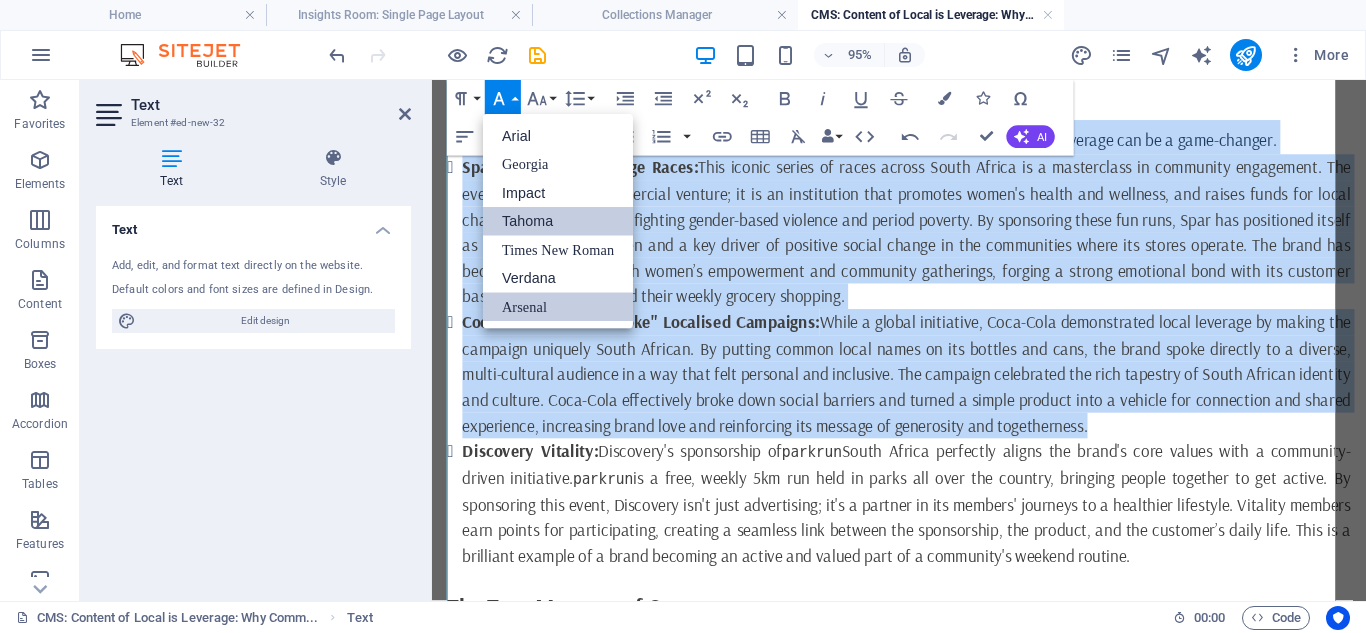 click on "Tahoma" at bounding box center (558, 221) 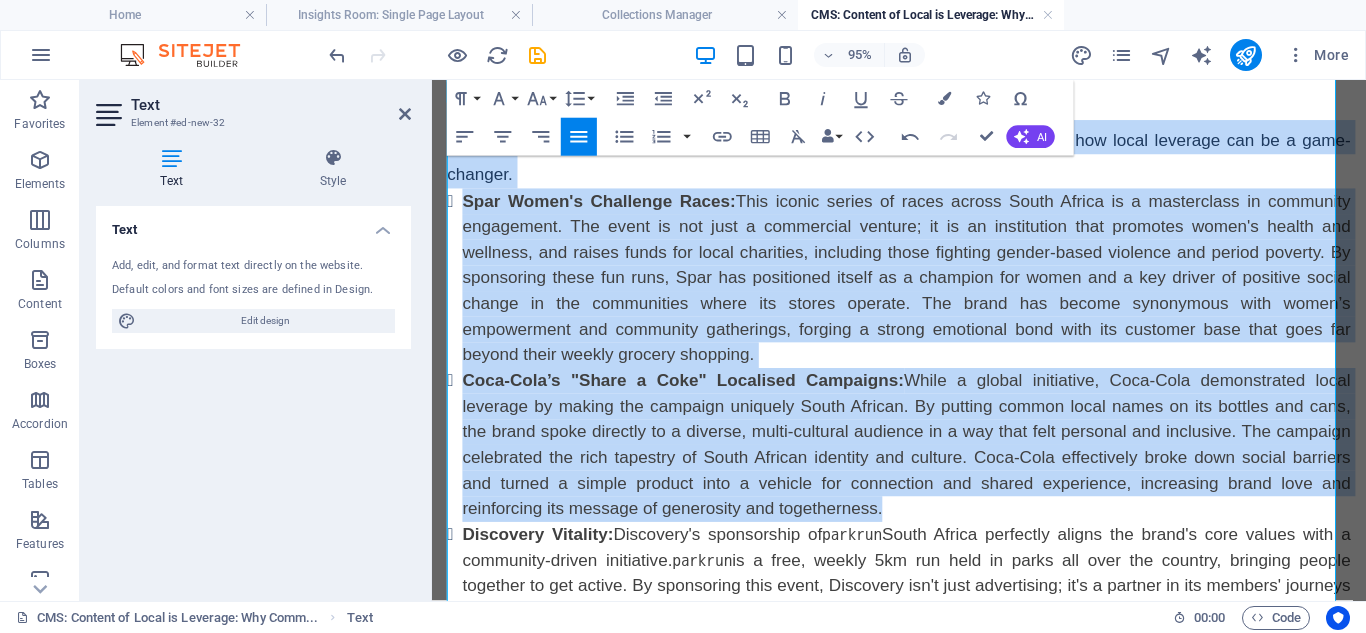 click on "Spar Women's Challenge Races: This iconic series of races across [COUNTRY] is a masterclass in community engagement. The event is not just a commercial venture; it is an institution that promotes women's health and wellness, and raises funds for local charities, including those fighting gender-based violence and period poverty. By sponsoring these fun runs, Spar has positioned itself as a champion for women and a key driver of positive social change in the communities where its stores operate. The brand has become synonymous with women’s empowerment and community gatherings, forging a strong emotional bond with its customer base that goes far beyond their weekly grocery shopping." at bounding box center [931, 288] 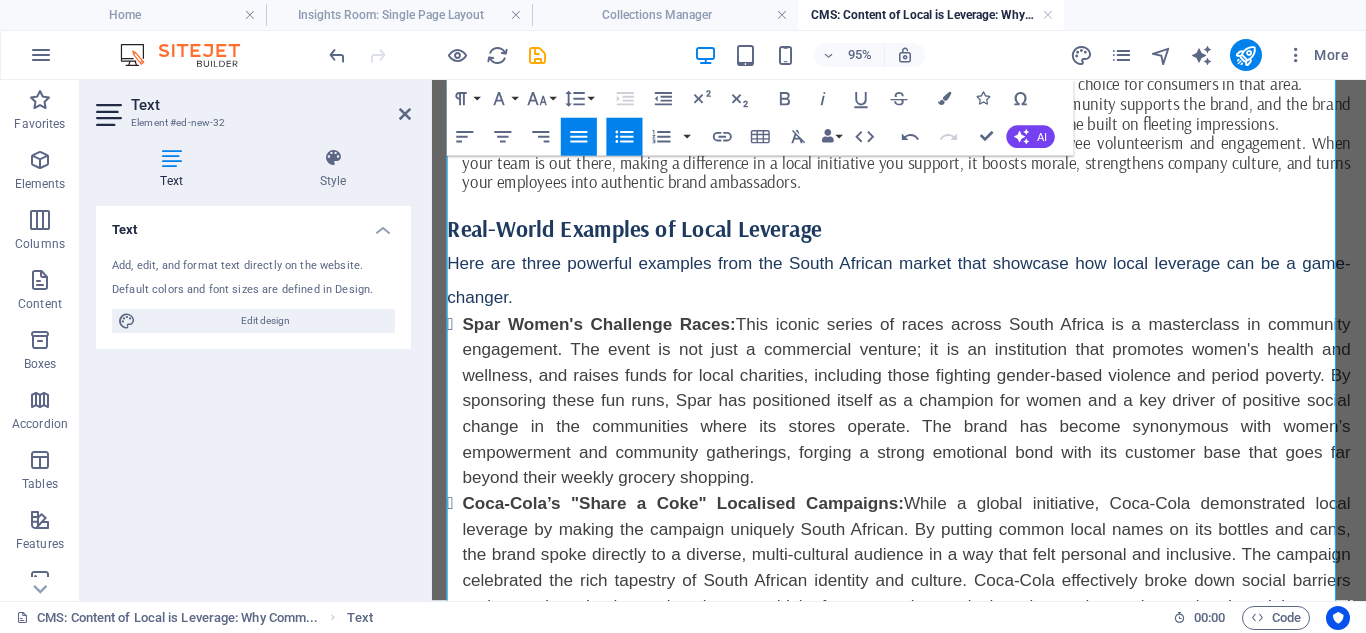 scroll, scrollTop: 724, scrollLeft: 0, axis: vertical 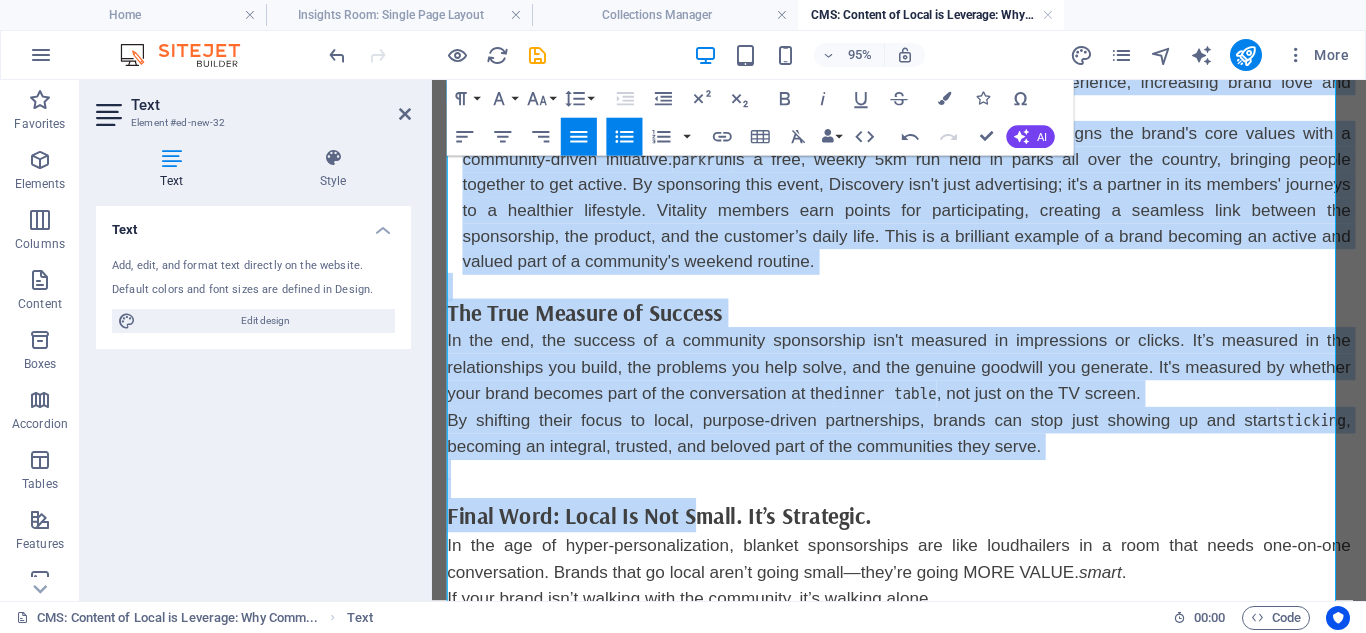 drag, startPoint x: 448, startPoint y: 273, endPoint x: 909, endPoint y: 271, distance: 461.00433 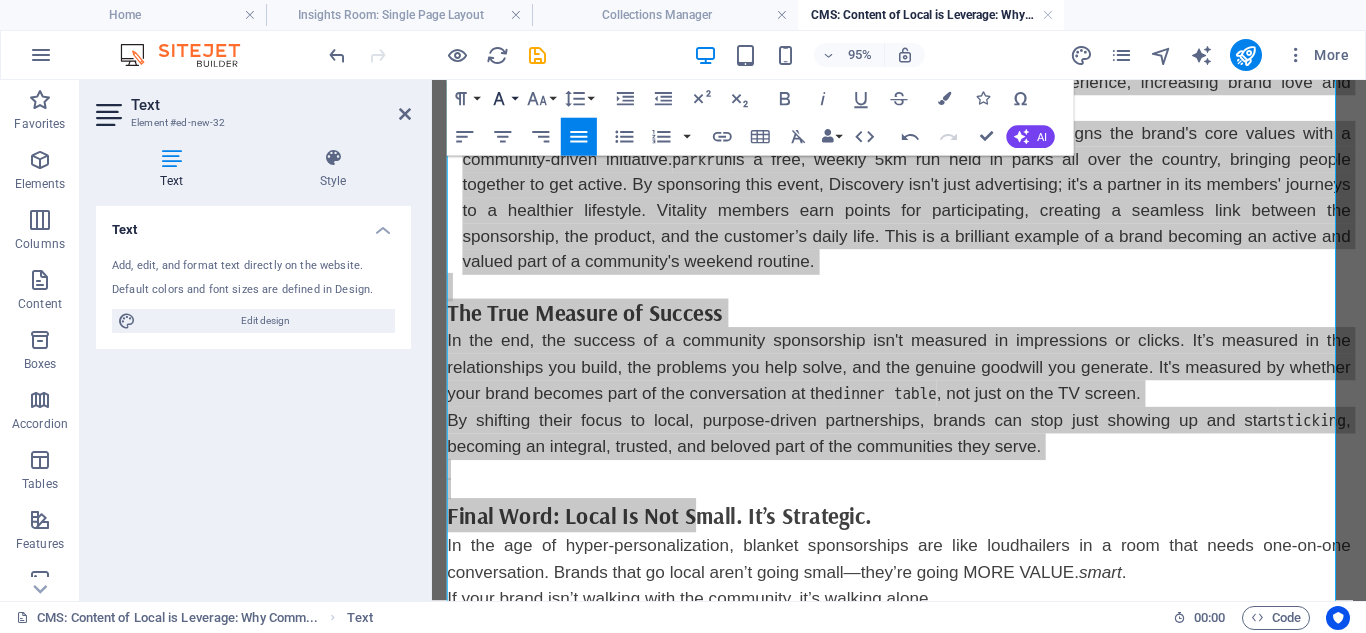 click on "Font Family" at bounding box center [503, 99] 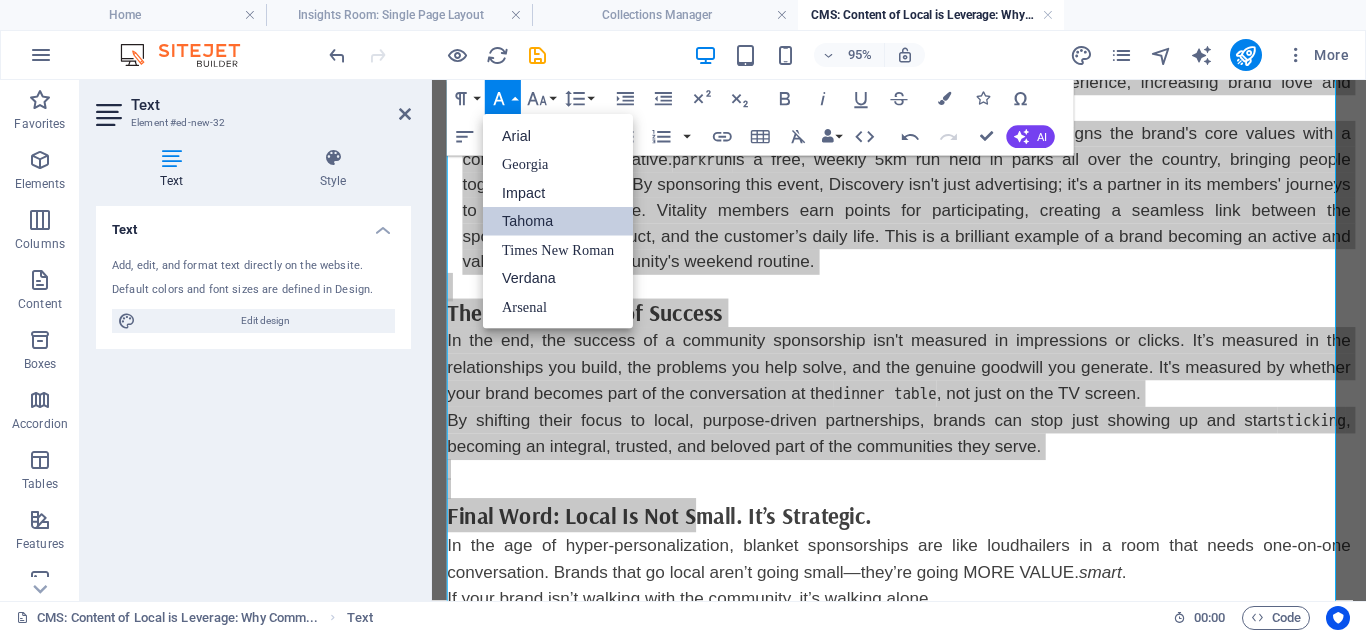 scroll, scrollTop: 0, scrollLeft: 0, axis: both 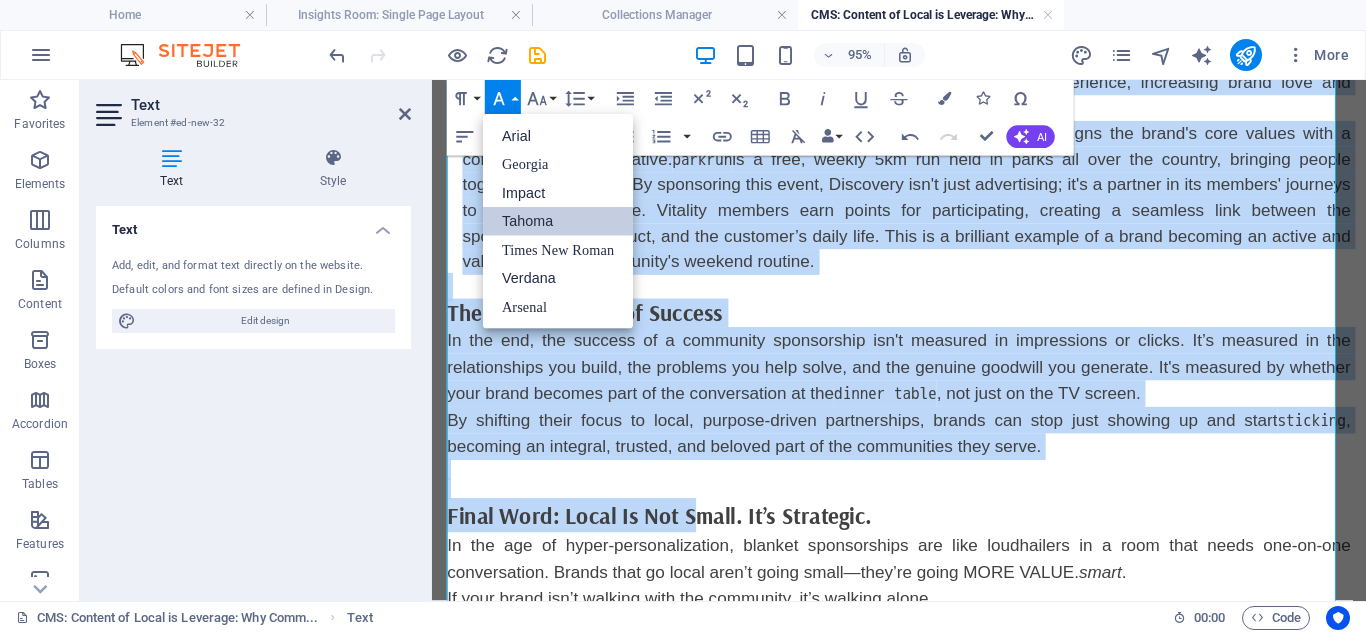 click on "Tahoma" at bounding box center [558, 221] 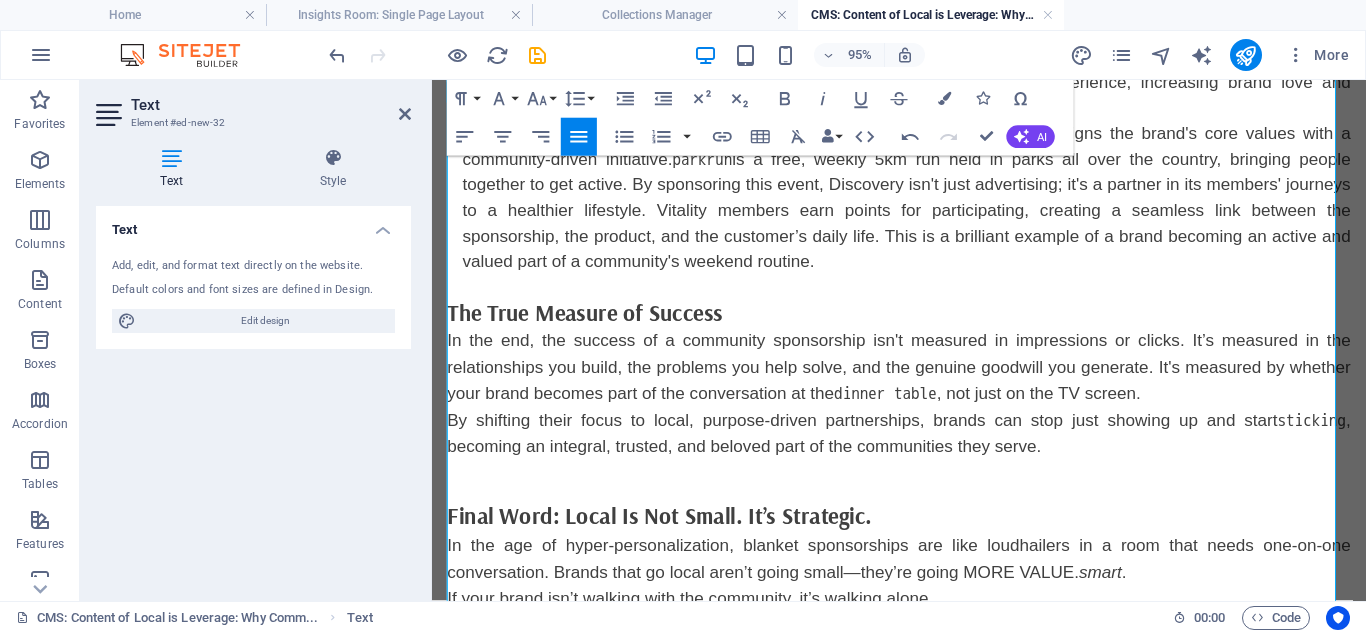 click on "In the end, the success of a community sponsorship isn't measured in impressions or clicks. It’s measured in the relationships you build, the problems you help solve, and the genuine goodwill you generate. It's measured by whether your brand becomes part of the conversation at the  dinner table , not just on the TV screen." at bounding box center (923, 382) 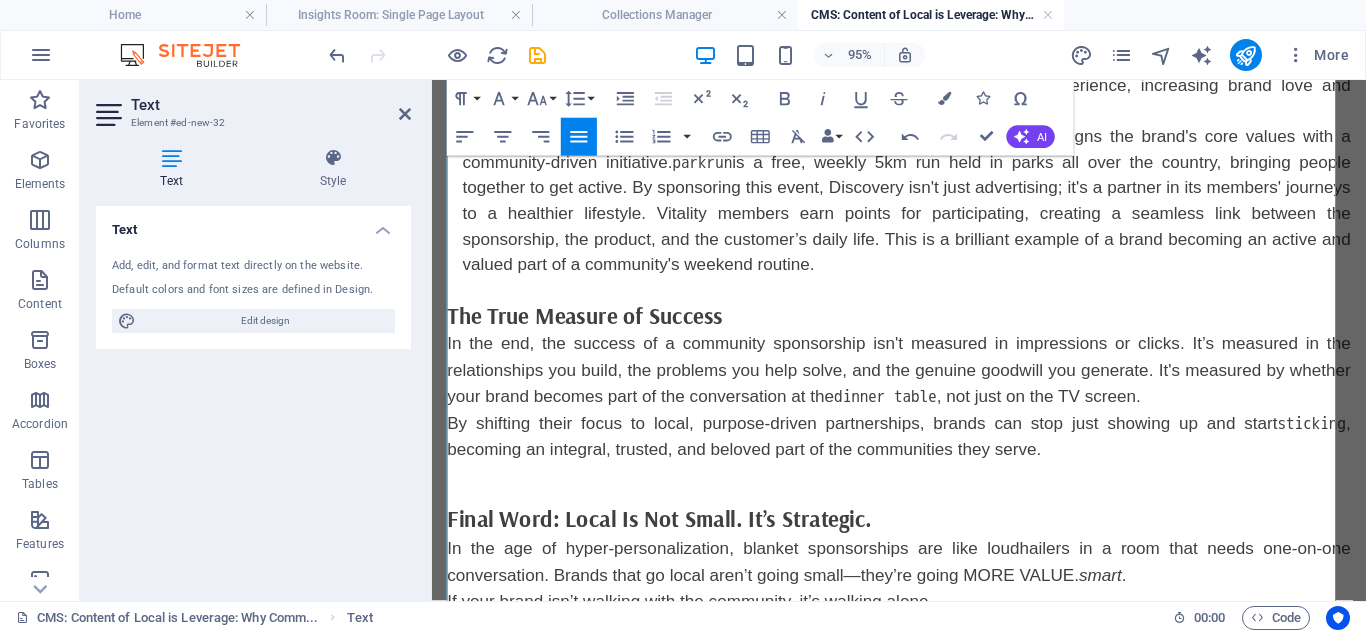 scroll, scrollTop: 1291, scrollLeft: 0, axis: vertical 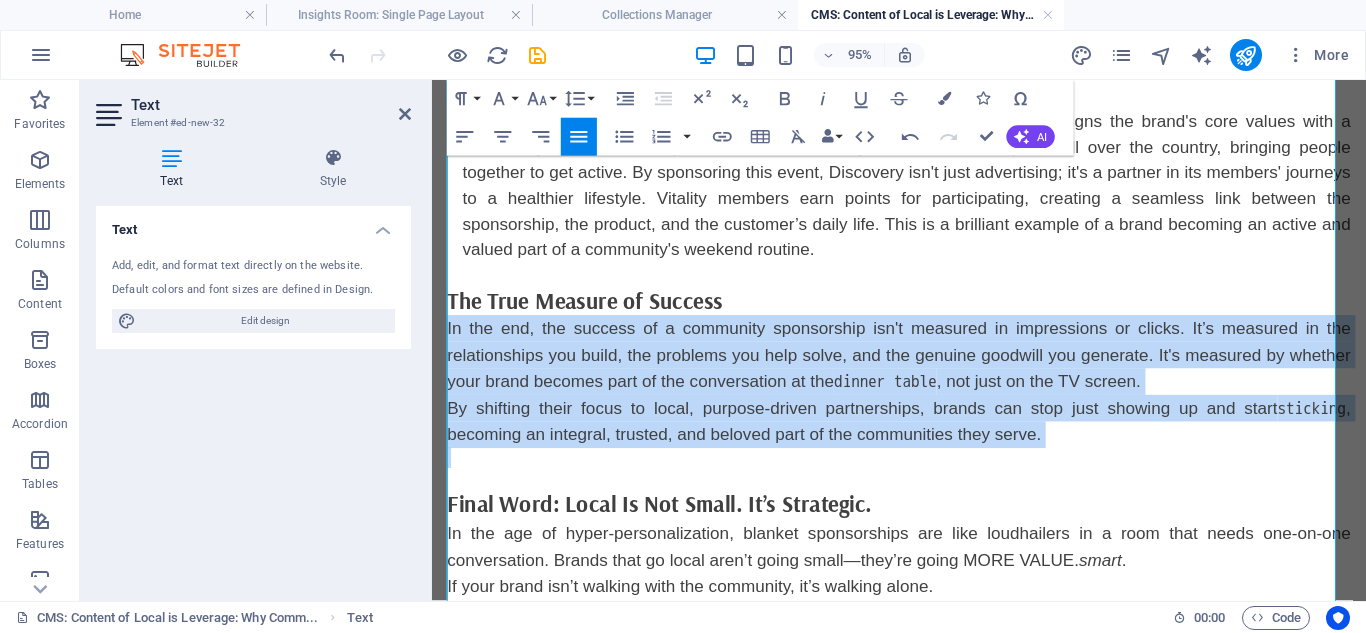drag, startPoint x: 448, startPoint y: 343, endPoint x: 1133, endPoint y: 483, distance: 699.1602 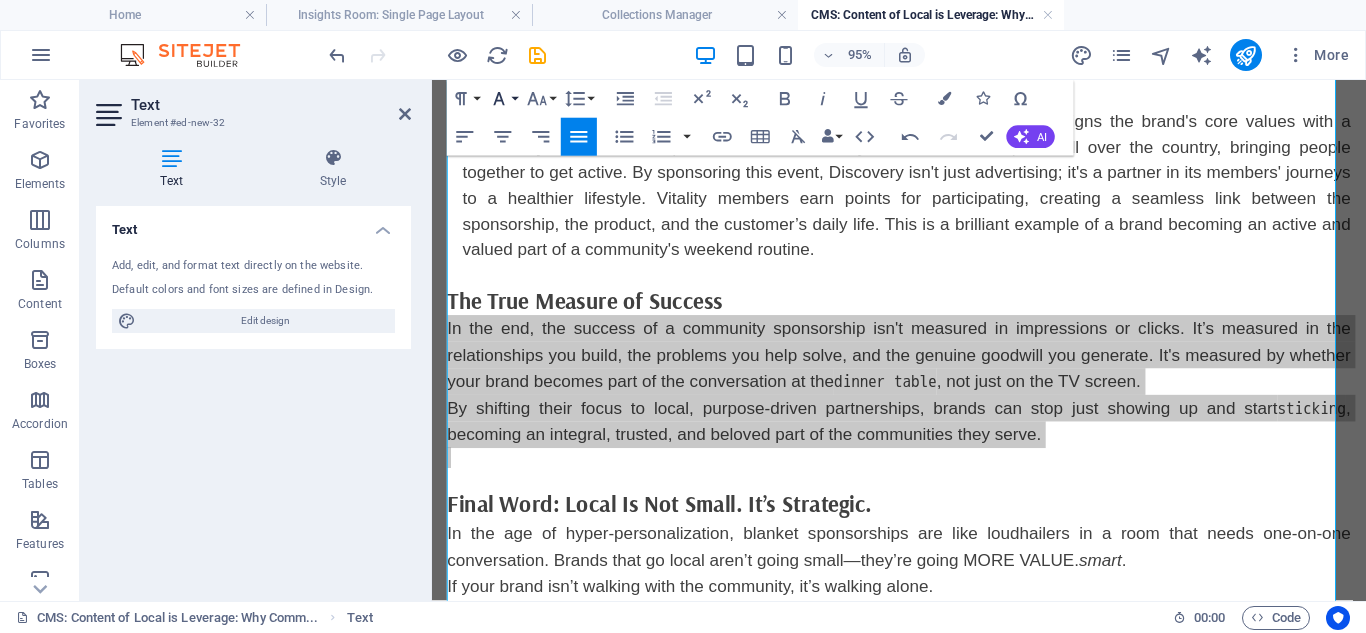 click on "Font Family" at bounding box center (503, 99) 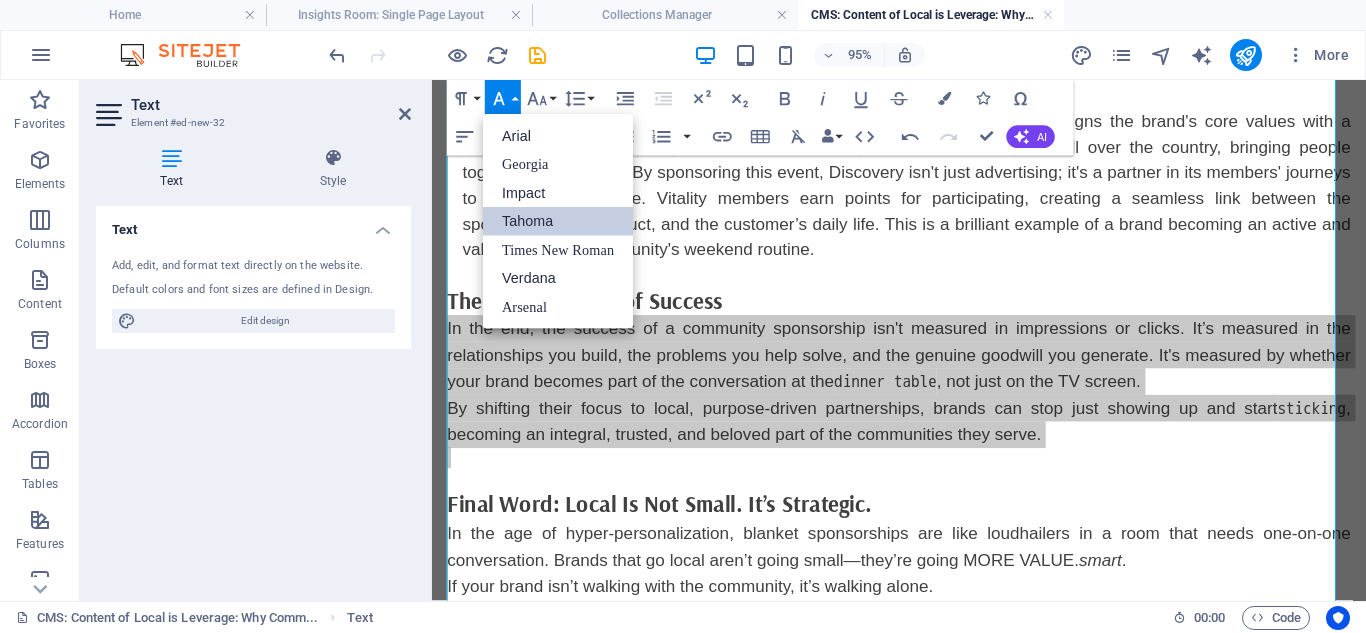 scroll, scrollTop: 0, scrollLeft: 0, axis: both 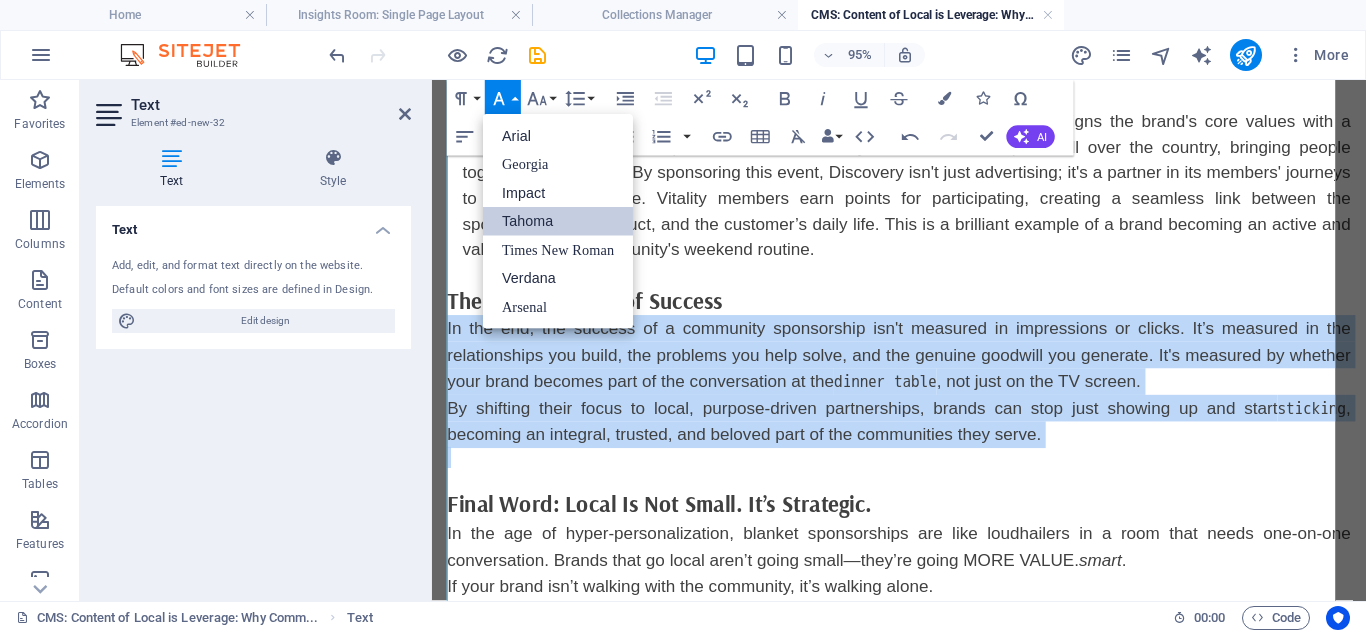 click on "Tahoma" at bounding box center [558, 221] 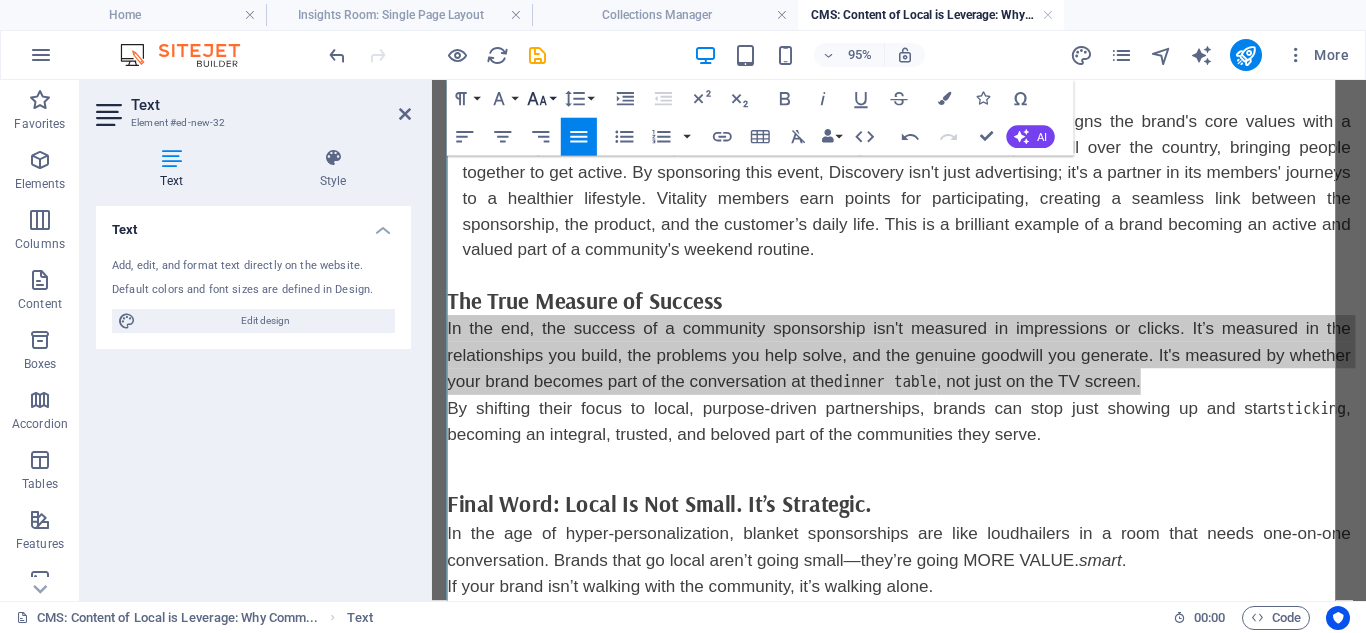 click on "Font Size" at bounding box center (541, 99) 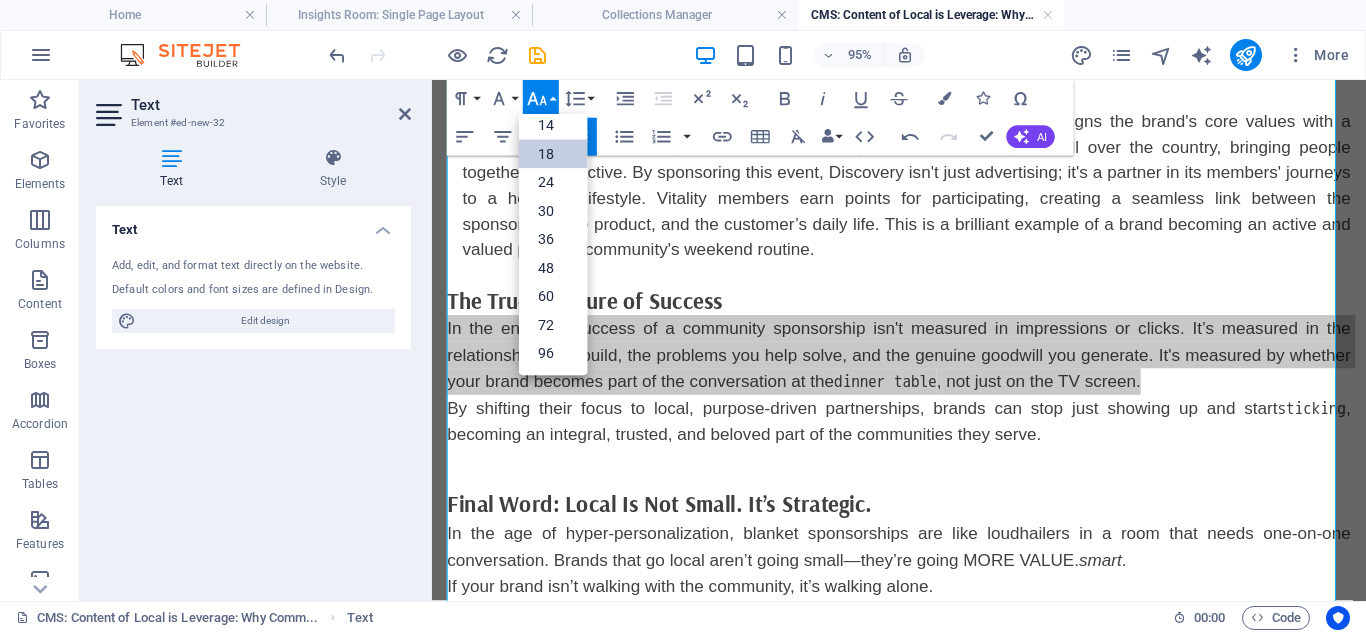 scroll, scrollTop: 161, scrollLeft: 0, axis: vertical 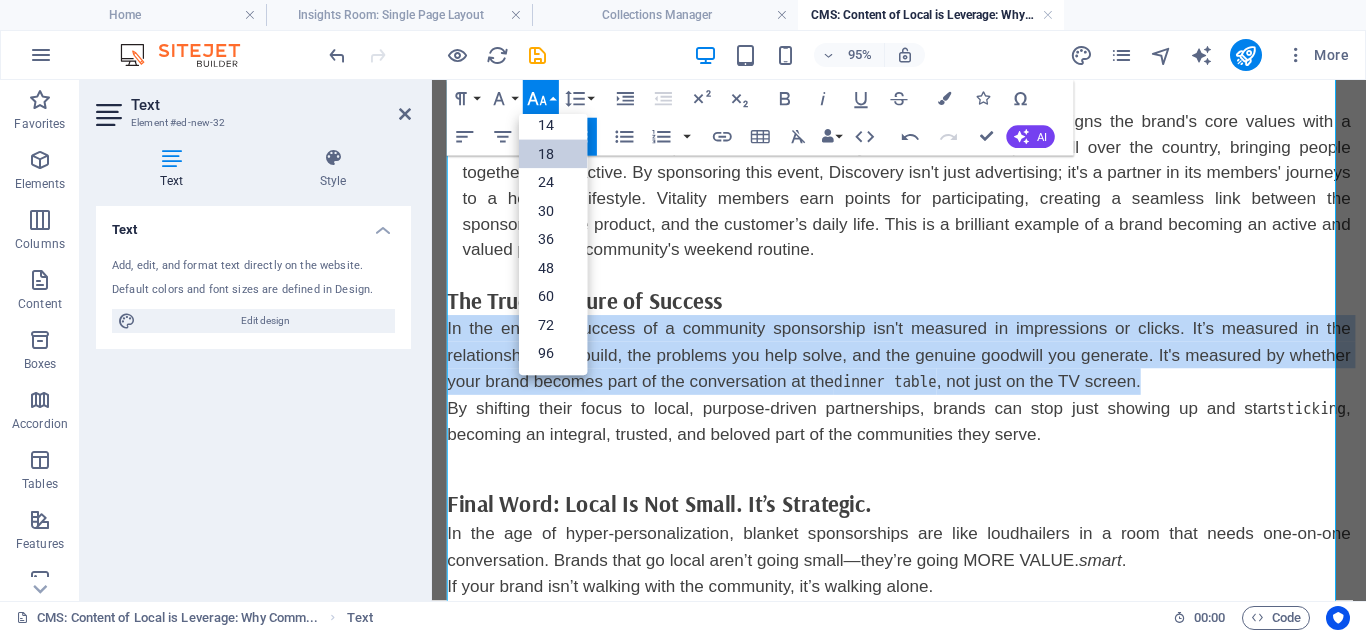 click on "18" at bounding box center [553, 154] 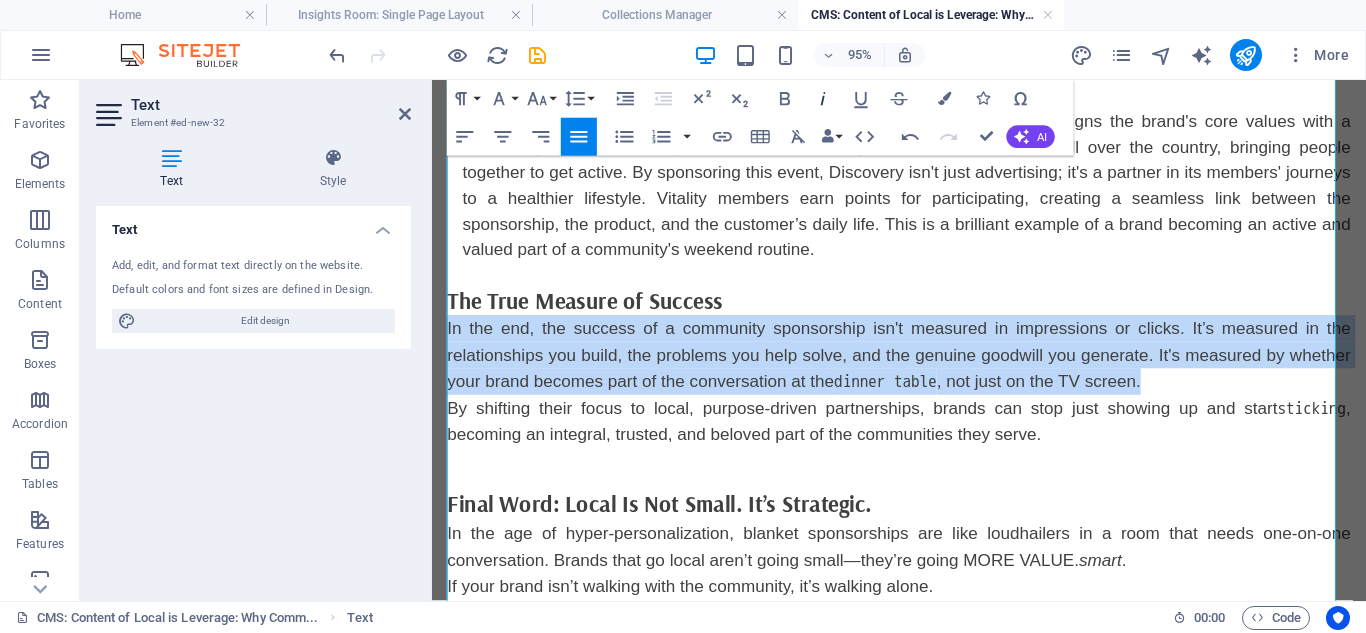 click 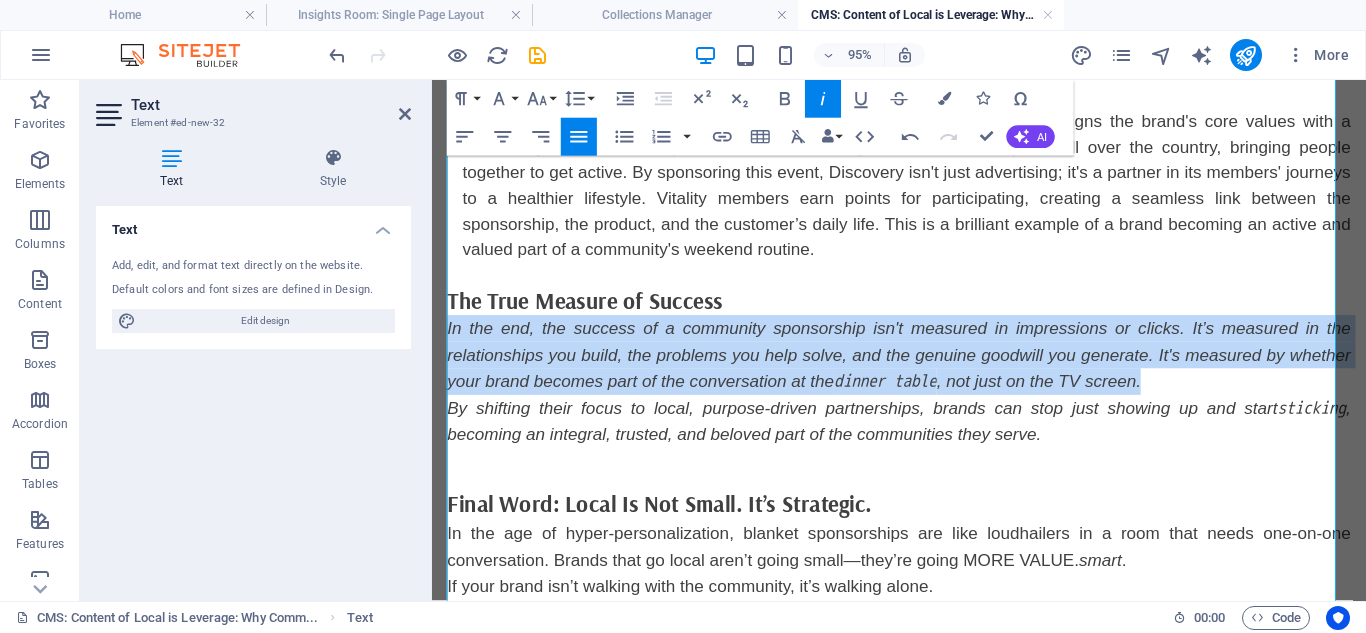 click 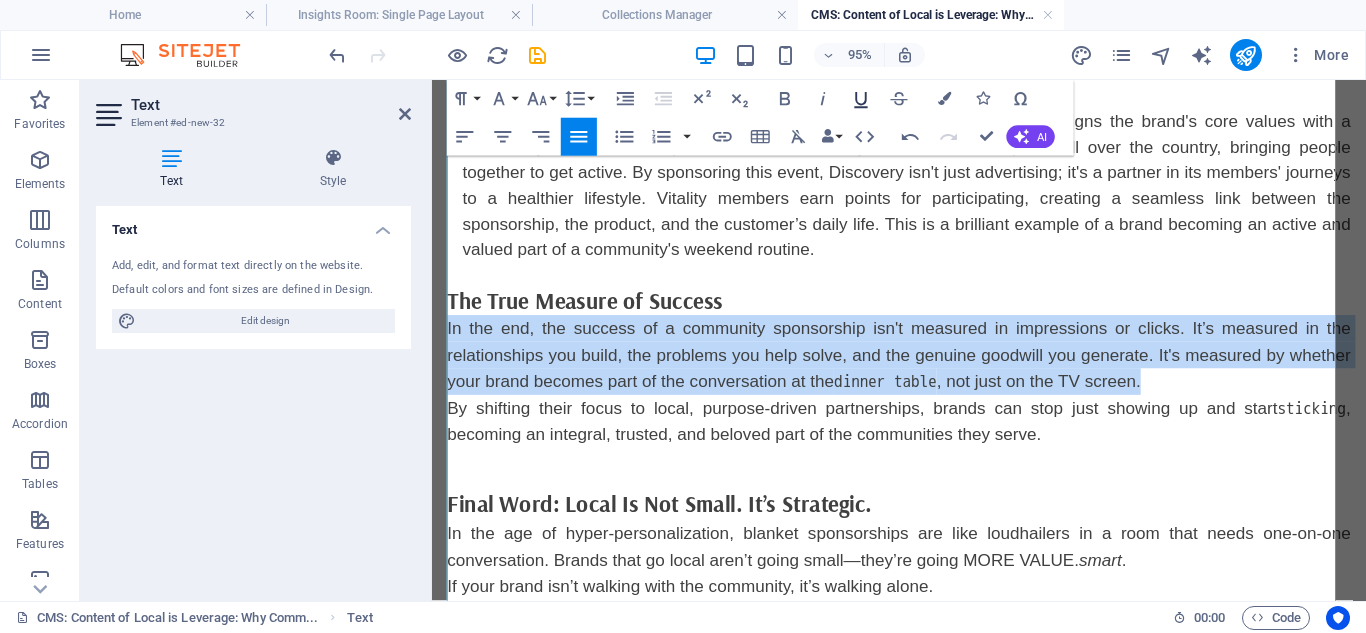 click 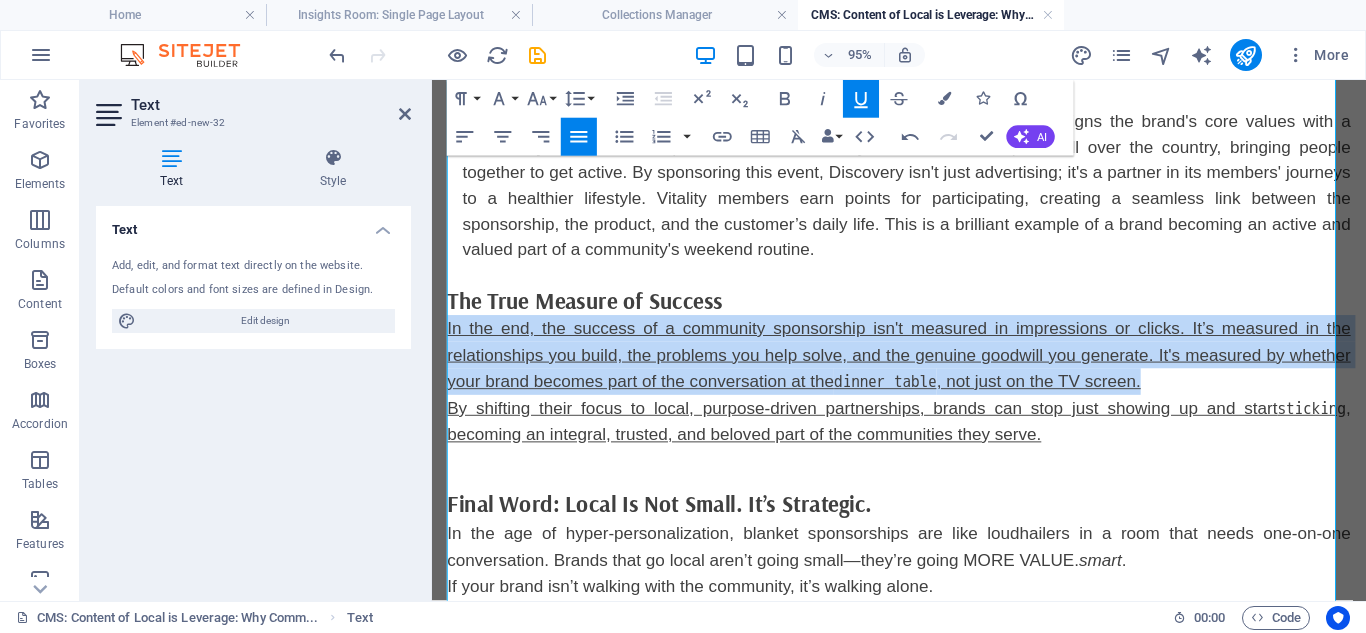 click 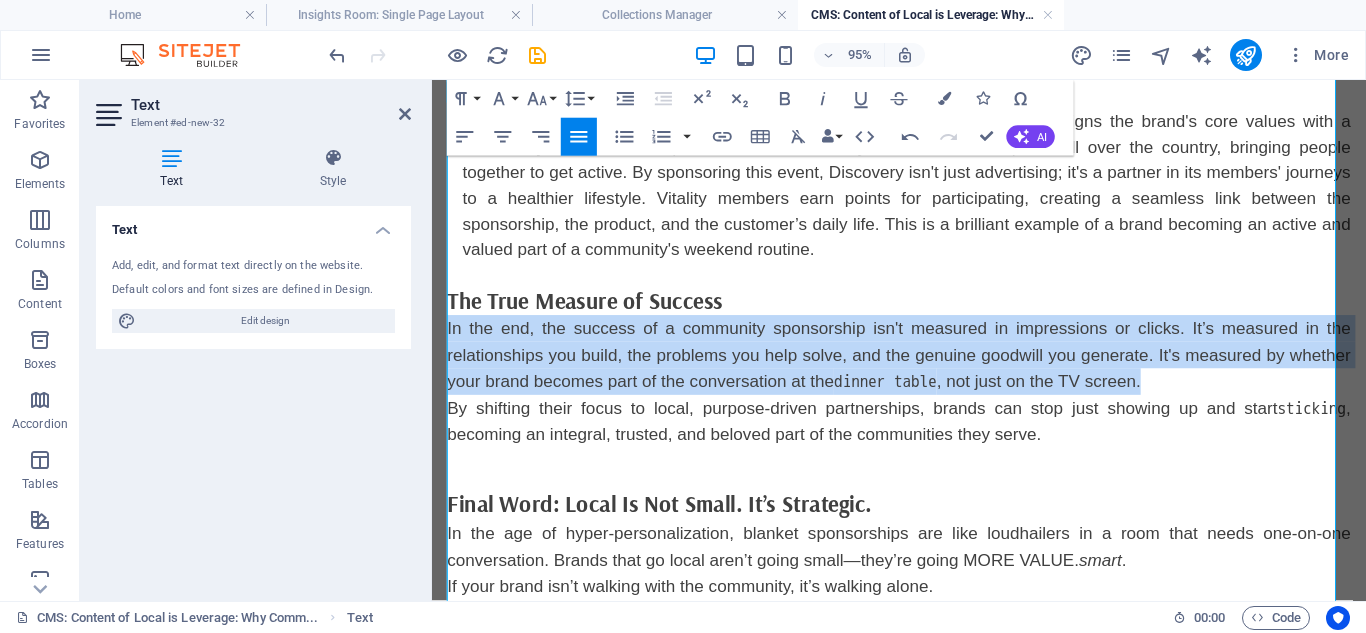 click on "In the end, the success of a community sponsorship isn't measured in impressions or clicks. It’s measured in the relationships you build, the problems you help solve, and the genuine goodwill you generate. It's measured by whether your brand becomes part of the conversation at the  dinner table , not just on the TV screen." at bounding box center [923, 370] 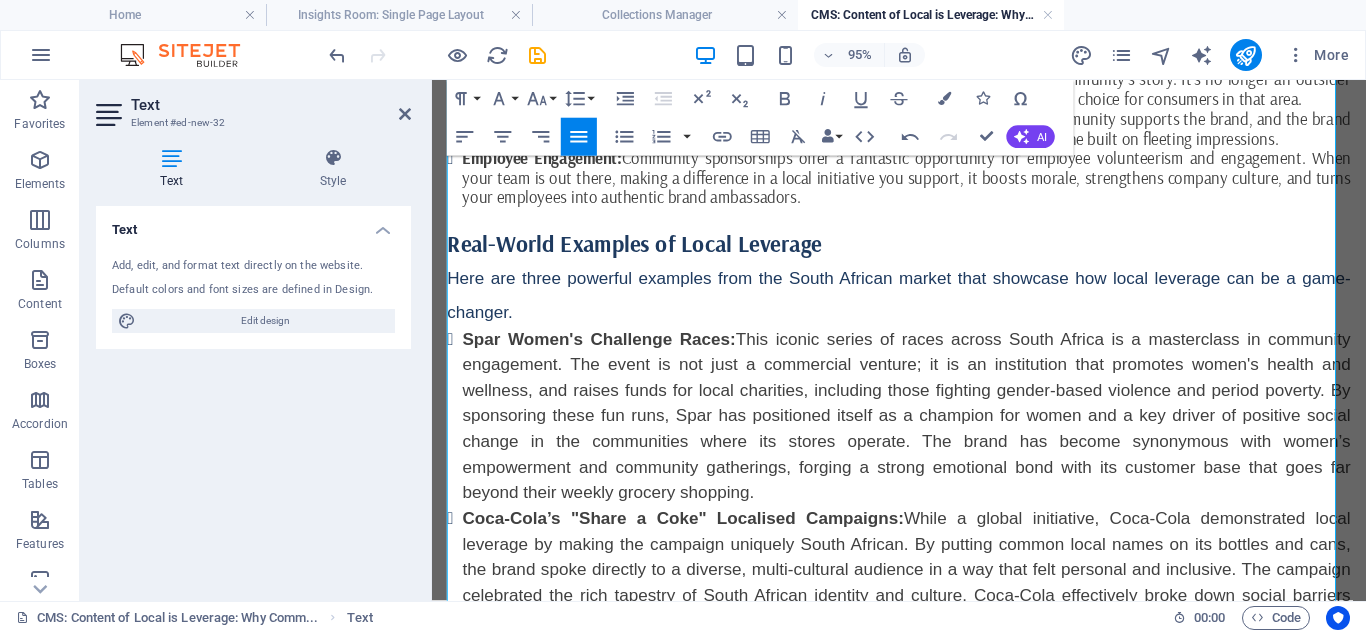 scroll, scrollTop: 695, scrollLeft: 0, axis: vertical 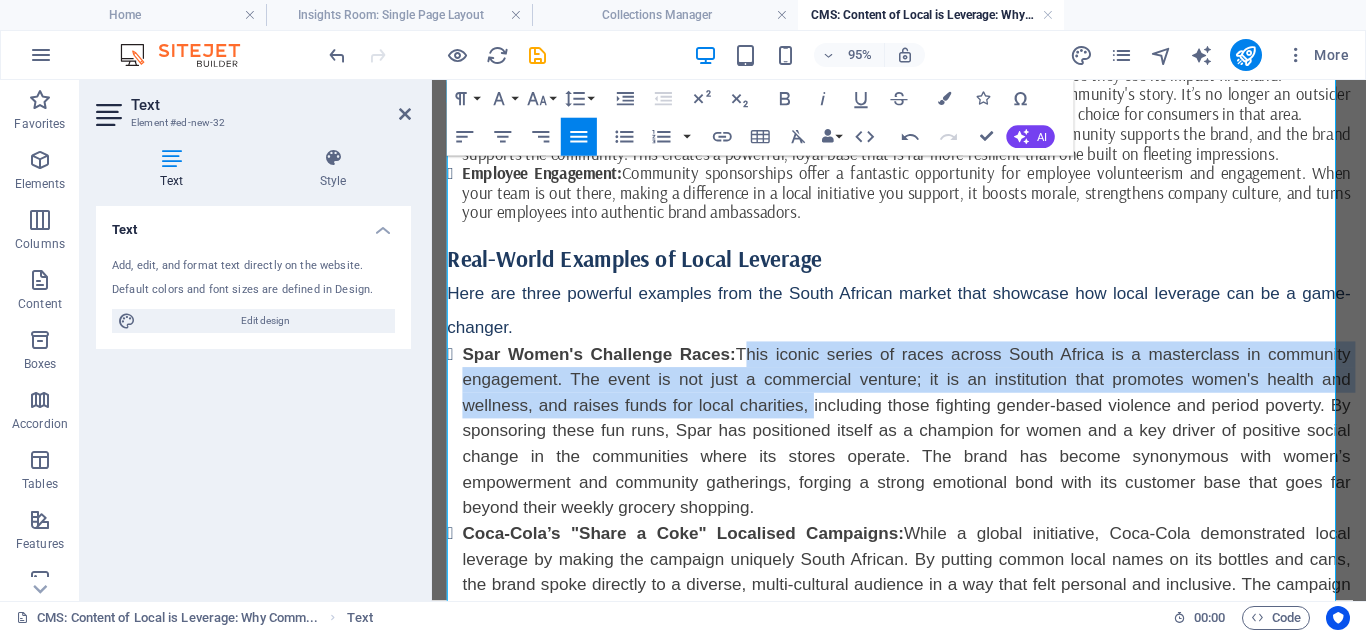 drag, startPoint x: 765, startPoint y: 365, endPoint x: 821, endPoint y: 421, distance: 79.19596 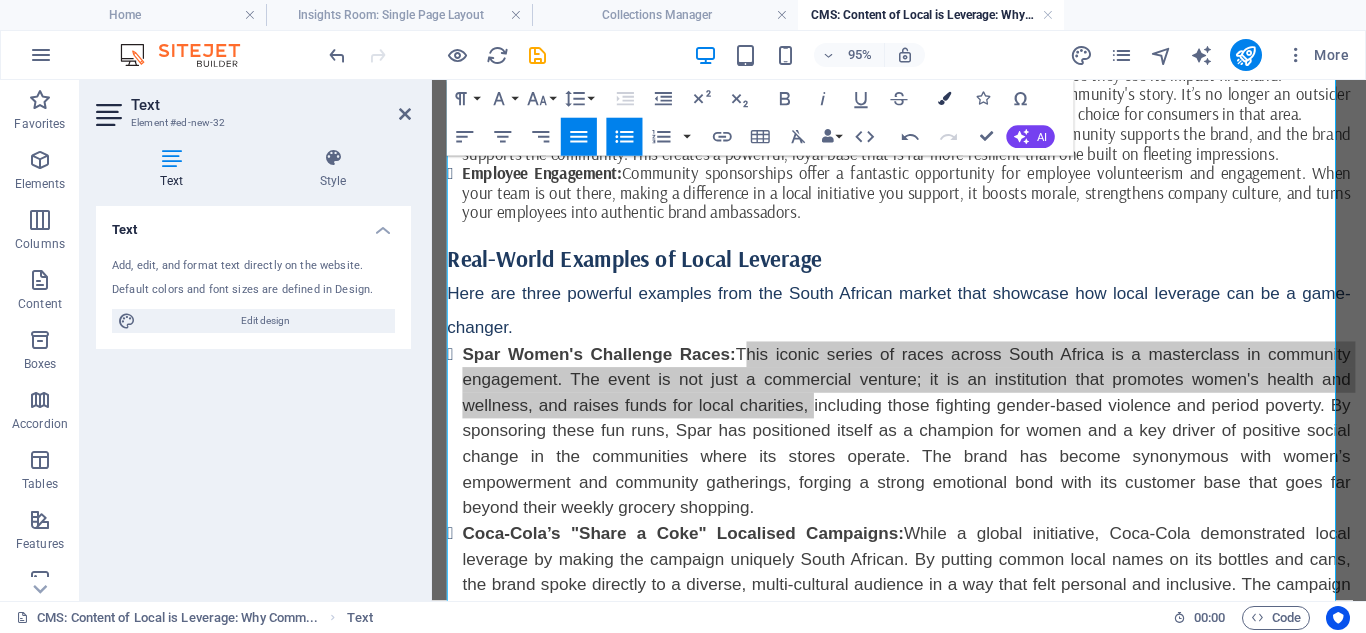 click at bounding box center [944, 98] 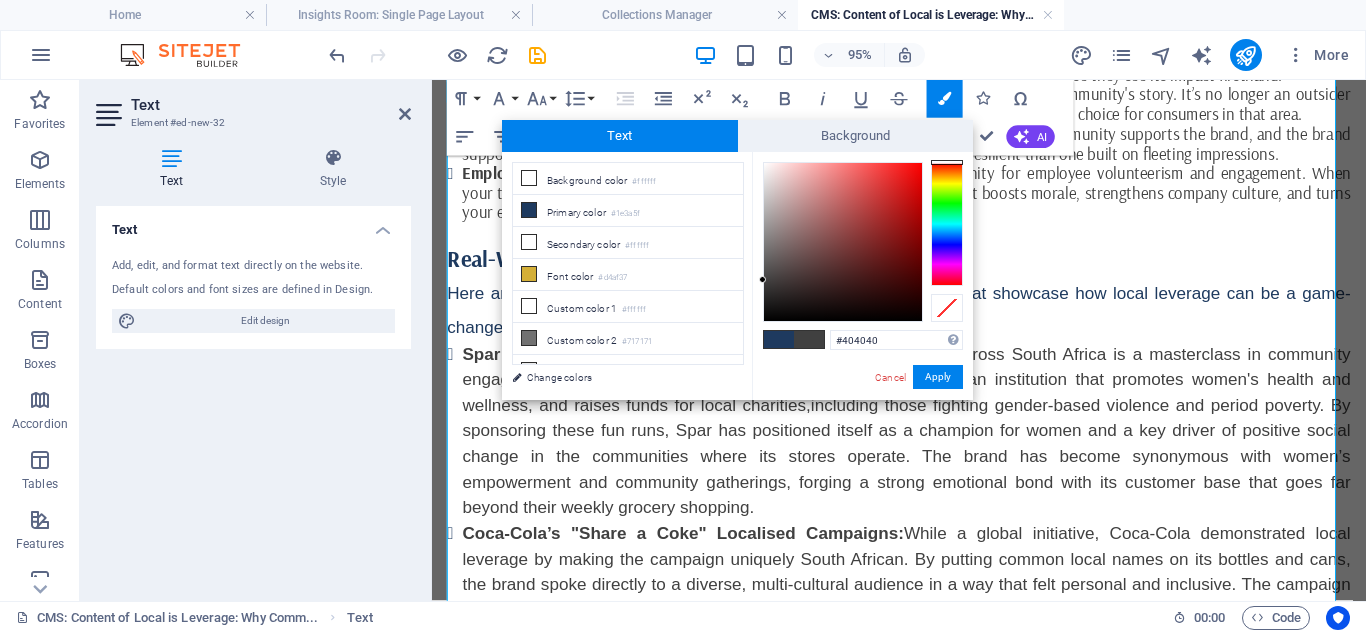 click on "Spar Women's Challenge Races: ​ This iconic series of races across South Africa is a masterclass in community engagement. The event is not just a commercial venture; it is an institution that promotes women's health and wellness, and raises funds for local charities, ​ including those fighting gender-based violence and period poverty. By sponsoring these fun runs, Spar has positioned itself as a champion for women and a key driver of positive social change in the communities where its stores operate. The brand has become synonymous with women’s empowerment and community gatherings, forging a strong emotional bond with its customer base that goes far beyond their weekly grocery shopping." at bounding box center [931, 450] 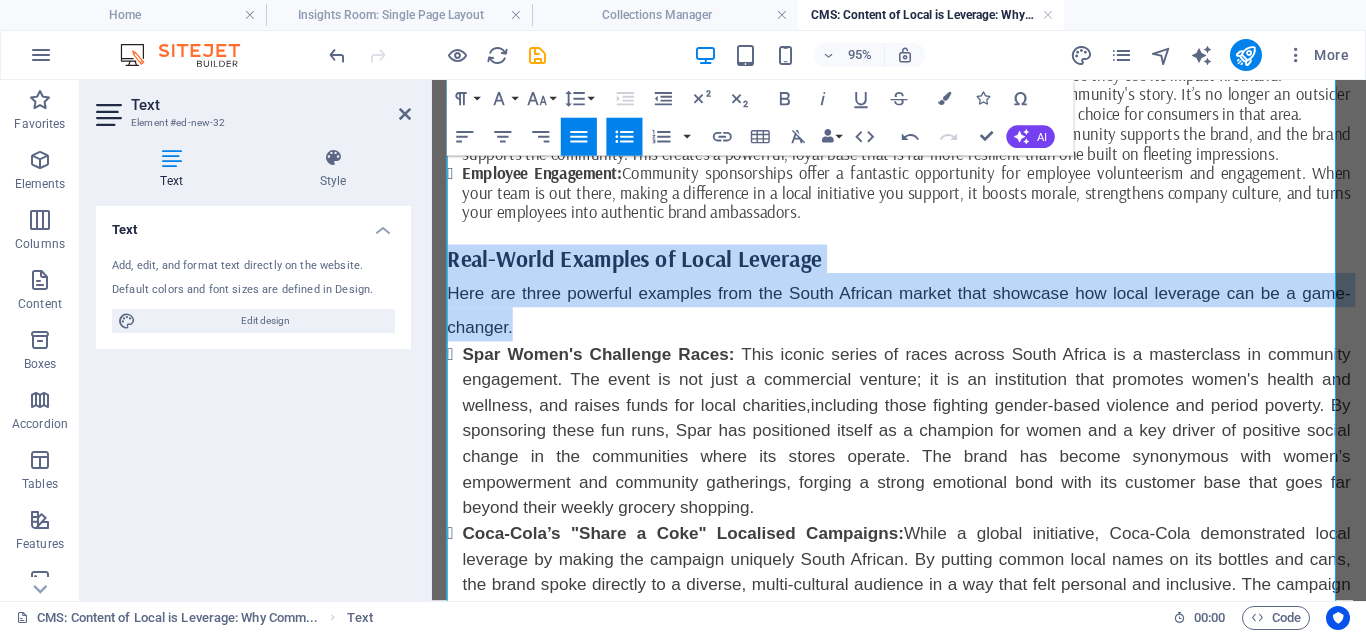 drag, startPoint x: 451, startPoint y: 266, endPoint x: 534, endPoint y: 343, distance: 113.216606 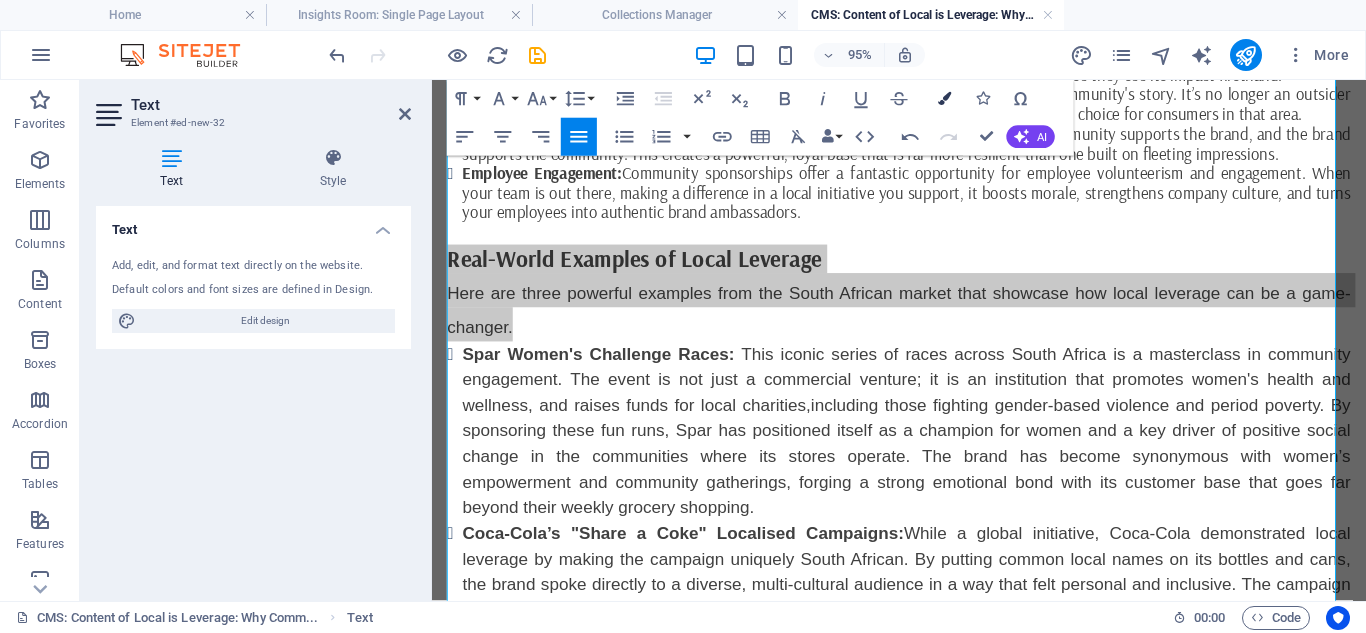 click at bounding box center [944, 98] 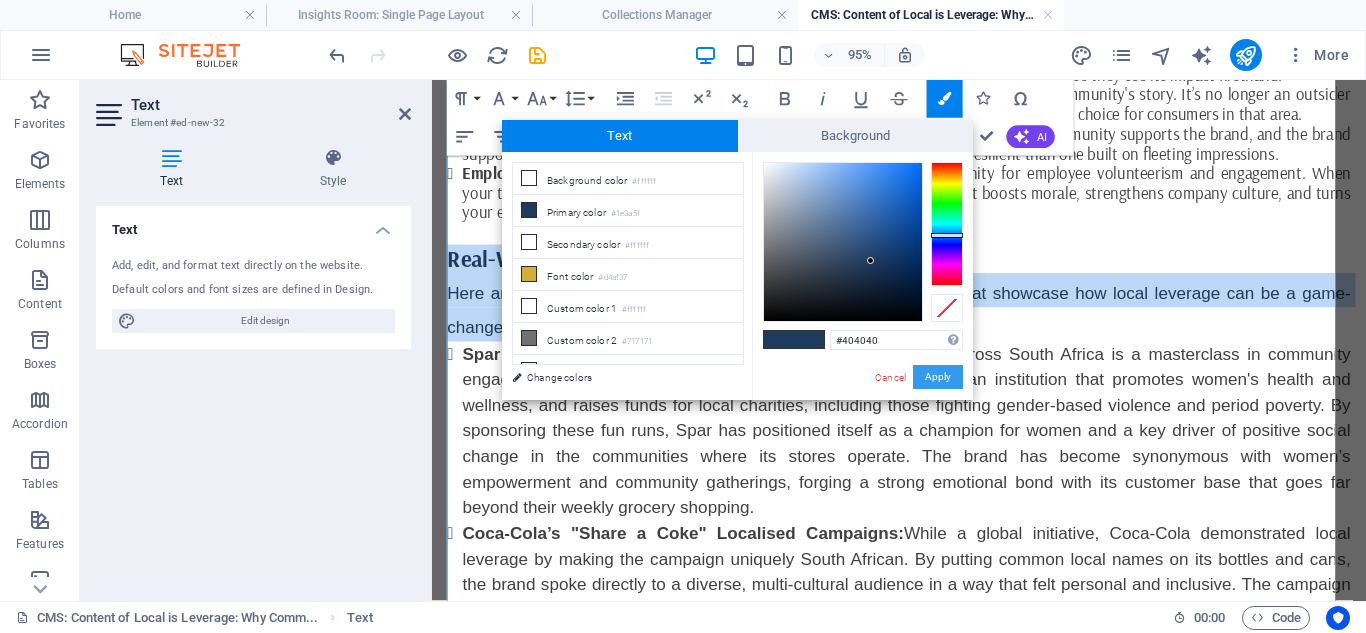 click on "Apply" at bounding box center (938, 377) 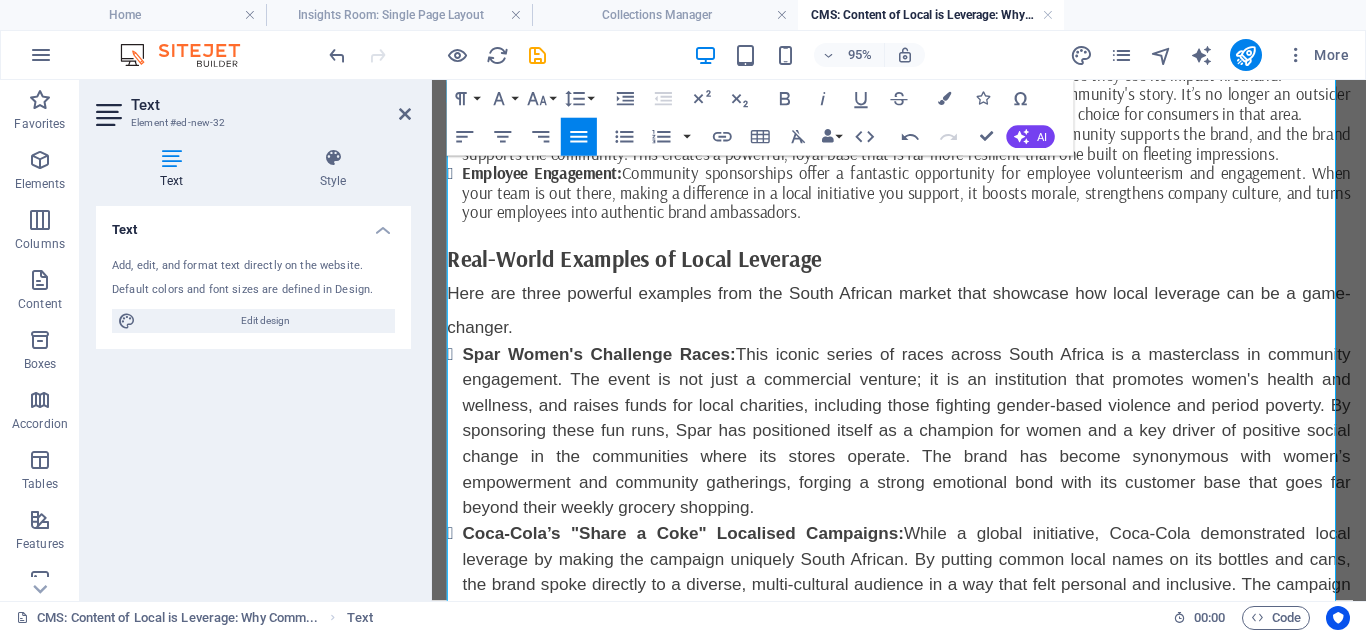 click on "Spar Women's Challenge Races: This iconic series of races across [COUNTRY] is a masterclass in community engagement. The event is not just a commercial venture; it is an institution that promotes women's health and wellness, and raises funds for local charities, including those fighting gender-based violence and period poverty. By sponsoring these fun runs, Spar has positioned itself as a champion for women and a key driver of positive social change in the communities where its stores operate. The brand has become synonymous with women’s empowerment and community gatherings, forging a strong emotional bond with its customer base that goes far beyond their weekly grocery shopping." at bounding box center [931, 450] 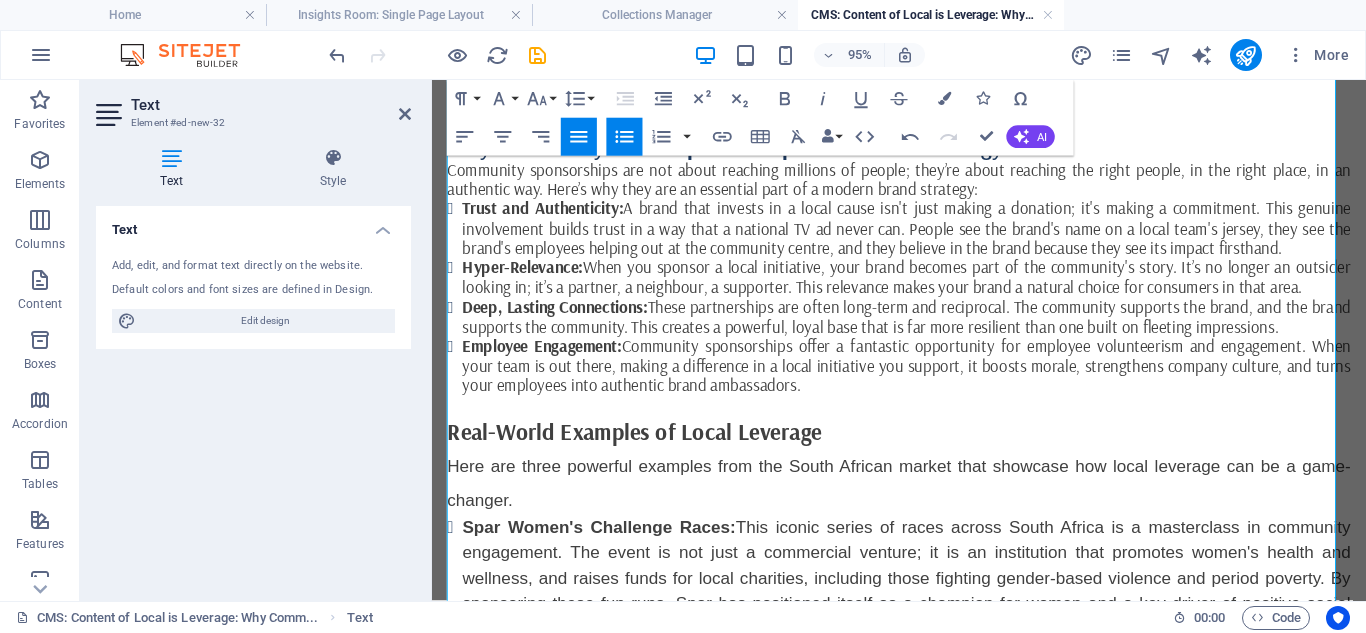 scroll, scrollTop: 473, scrollLeft: 0, axis: vertical 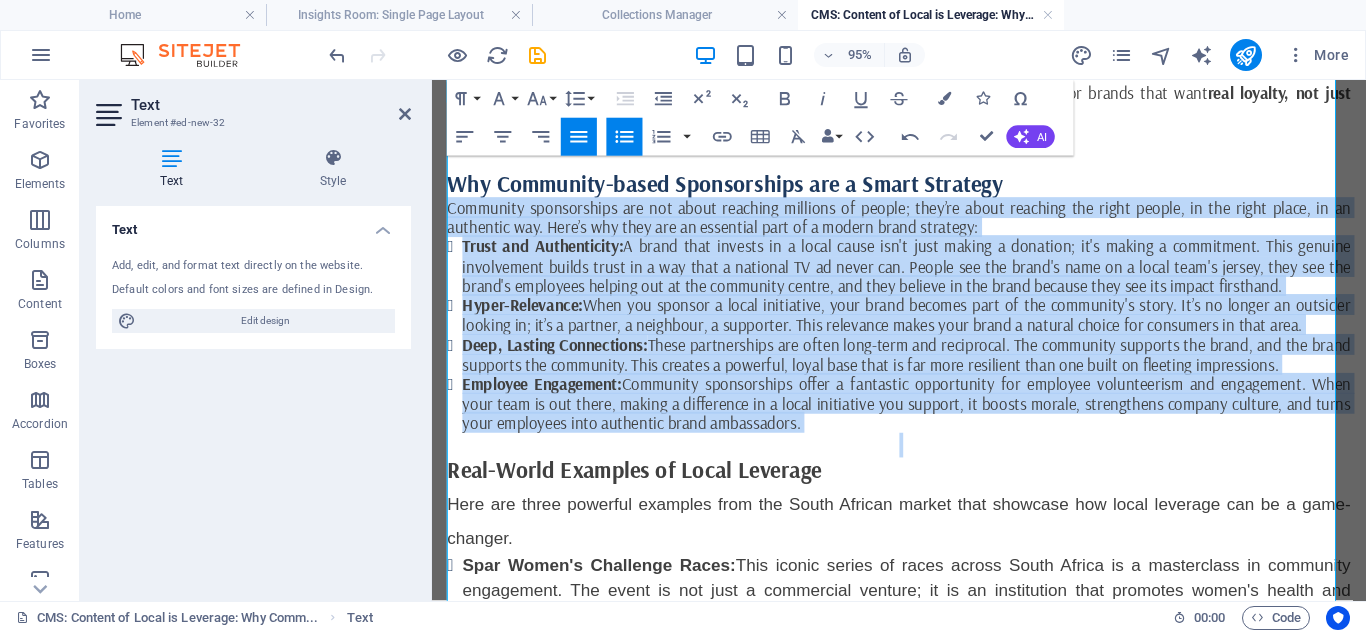 drag, startPoint x: 448, startPoint y: 213, endPoint x: 871, endPoint y: 456, distance: 487.8299 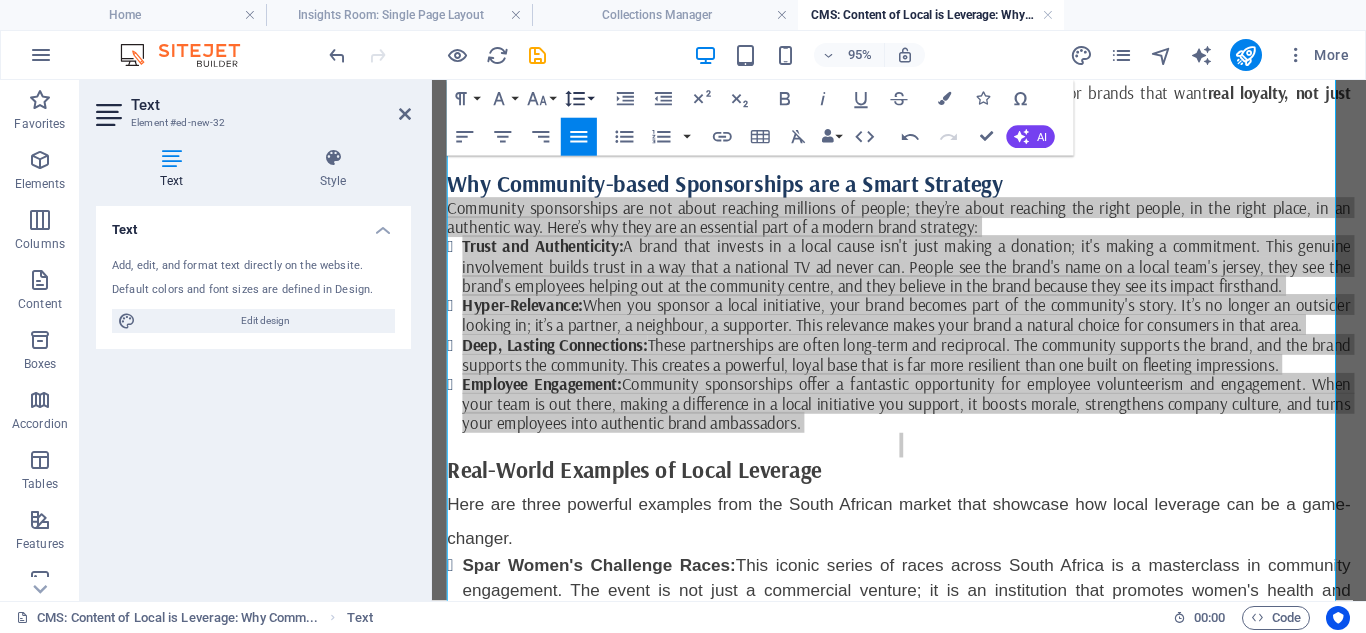 click on "Line Height" at bounding box center [579, 99] 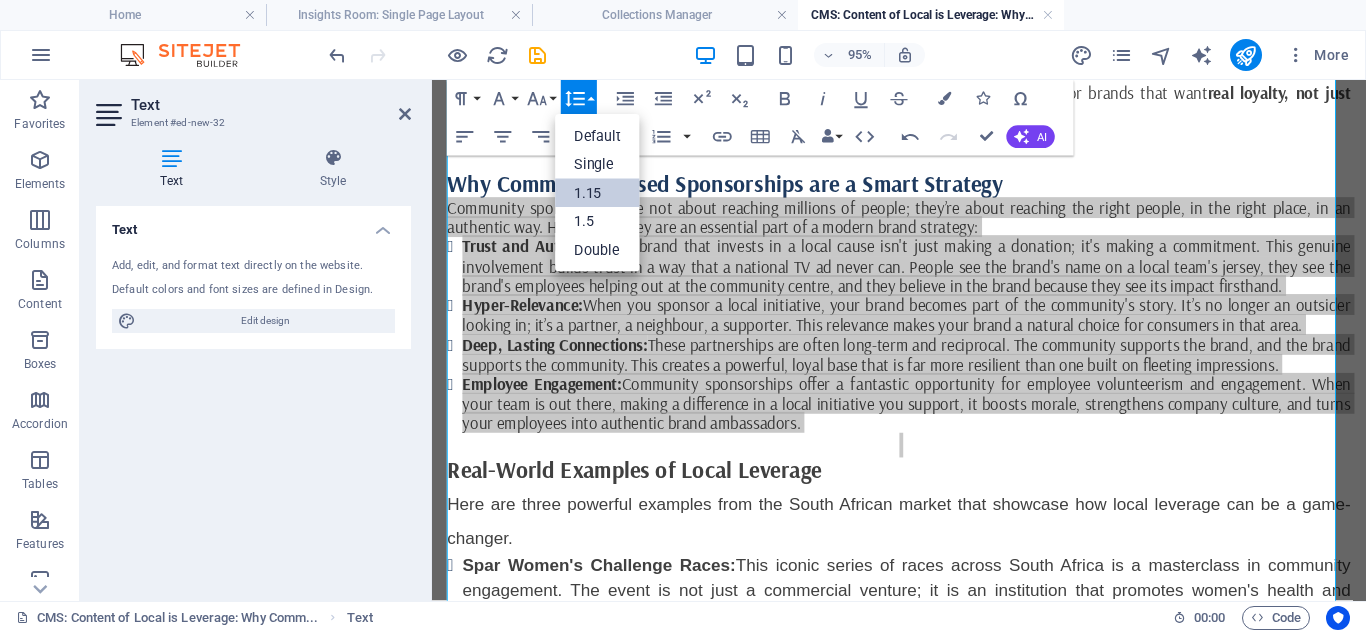 scroll, scrollTop: 0, scrollLeft: 0, axis: both 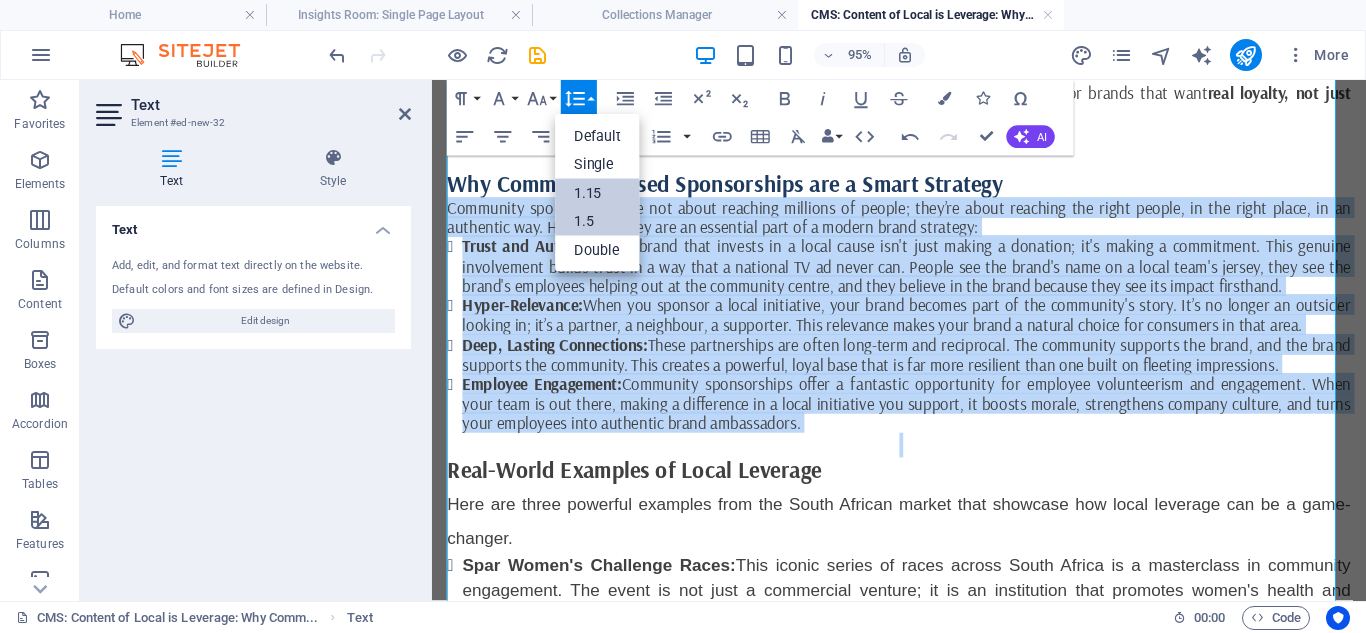 click on "1.5" at bounding box center (598, 221) 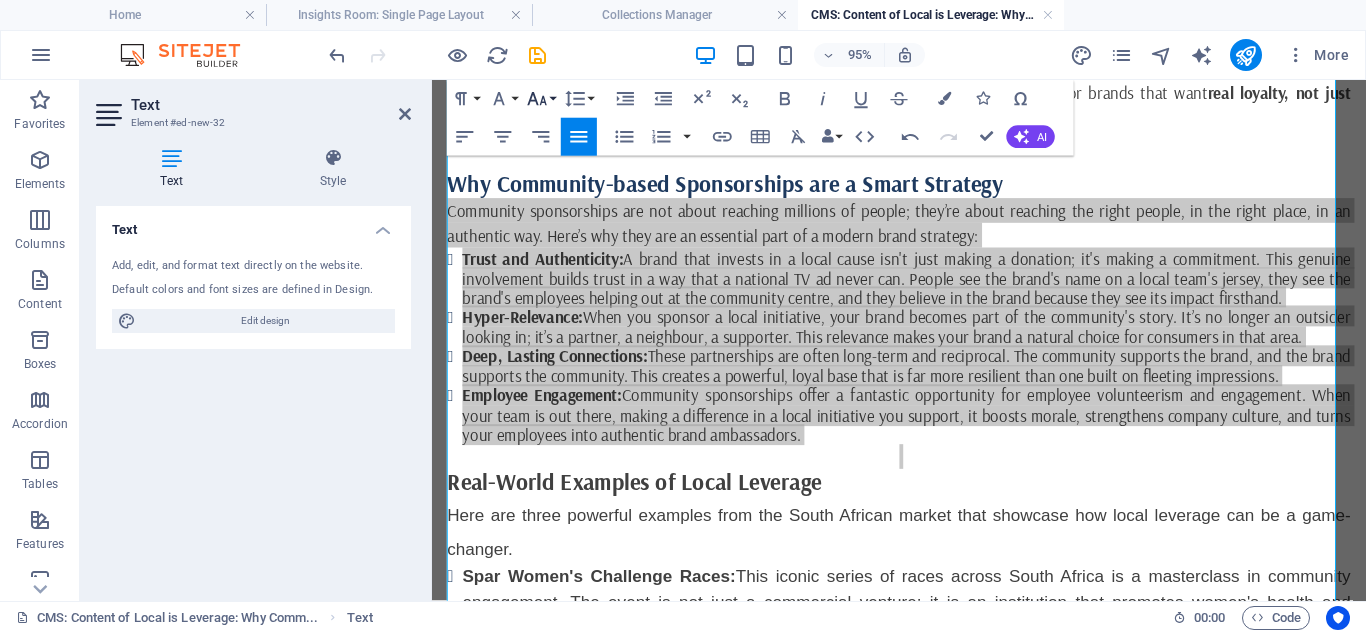 click on "Font Size" at bounding box center (541, 99) 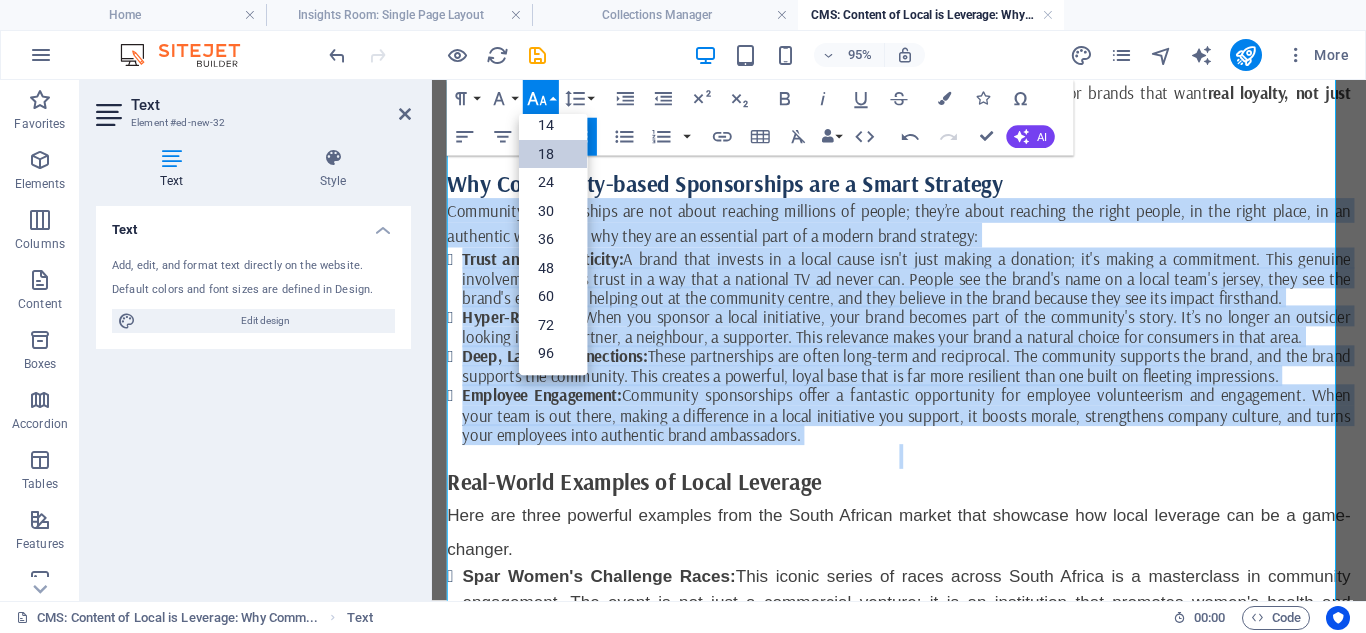 click on "18" at bounding box center (553, 154) 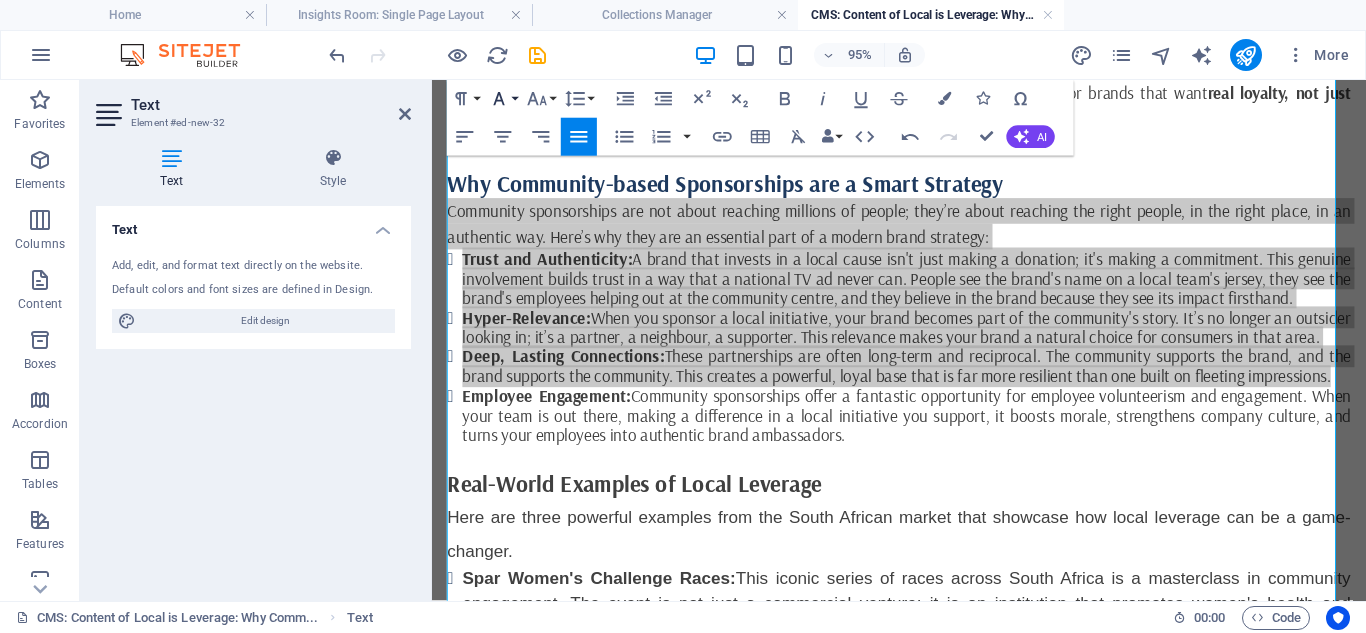 click on "Font Family" at bounding box center [503, 99] 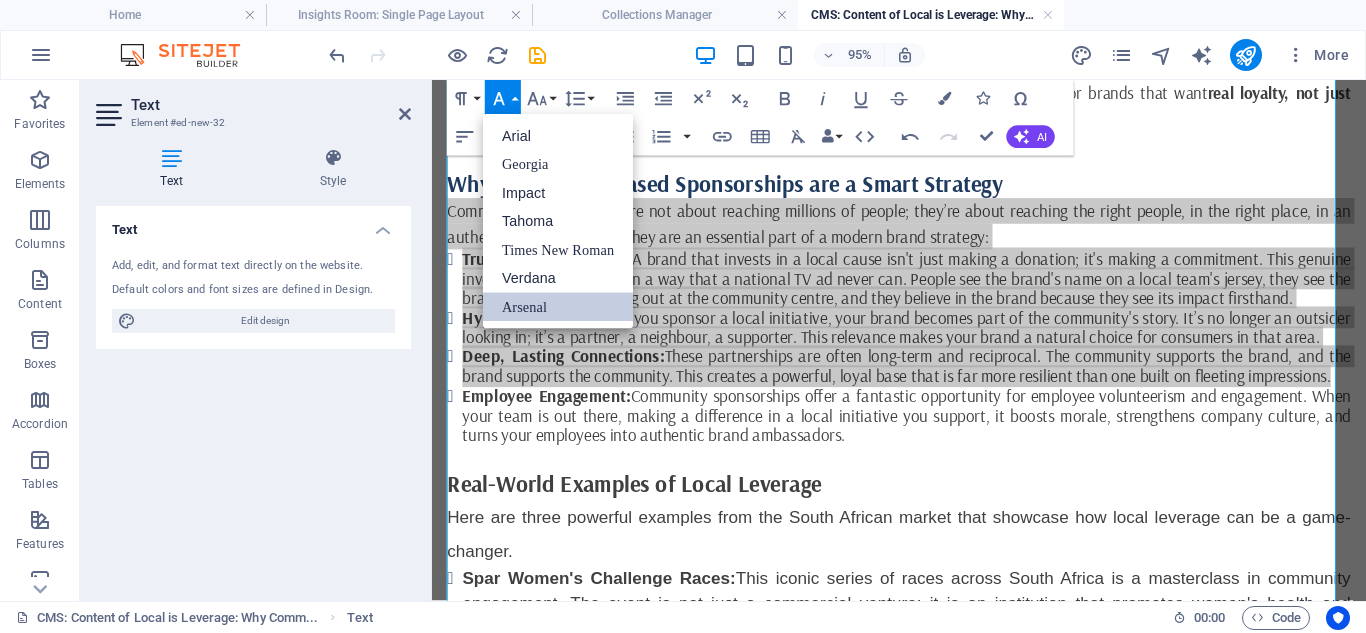 scroll, scrollTop: 0, scrollLeft: 0, axis: both 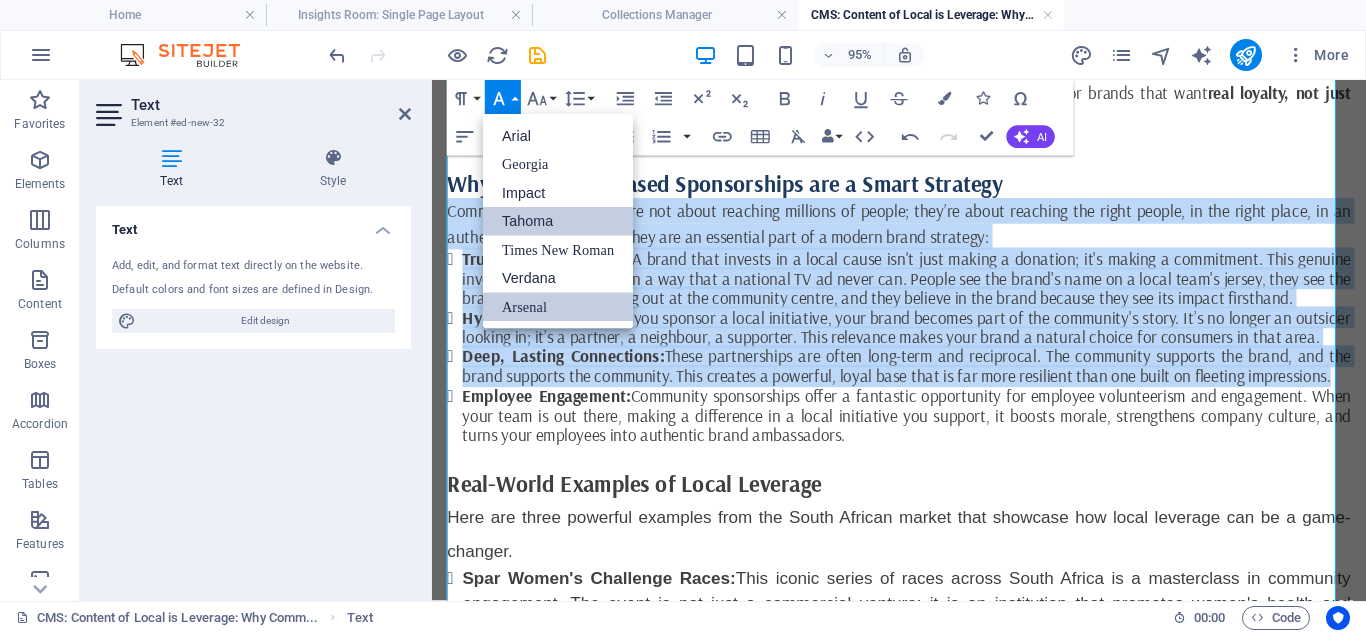 click on "Tahoma" at bounding box center [558, 221] 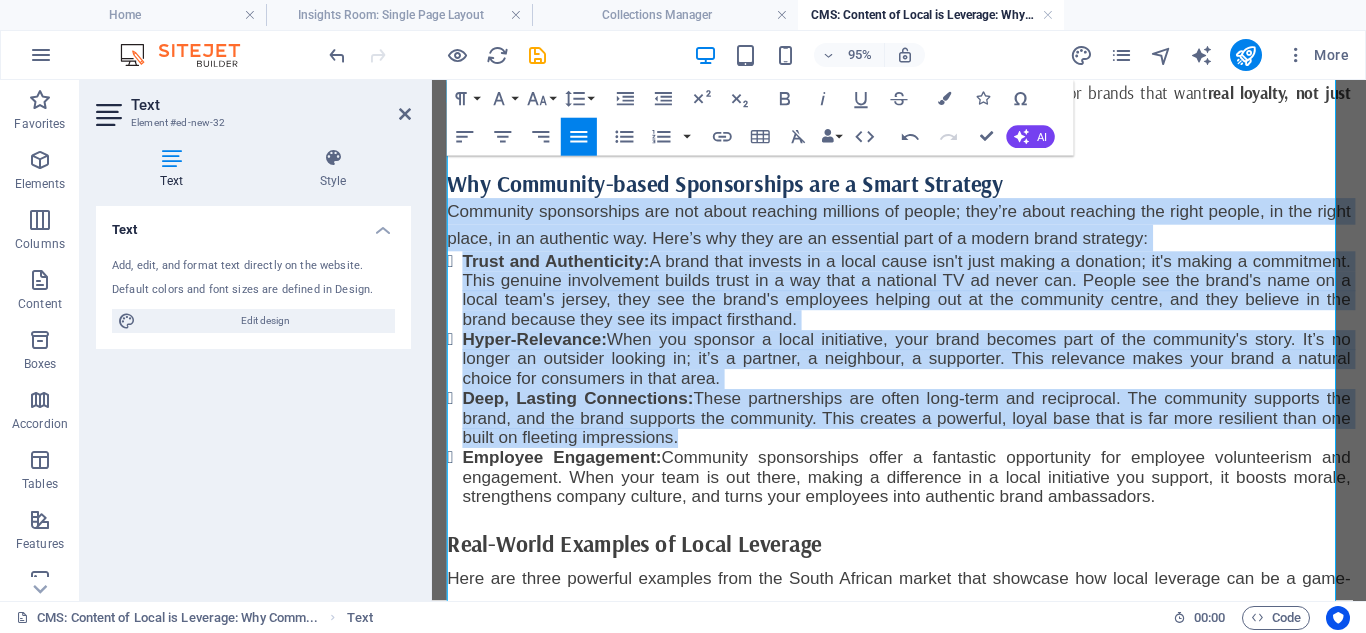 click on "Hyper-Relevance: ​ When you sponsor a local initiative, your brand becomes part of the community's story. It’s no longer an outsider looking in; it’s a partner, a neighbour, a supporter. This relevance makes your brand a natural choice for consumers in that area." at bounding box center [931, 375] 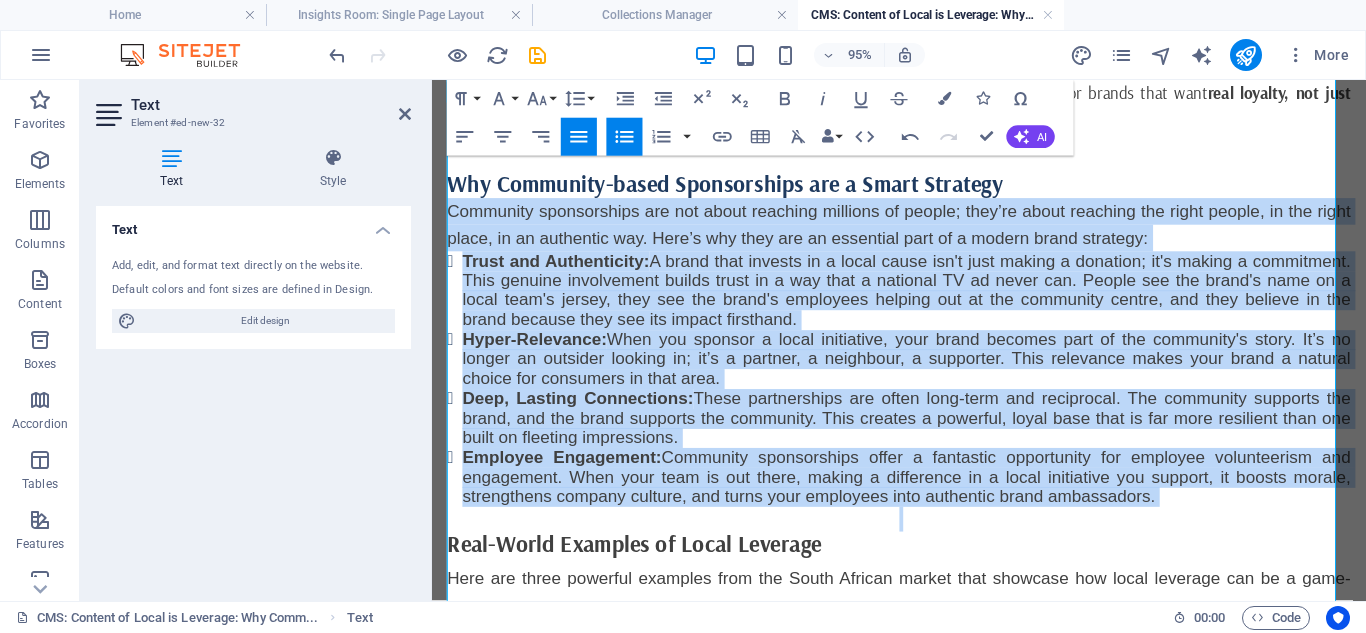 drag, startPoint x: 449, startPoint y: 218, endPoint x: 937, endPoint y: 552, distance: 591.3544 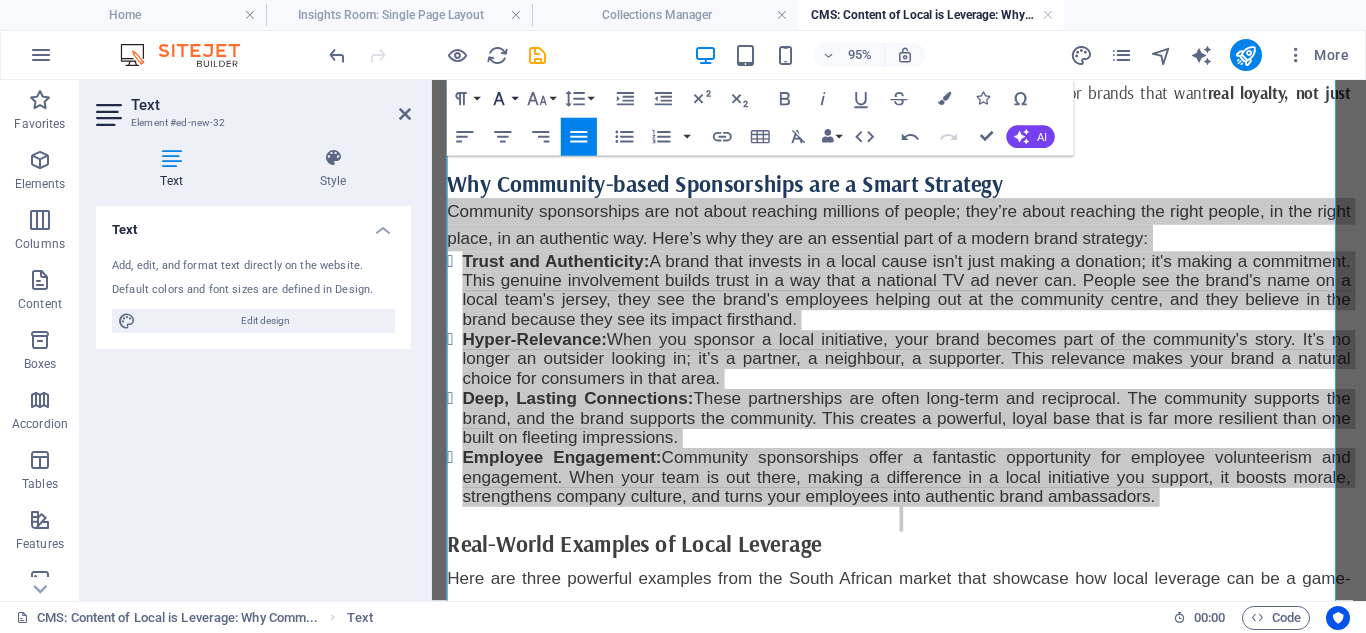click on "Font Family" at bounding box center [503, 99] 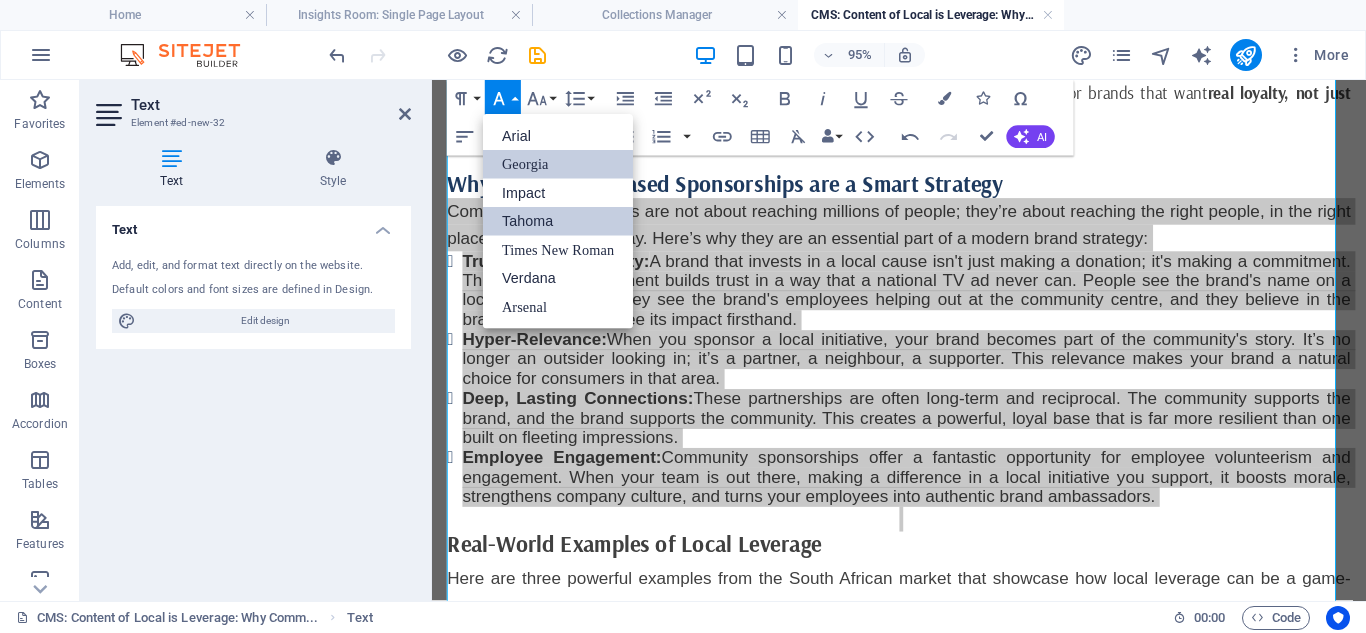 scroll, scrollTop: 0, scrollLeft: 0, axis: both 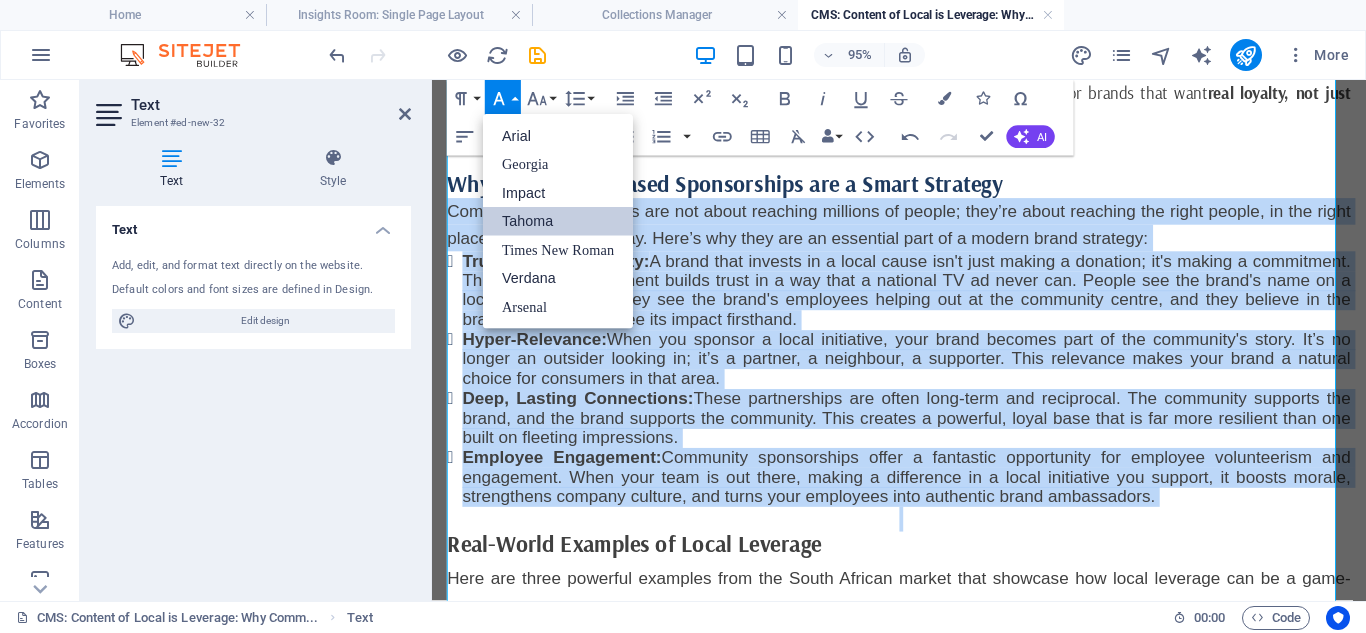 click on "Tahoma" at bounding box center [558, 221] 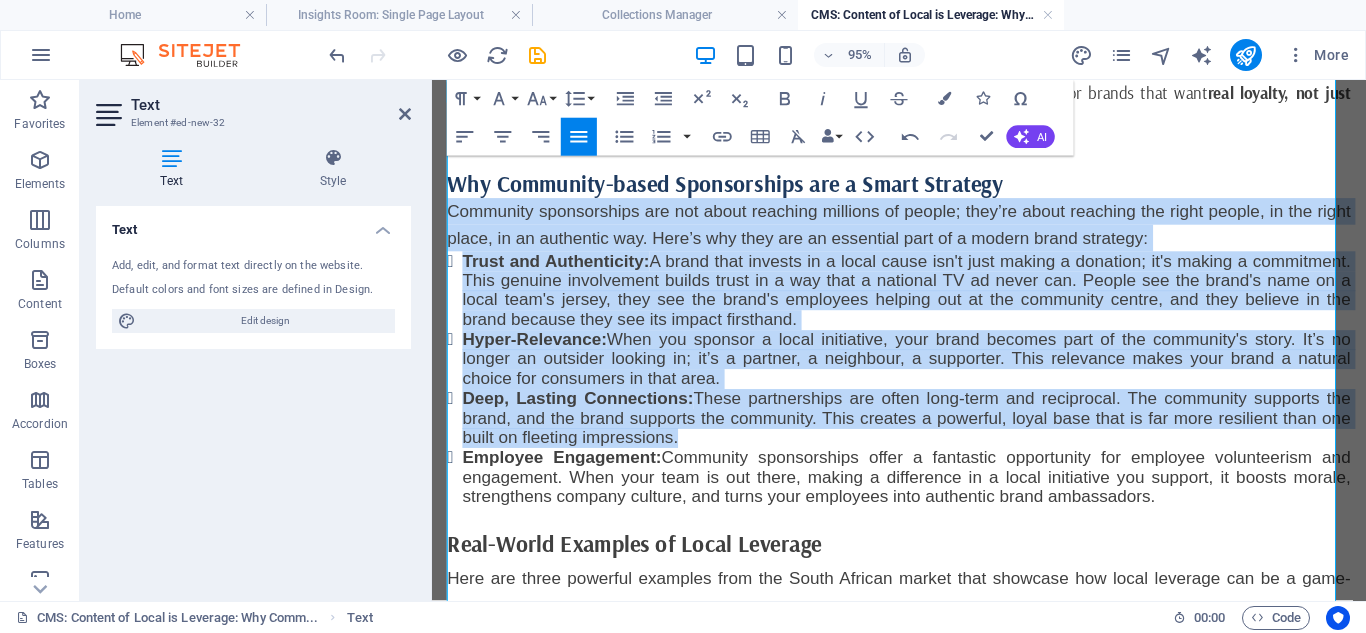 click on "Hyper-Relevance: ​ When you sponsor a local initiative, your brand becomes part of the community's story. It’s no longer an outsider looking in; it’s a partner, a neighbour, a supporter. This relevance makes your brand a natural choice for consumers in that area." at bounding box center [931, 375] 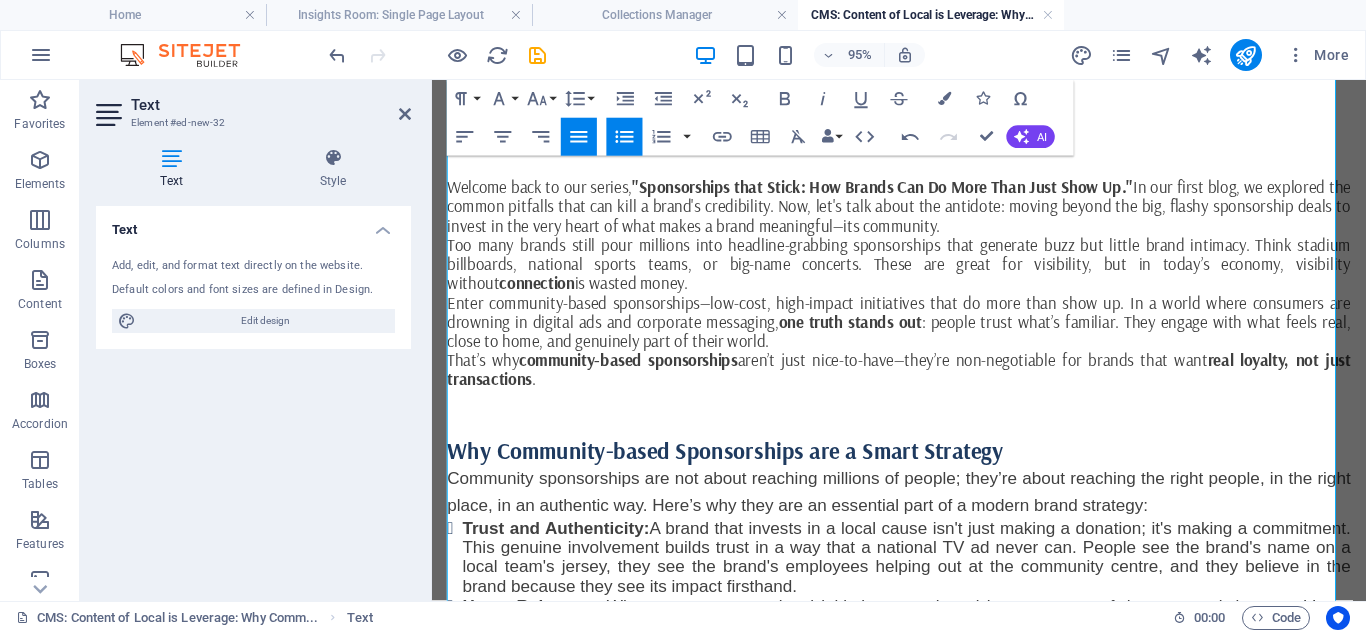 scroll, scrollTop: 188, scrollLeft: 0, axis: vertical 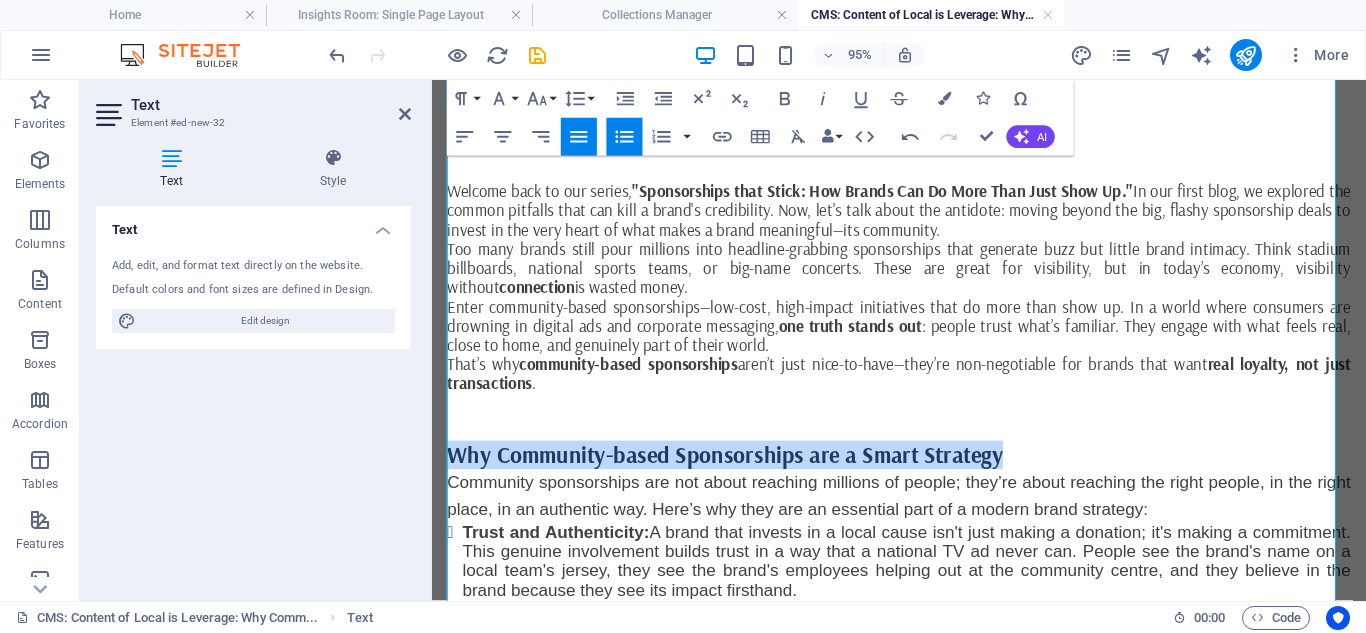 drag, startPoint x: 451, startPoint y: 469, endPoint x: 1040, endPoint y: 479, distance: 589.0849 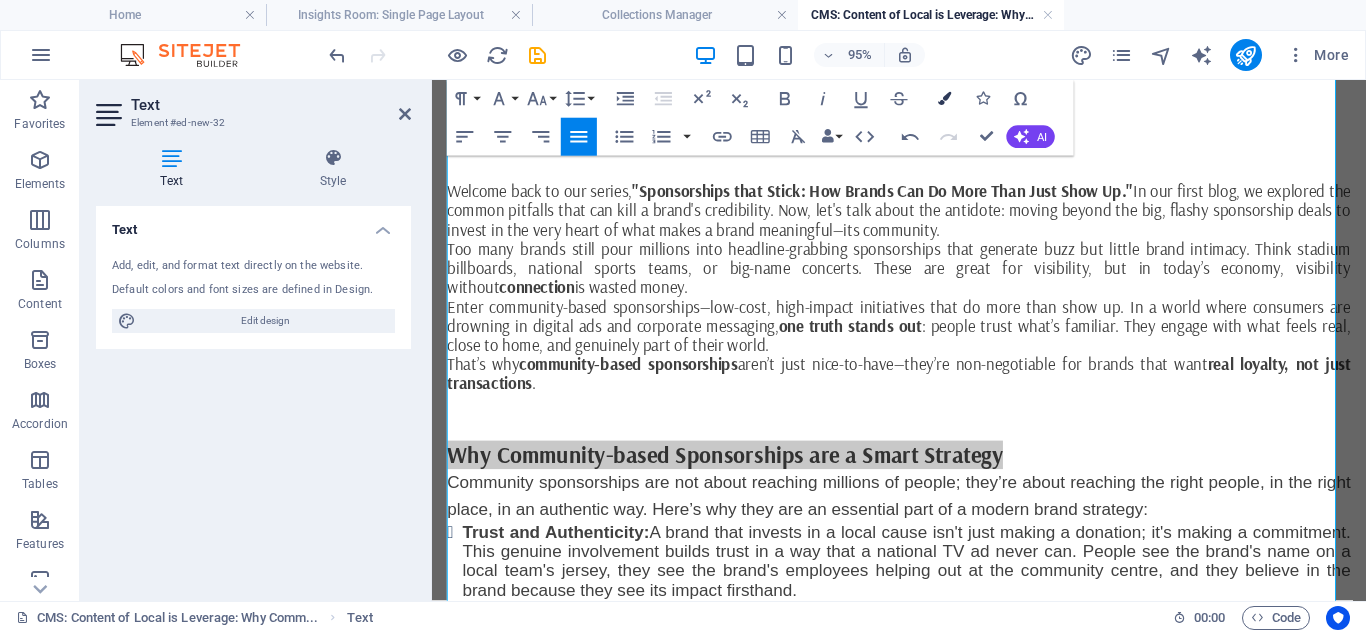 click at bounding box center [944, 98] 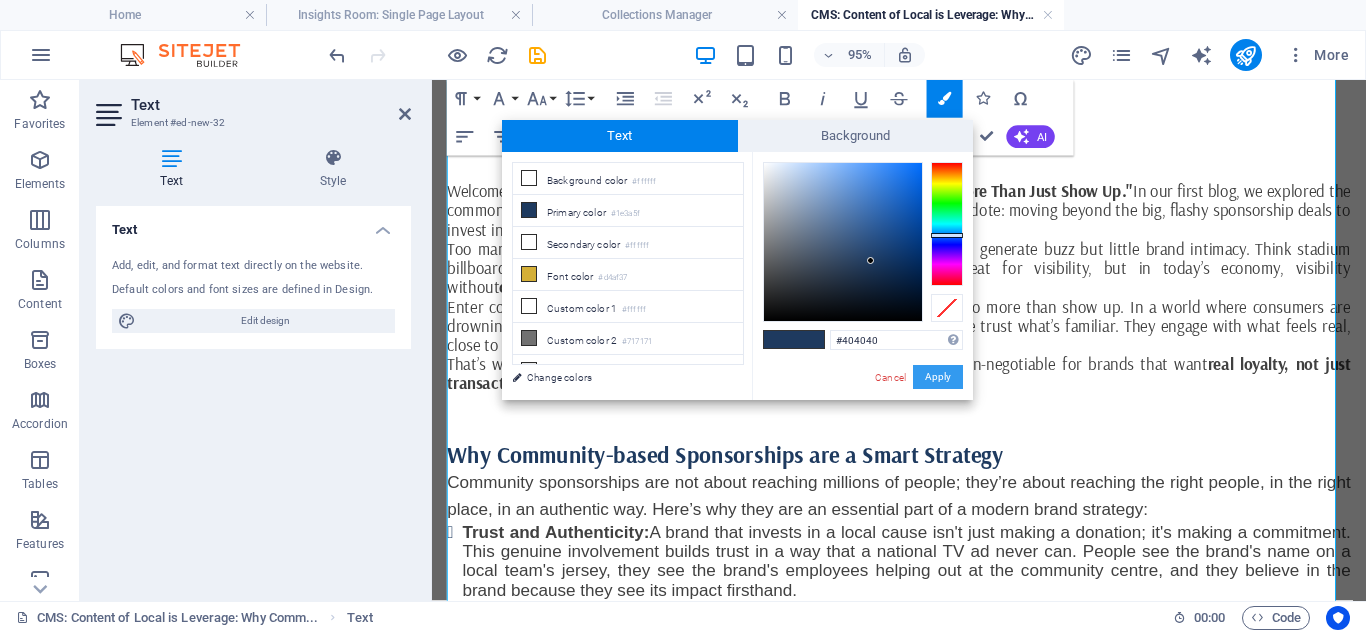 click on "Apply" at bounding box center (938, 377) 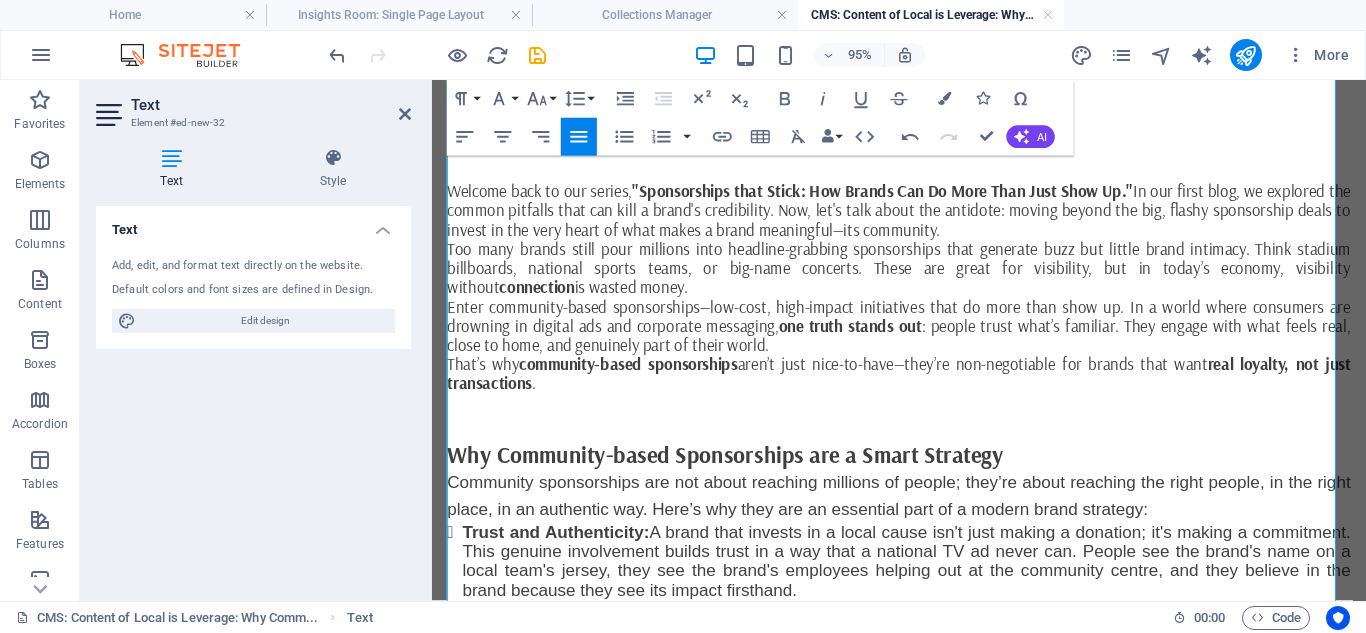 click on "That’s why  community-based sponsorships  aren’t just nice-to-have—they’re non-negotiable for brands that want  real loyalty, not just transactions ." at bounding box center (923, 389) 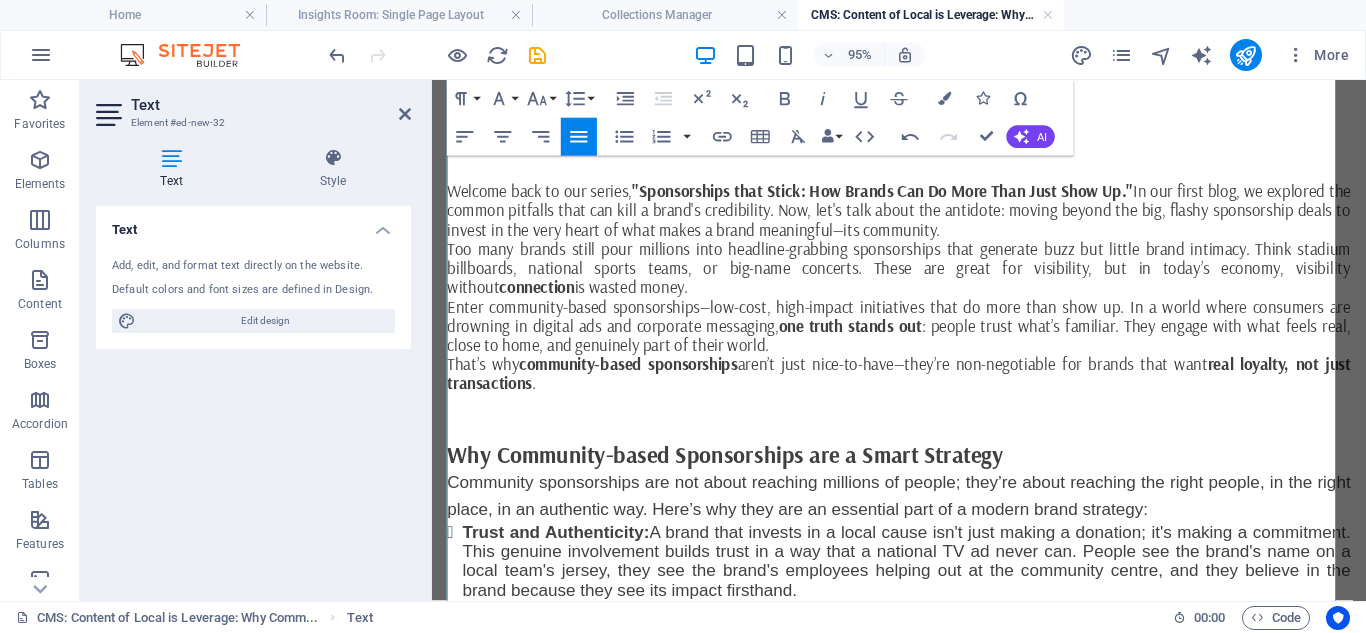 scroll, scrollTop: 60, scrollLeft: 0, axis: vertical 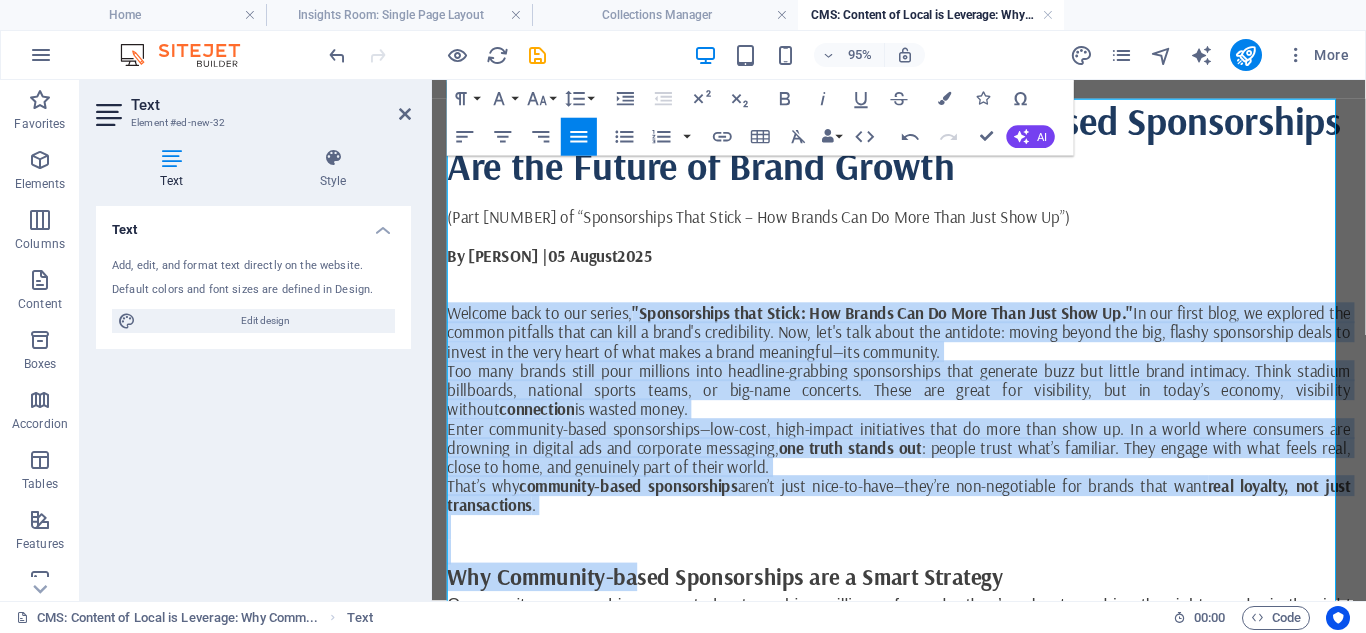 drag, startPoint x: 449, startPoint y: 321, endPoint x: 642, endPoint y: 615, distance: 351.68878 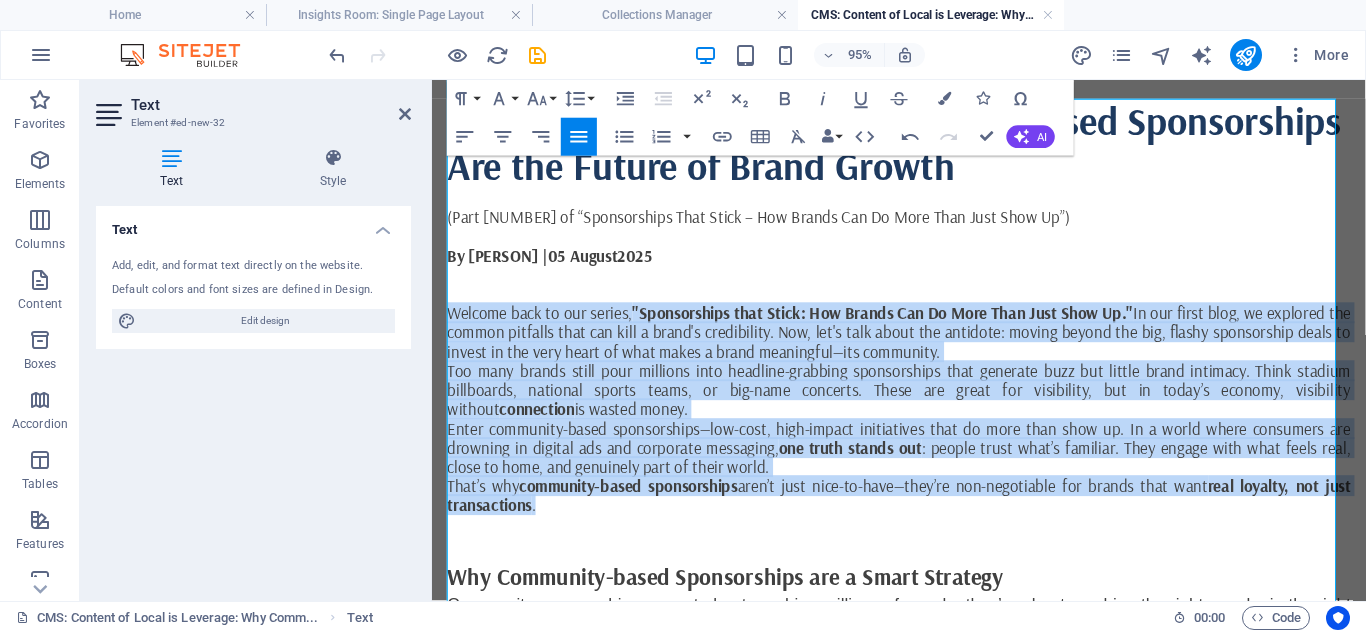 click on "That’s why  community-based sponsorships  aren’t just nice-to-have—they’re non-negotiable for brands that want  real loyalty, not just transactions ." at bounding box center (923, 517) 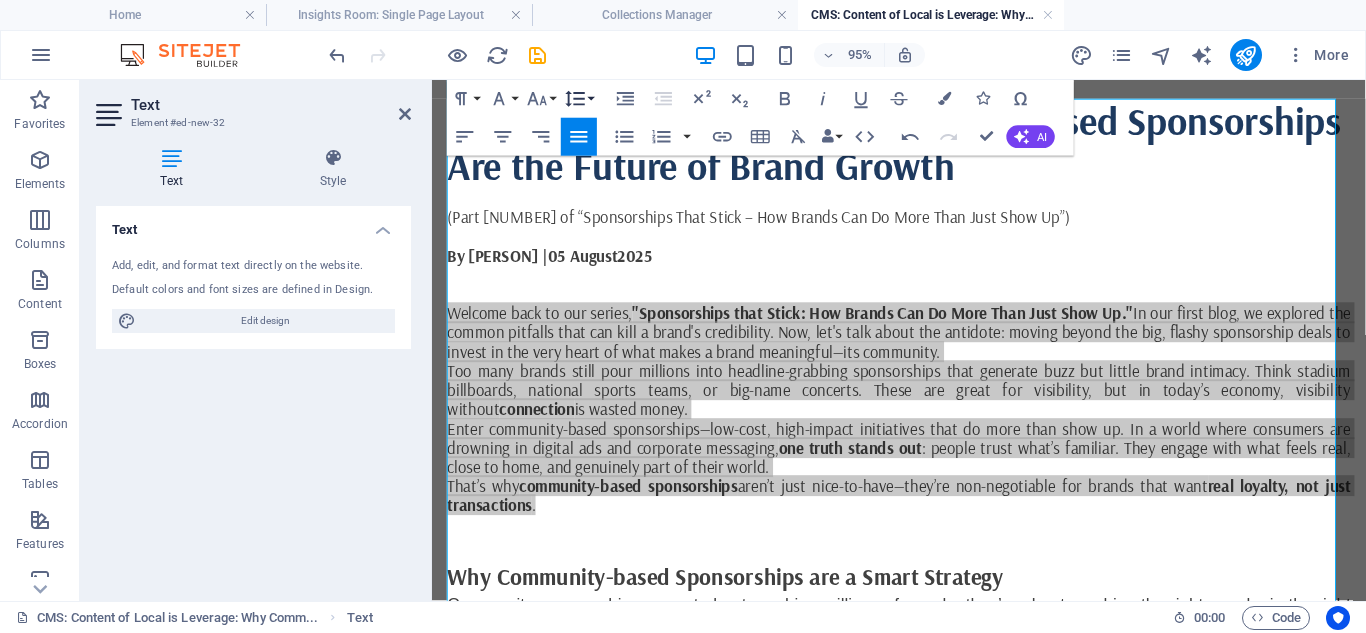 click on "Line Height" at bounding box center (579, 99) 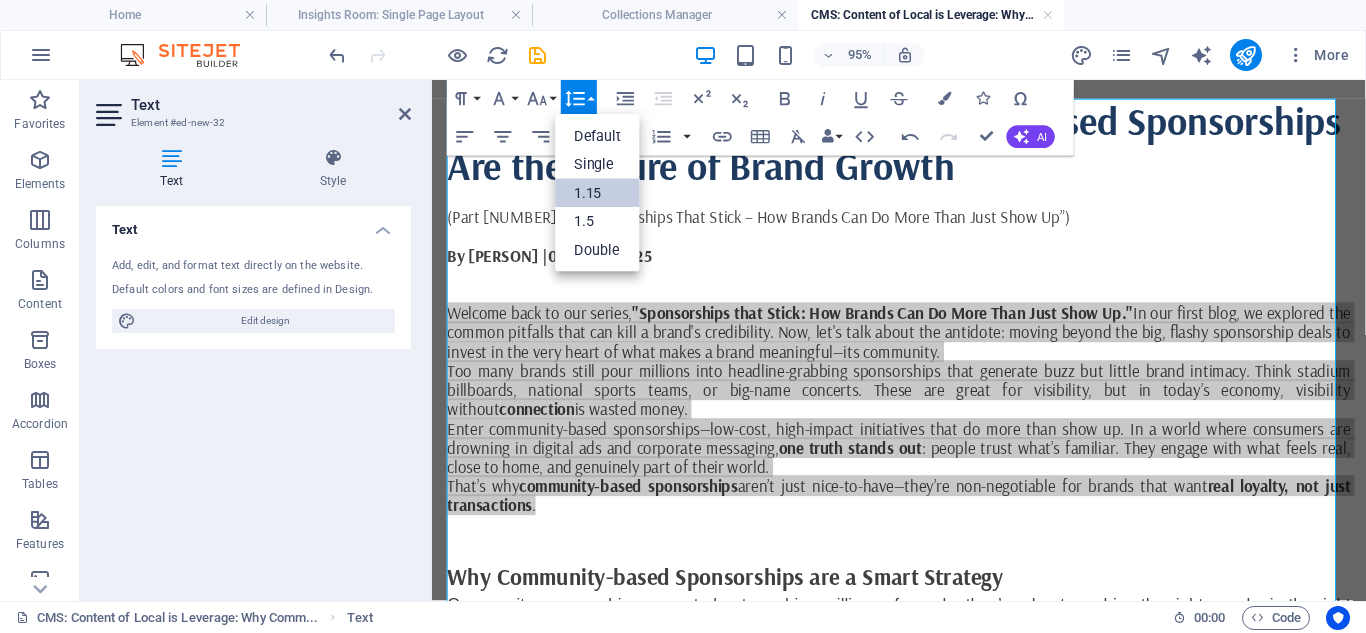 scroll, scrollTop: 0, scrollLeft: 0, axis: both 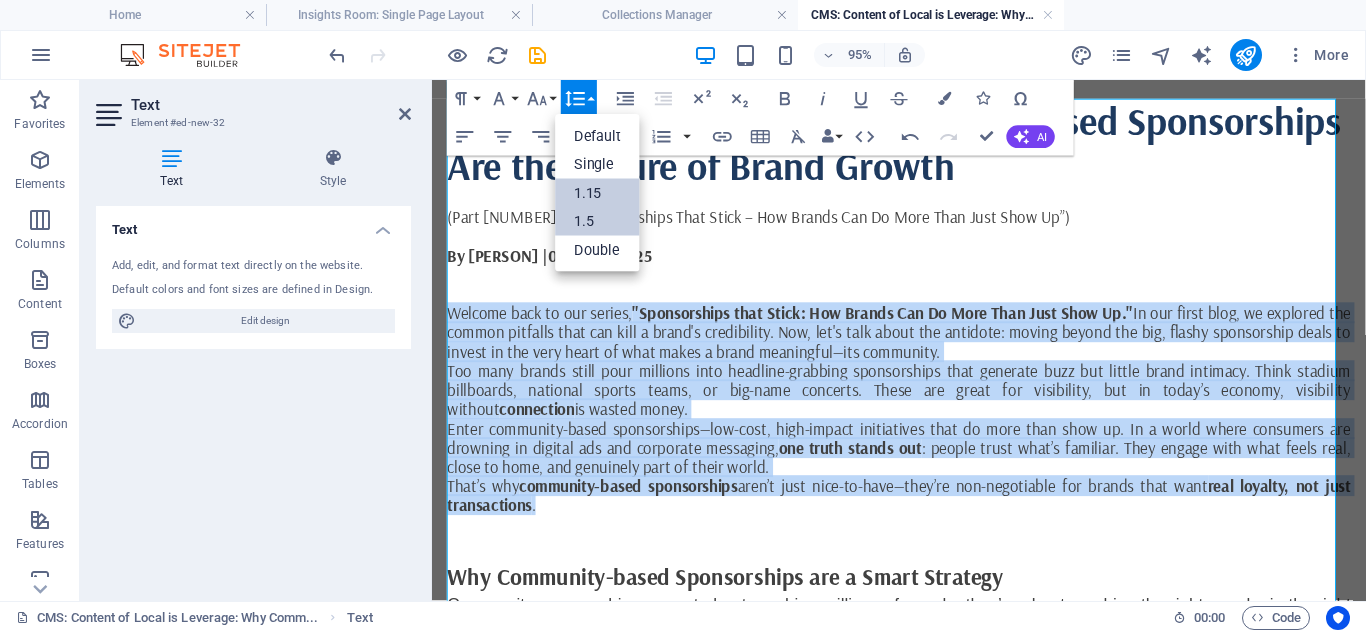 click on "1.5" at bounding box center (598, 221) 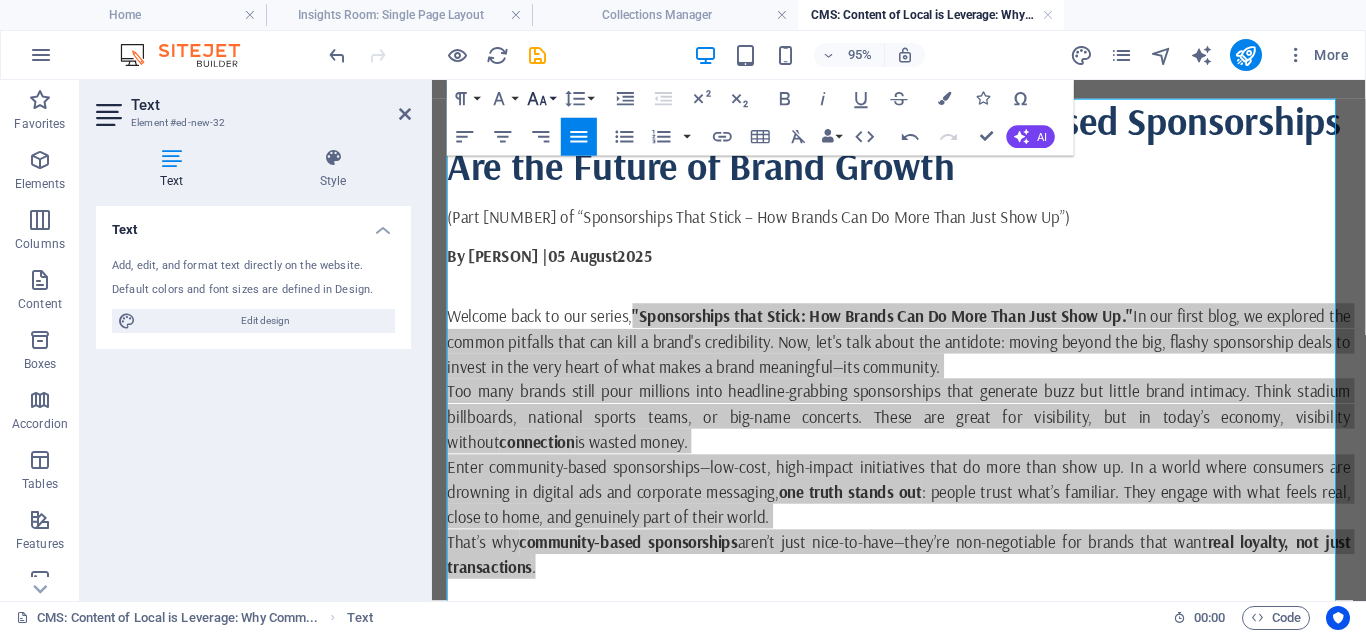 click on "Font Size" at bounding box center (541, 99) 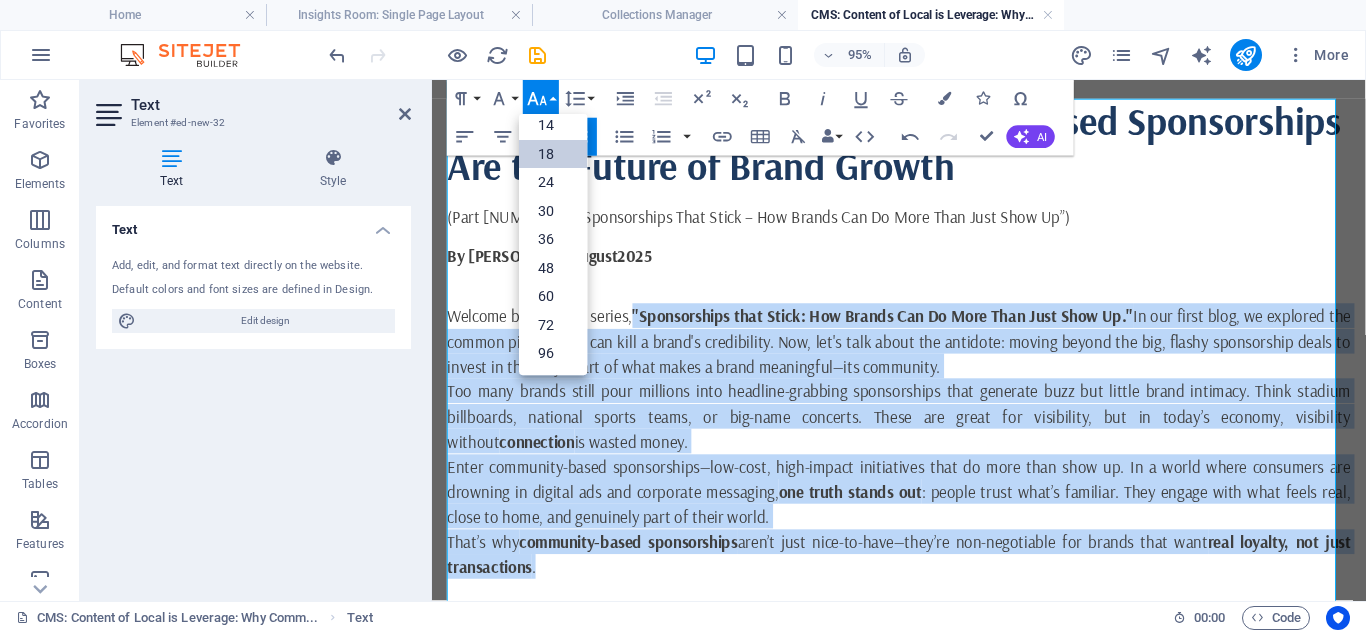 click on "18" at bounding box center (553, 154) 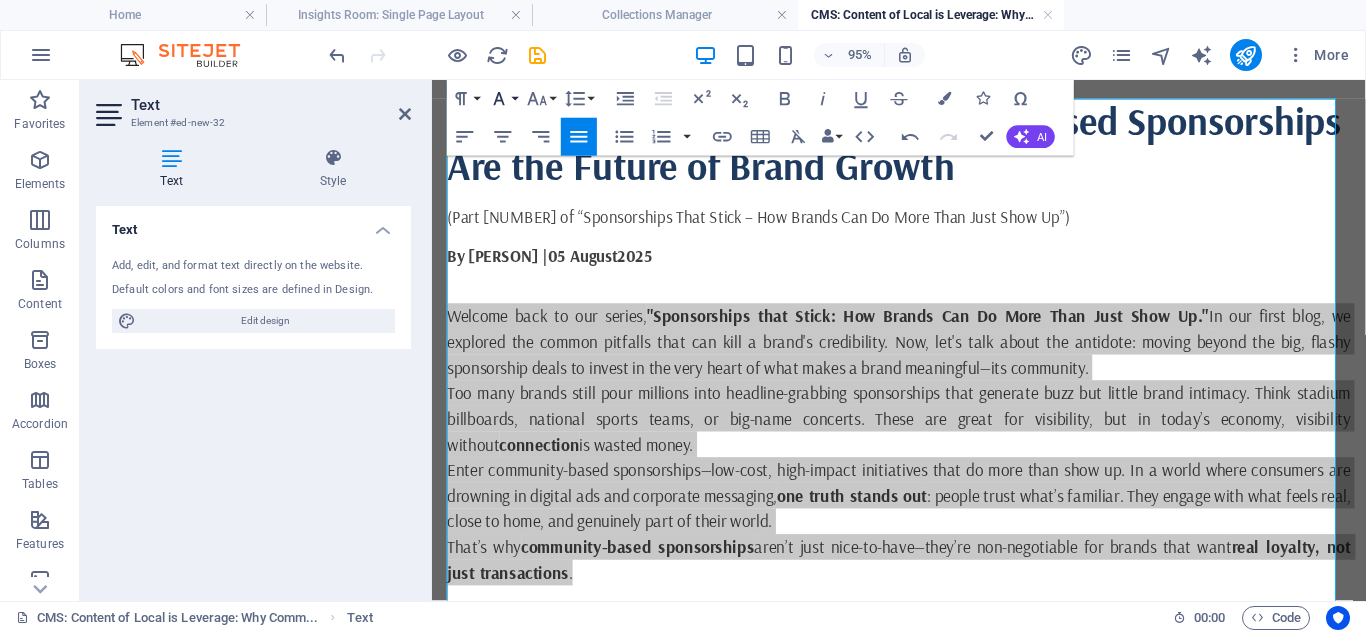 click on "Font Family" at bounding box center (503, 99) 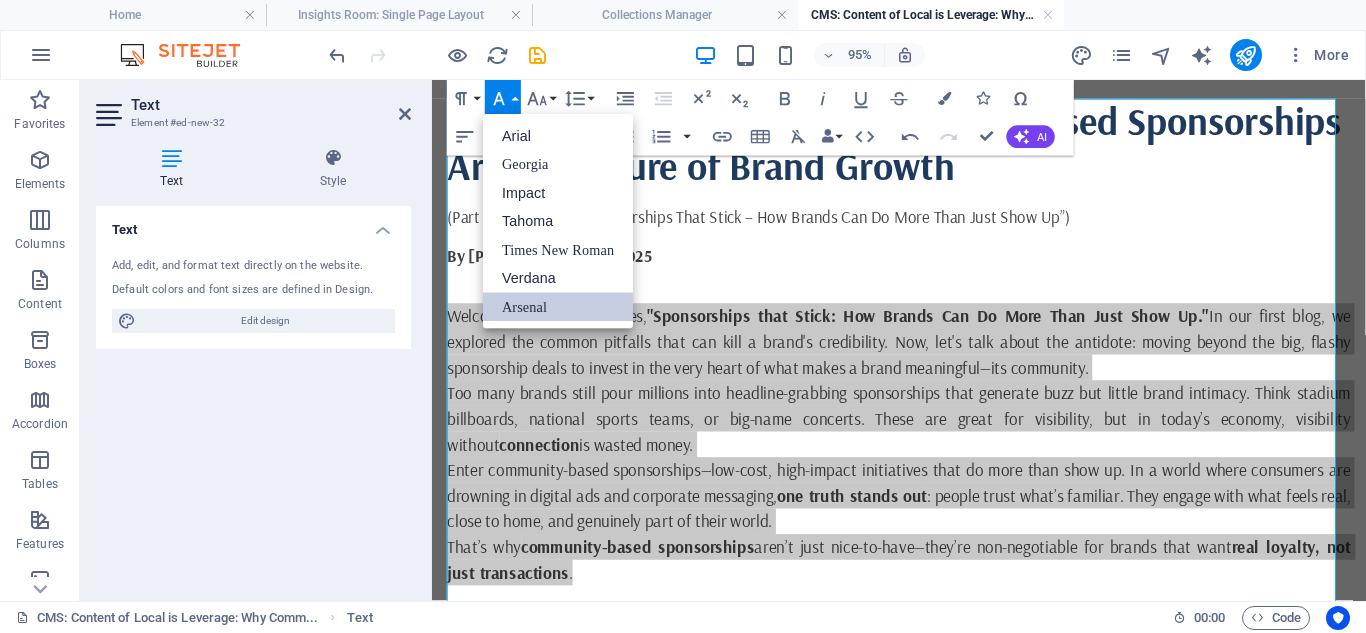 click on "Font Family" at bounding box center [503, 99] 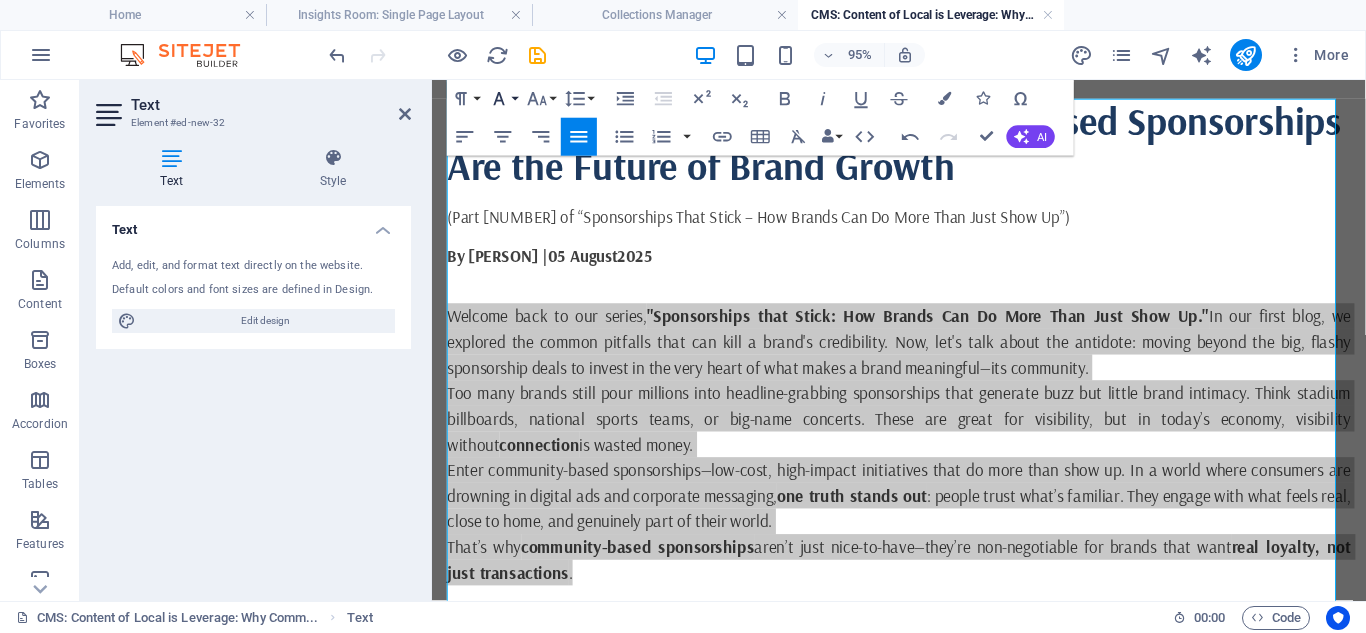 scroll, scrollTop: 203, scrollLeft: 0, axis: vertical 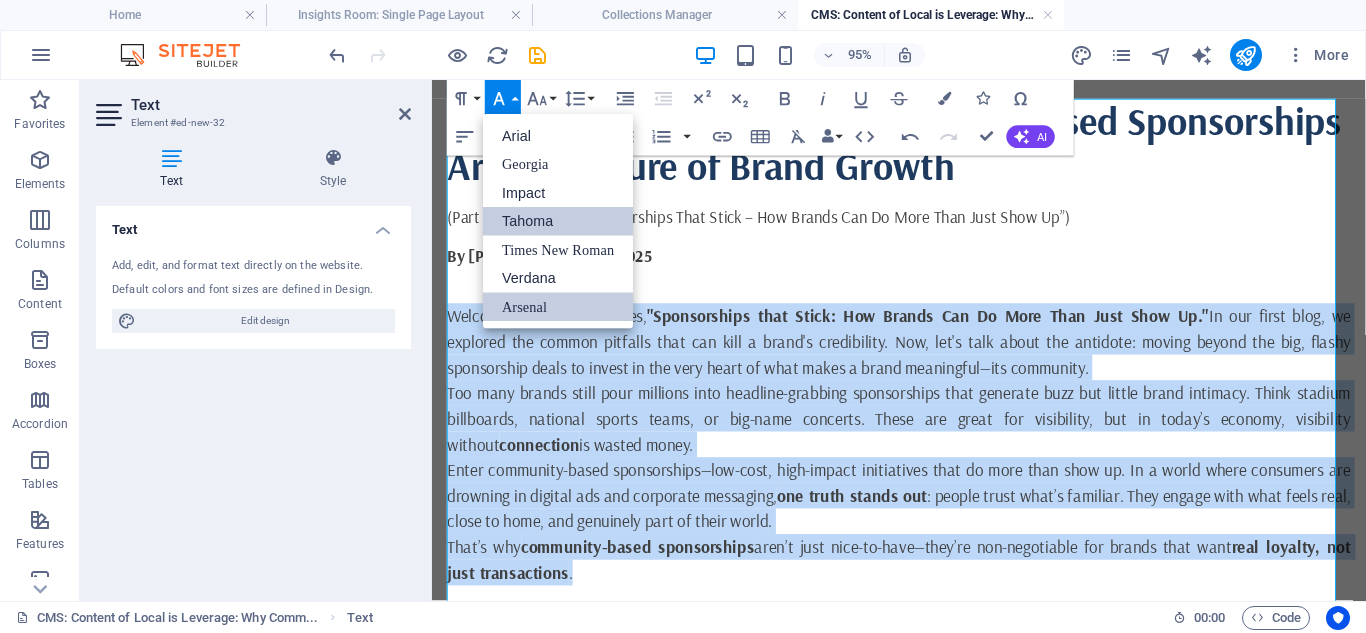 click on "Tahoma" at bounding box center [558, 221] 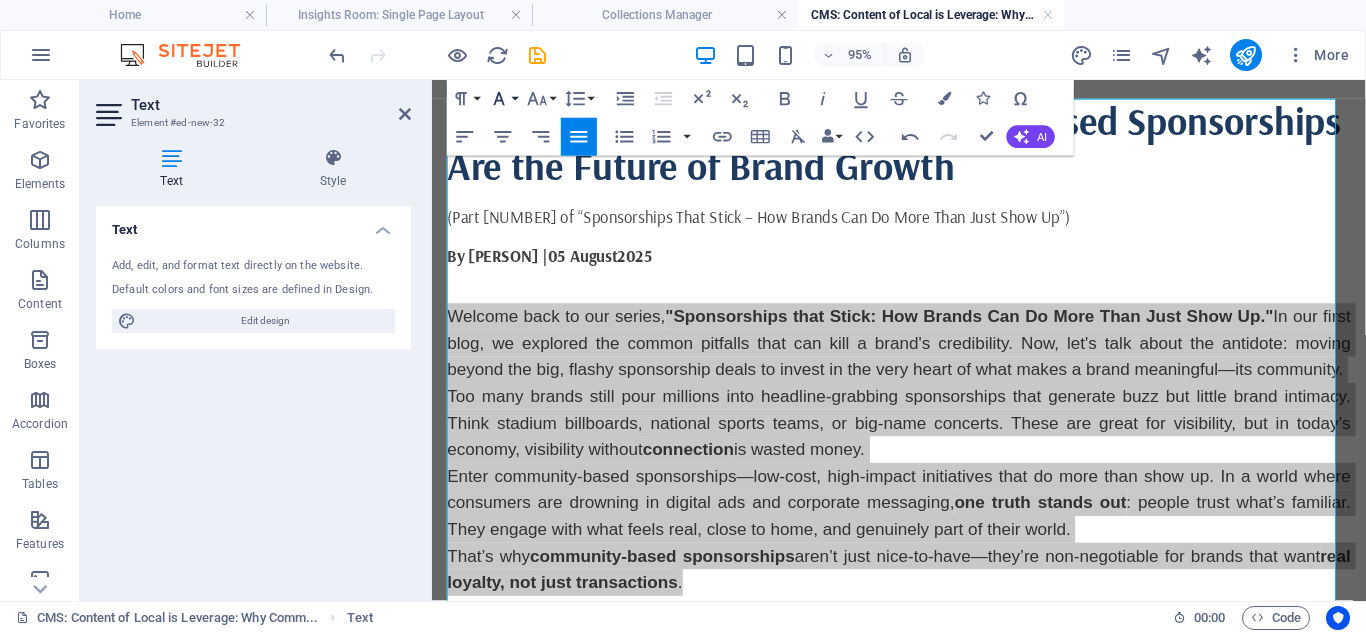 click on "Font Family" at bounding box center [503, 99] 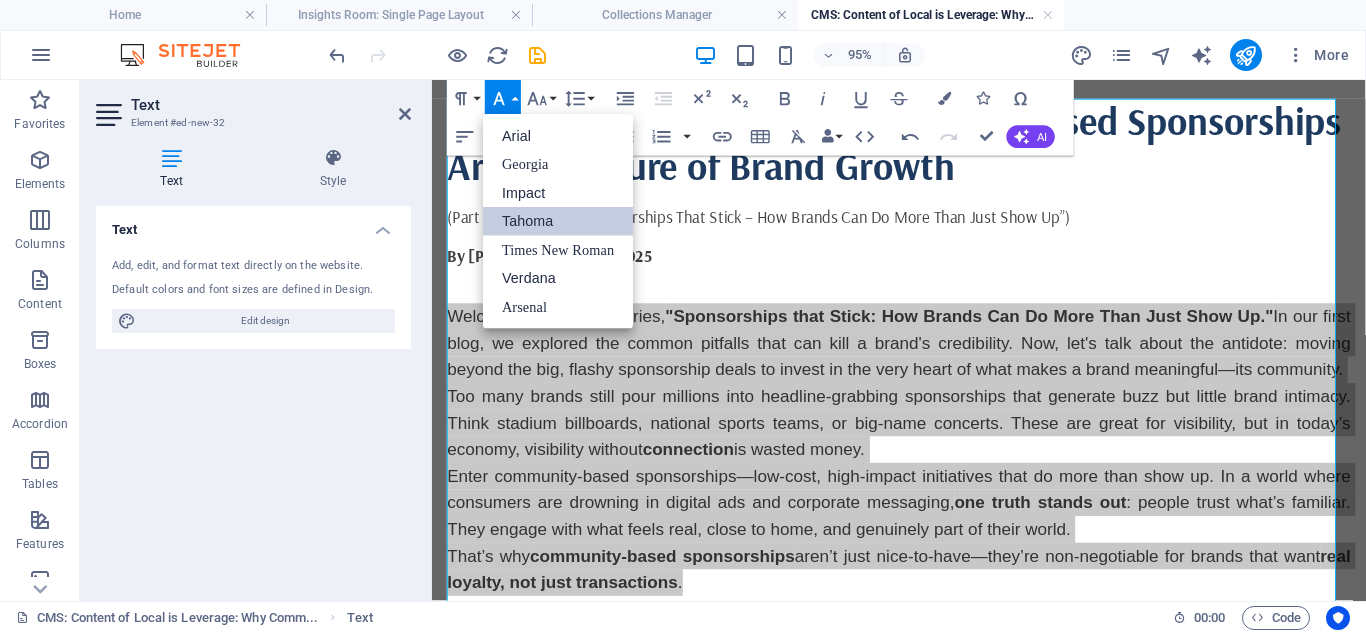 scroll, scrollTop: 0, scrollLeft: 0, axis: both 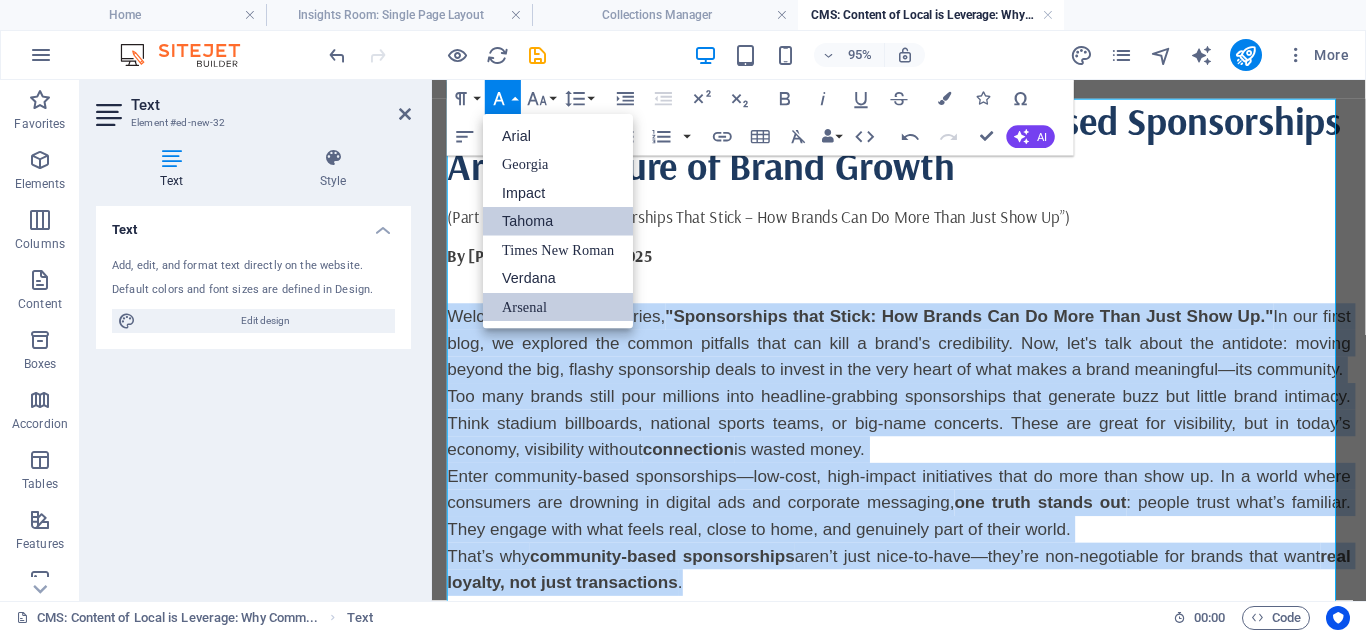 click on "Arsenal" at bounding box center [558, 307] 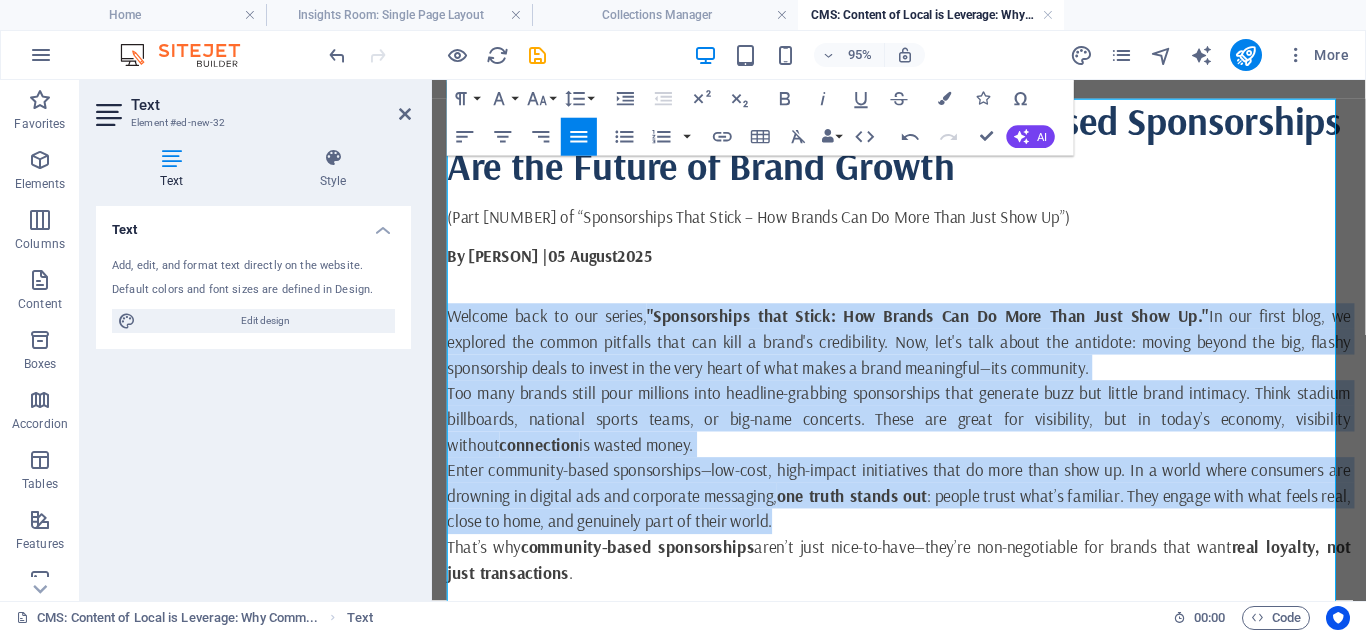 click on "Too many brands still pour millions into headline-grabbing sponsorships that generate buzz but little brand intimacy. Think stadium billboards, national sports teams, or big-name concerts. These are great for visibility, but in today’s economy, visibility without  connection  is wasted money." at bounding box center (923, 436) 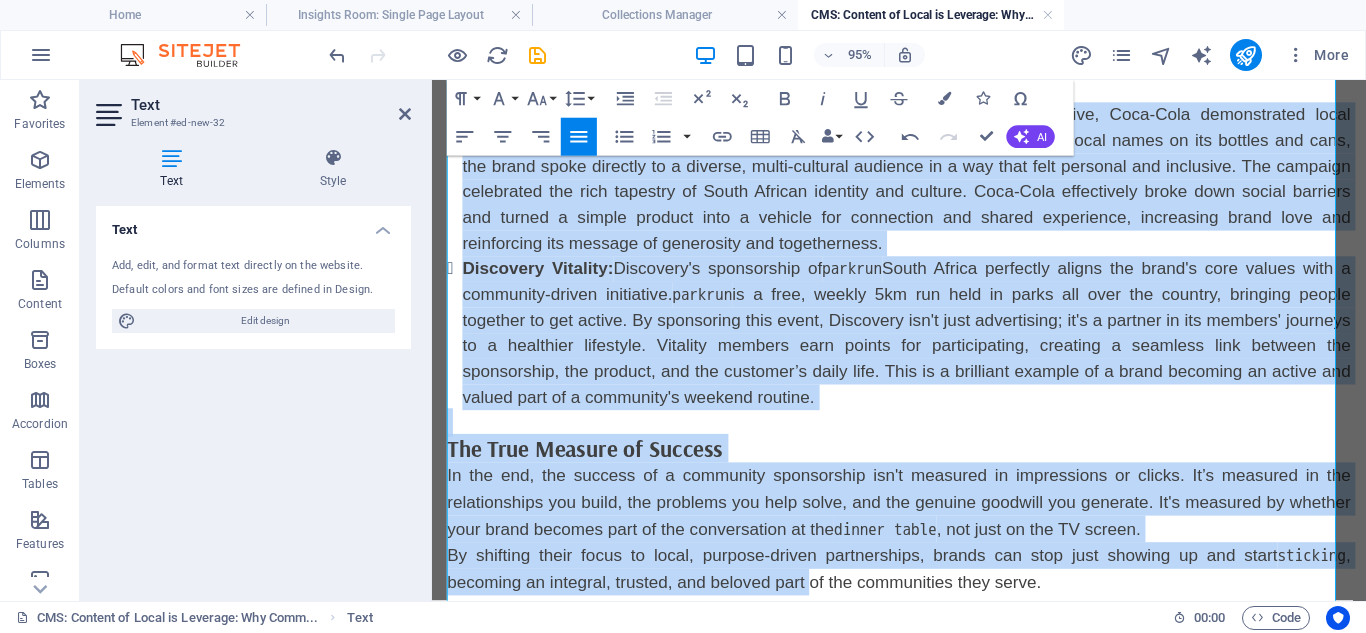scroll, scrollTop: 1713, scrollLeft: 0, axis: vertical 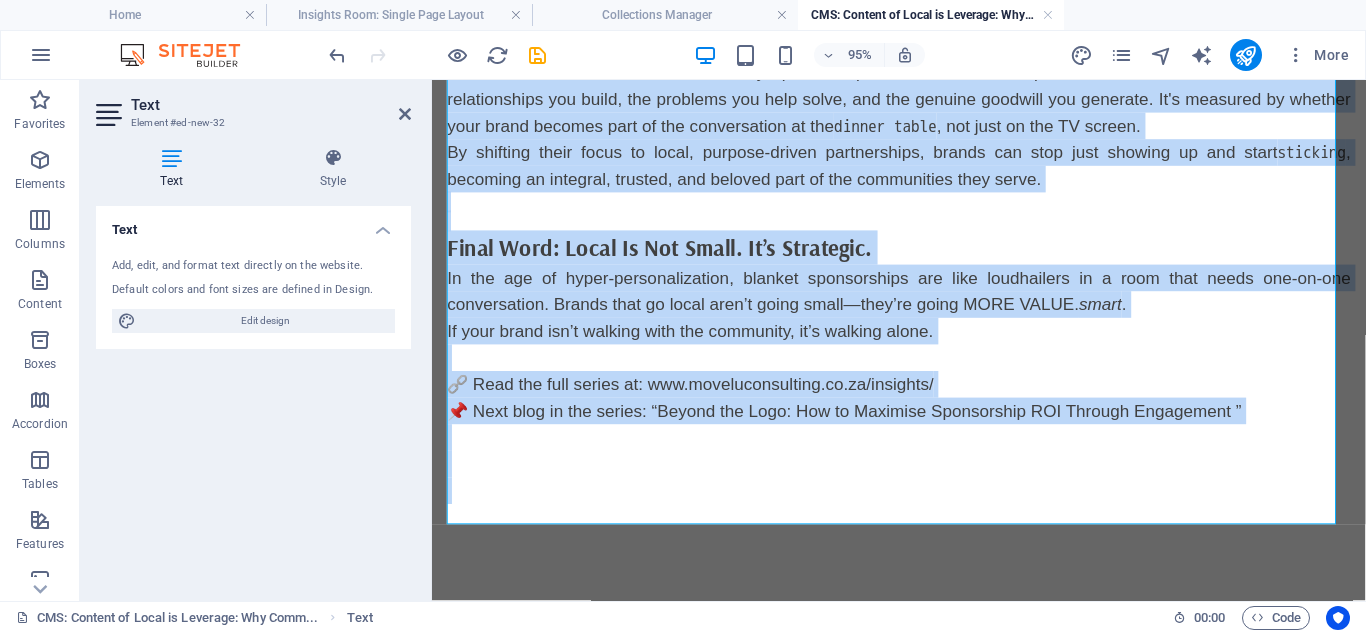 drag, startPoint x: 454, startPoint y: 172, endPoint x: 831, endPoint y: 711, distance: 657.76135 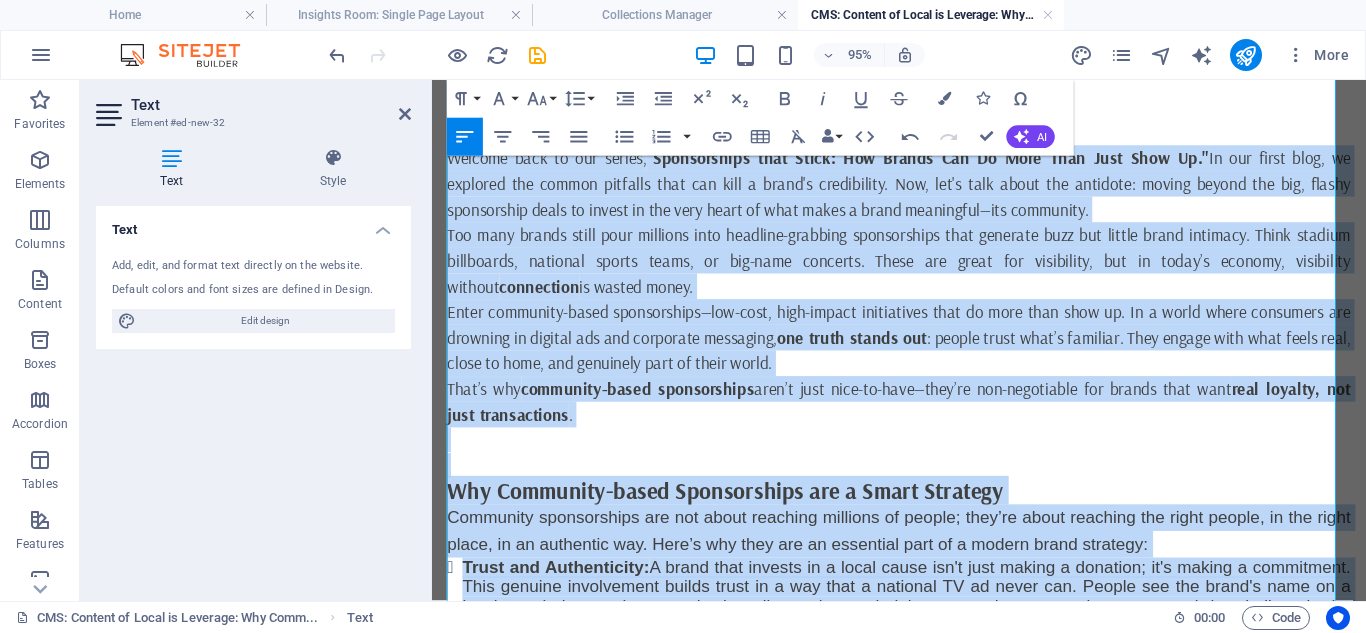 scroll, scrollTop: 63, scrollLeft: 0, axis: vertical 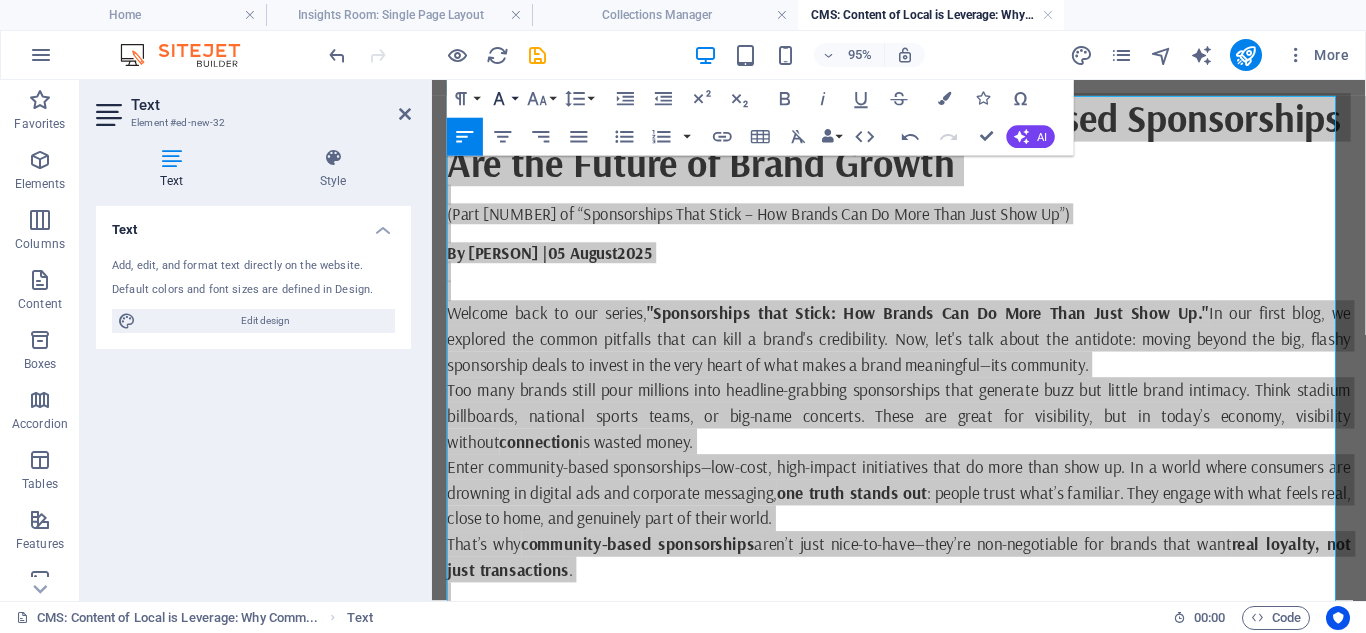 click on "Font Family" at bounding box center [503, 99] 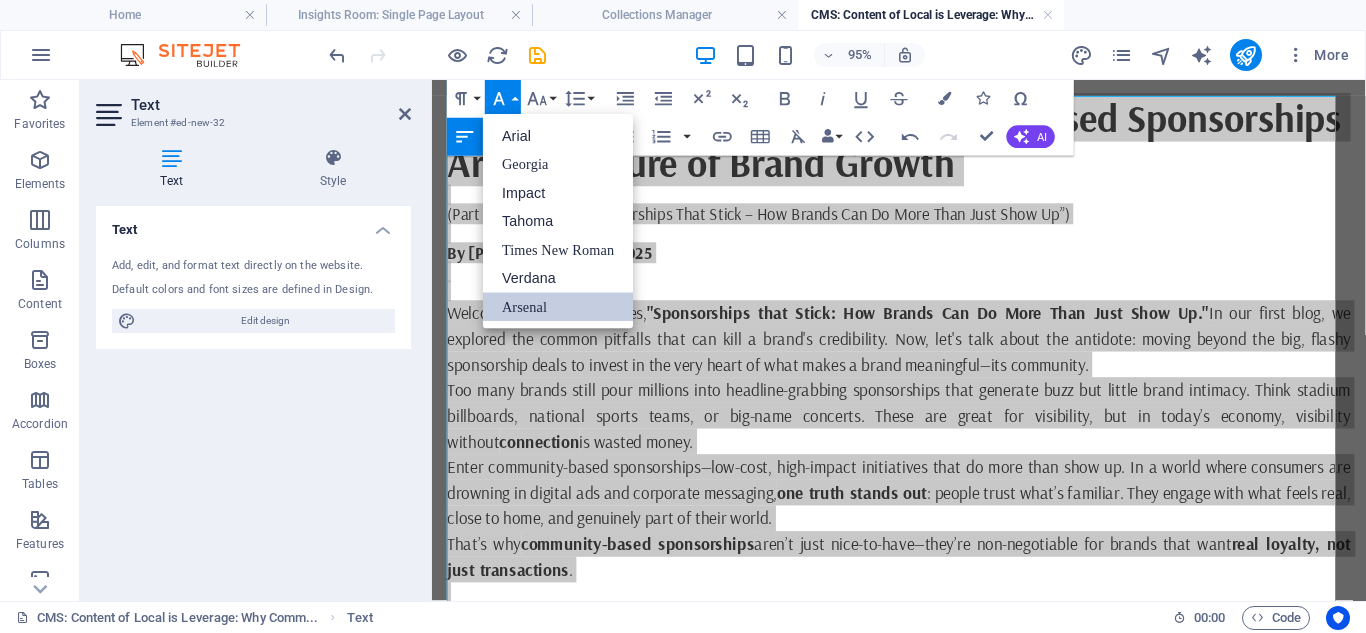 scroll, scrollTop: 0, scrollLeft: 0, axis: both 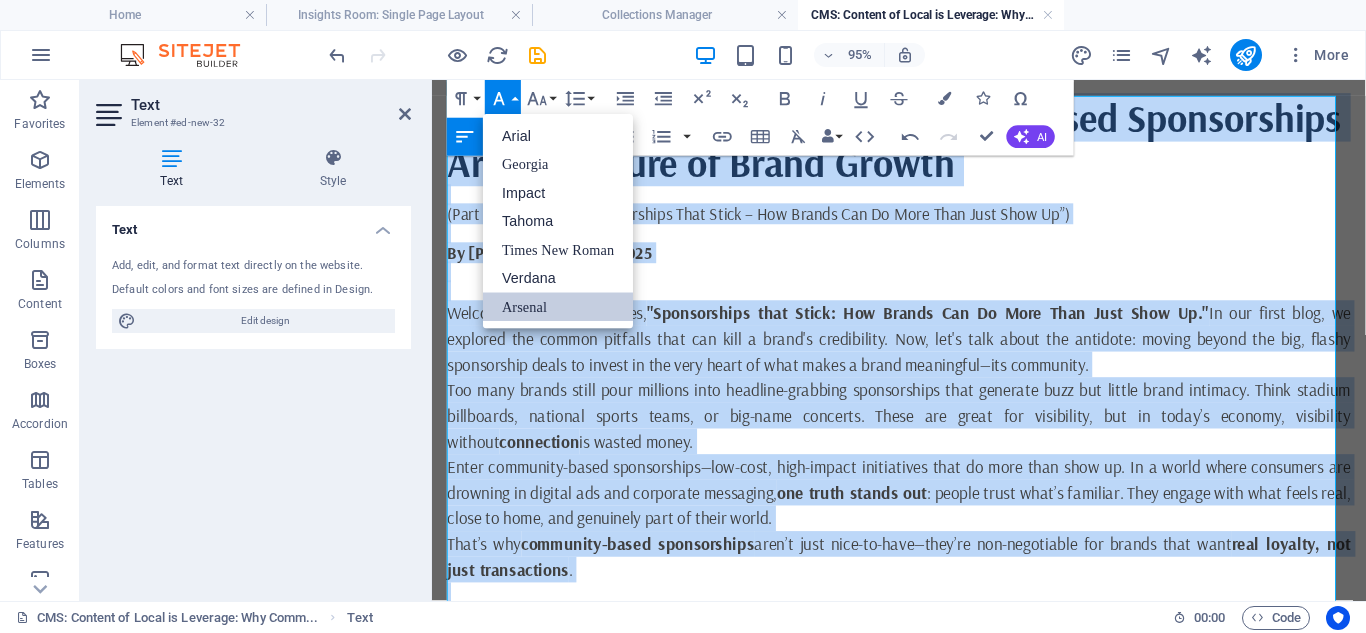 click on "Arsenal" at bounding box center (558, 307) 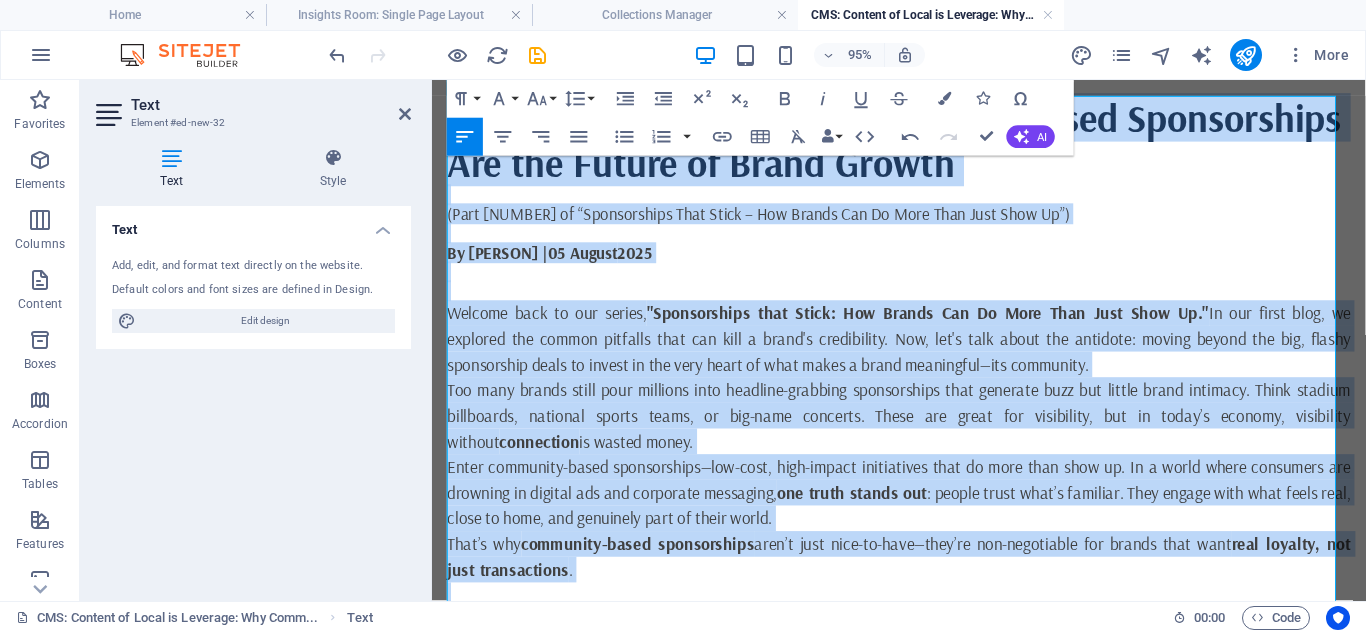 click at bounding box center [923, 292] 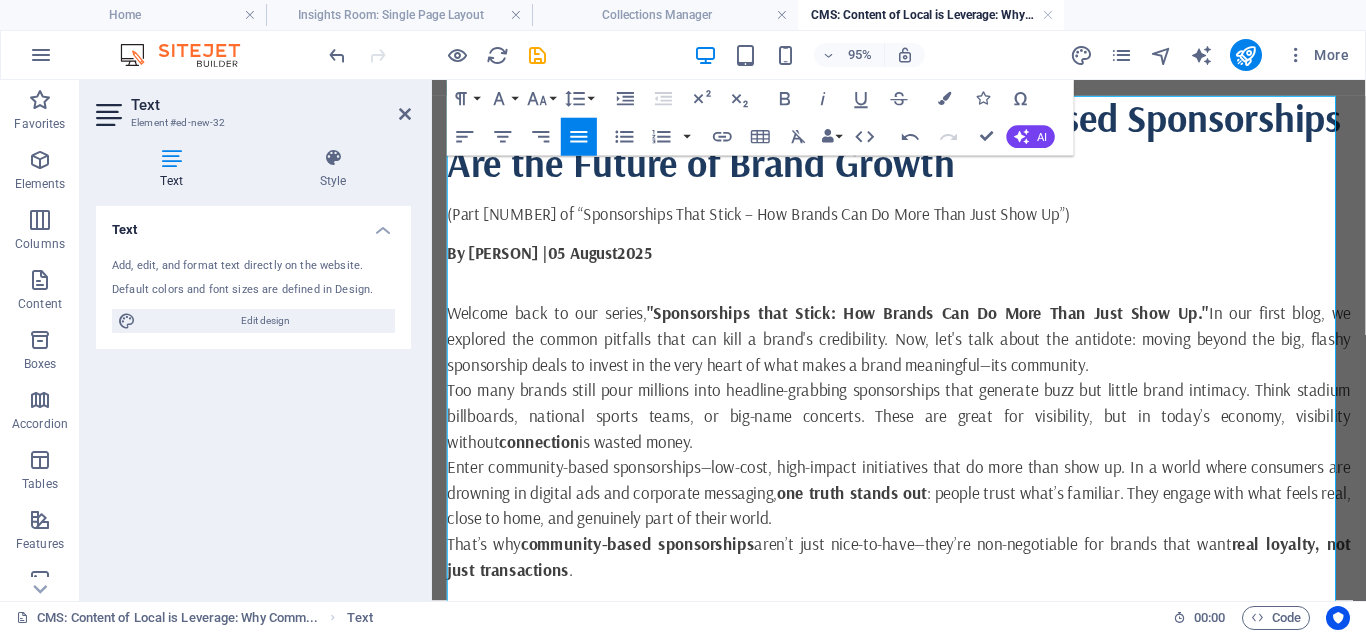 scroll, scrollTop: 0, scrollLeft: 0, axis: both 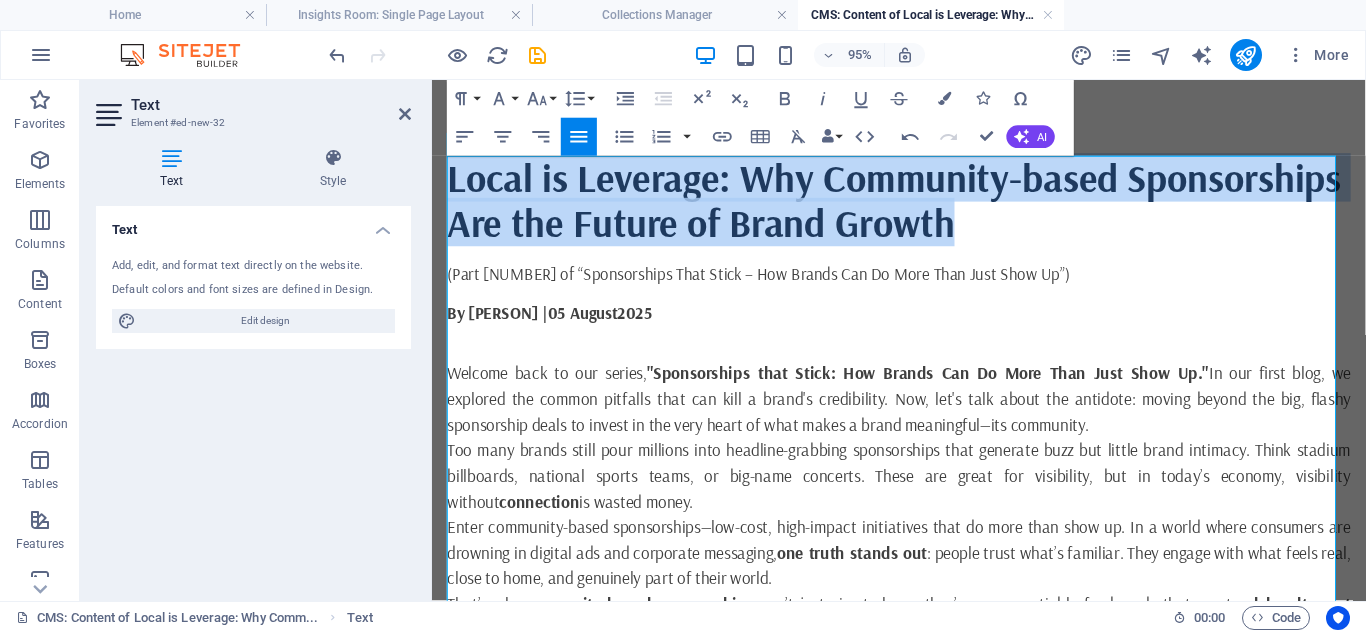 drag, startPoint x: 449, startPoint y: 182, endPoint x: 1263, endPoint y: 245, distance: 816.4343 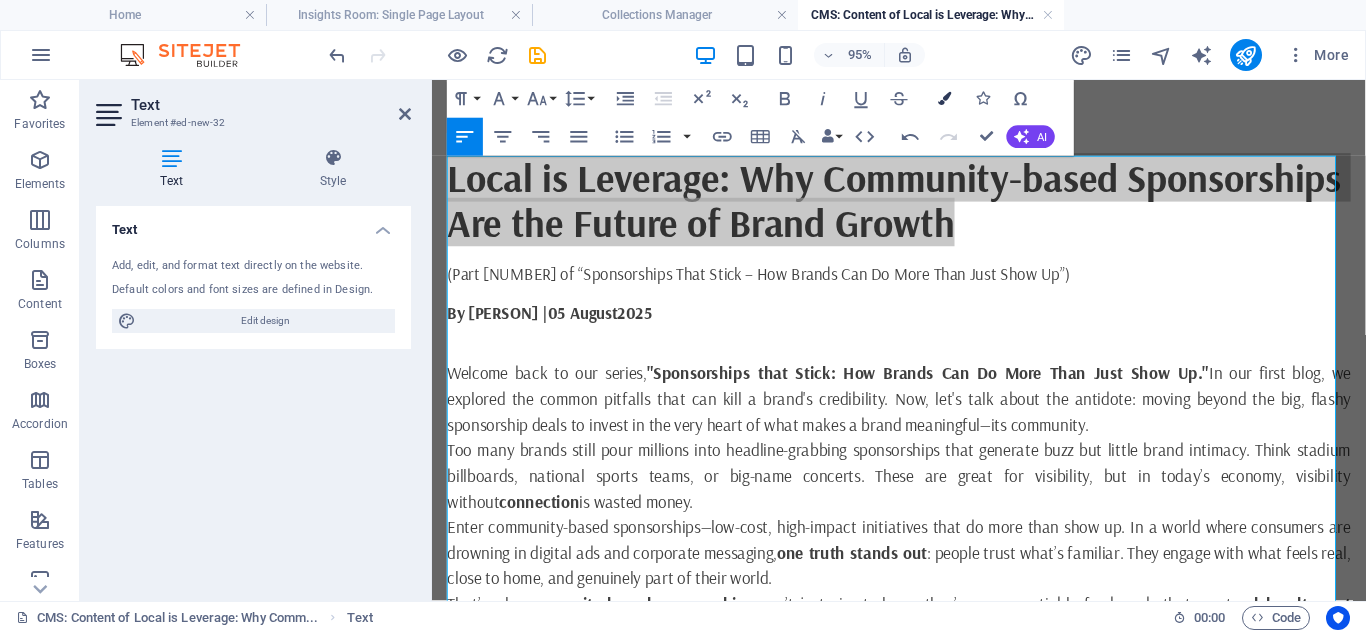 click at bounding box center [944, 98] 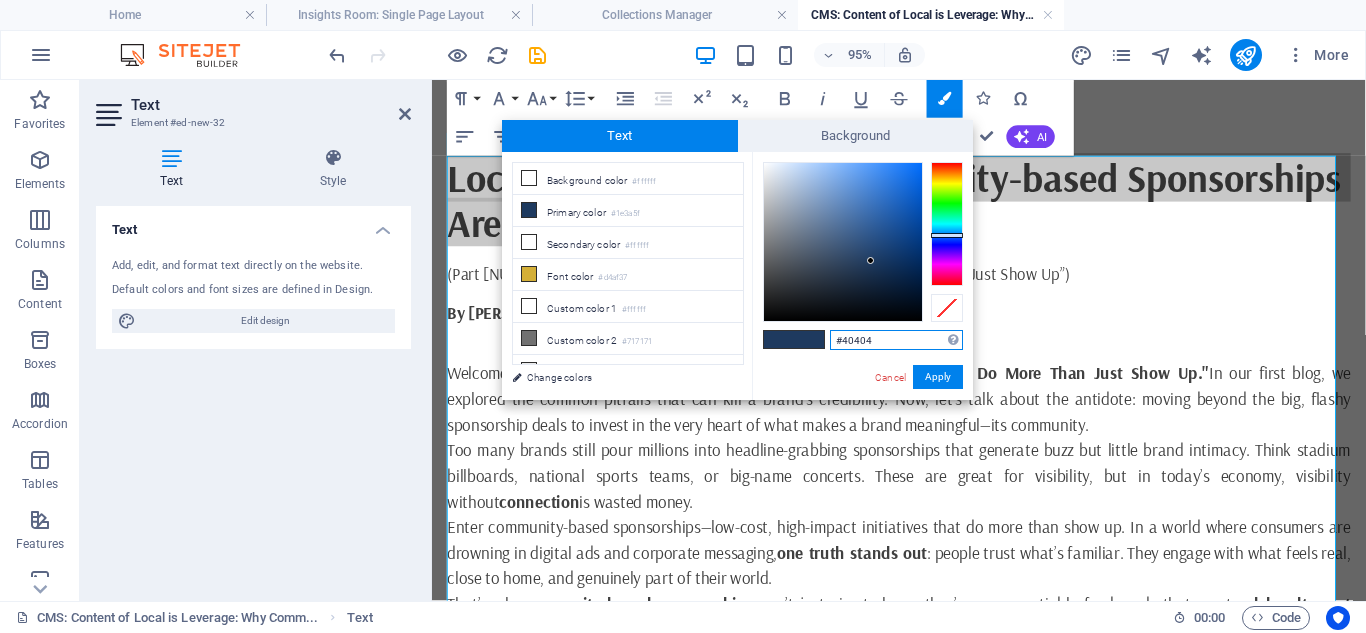 type on "#404040" 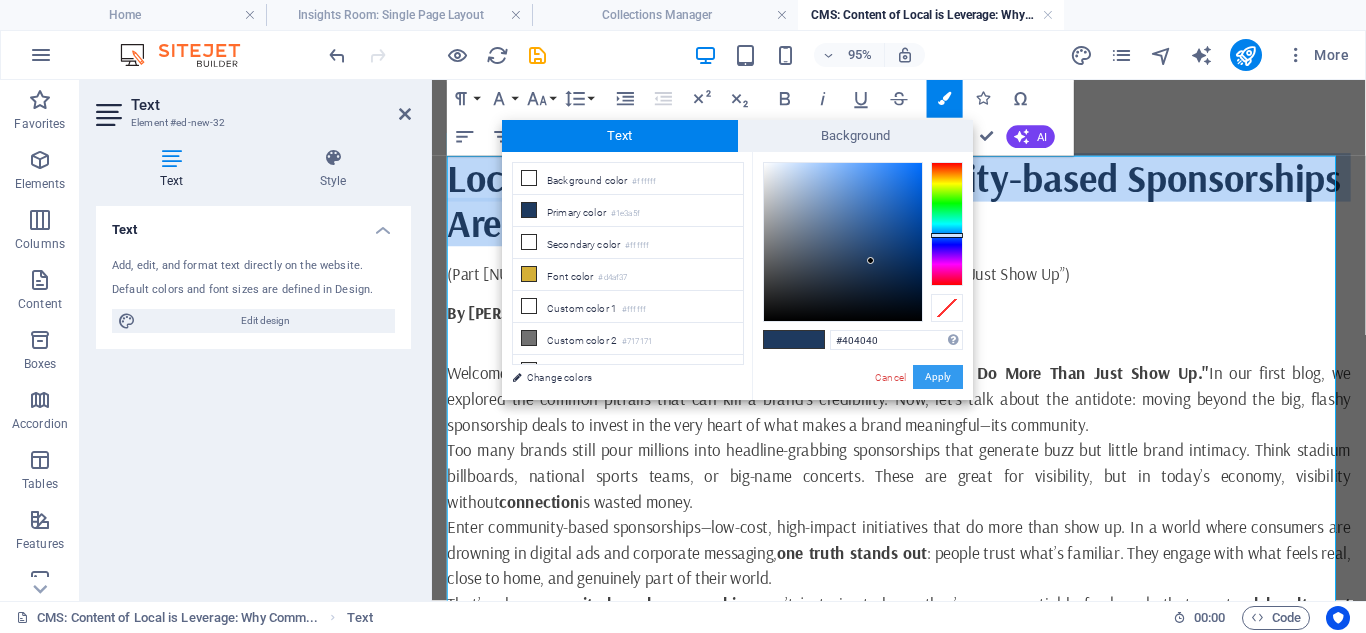 click on "Apply" at bounding box center (938, 377) 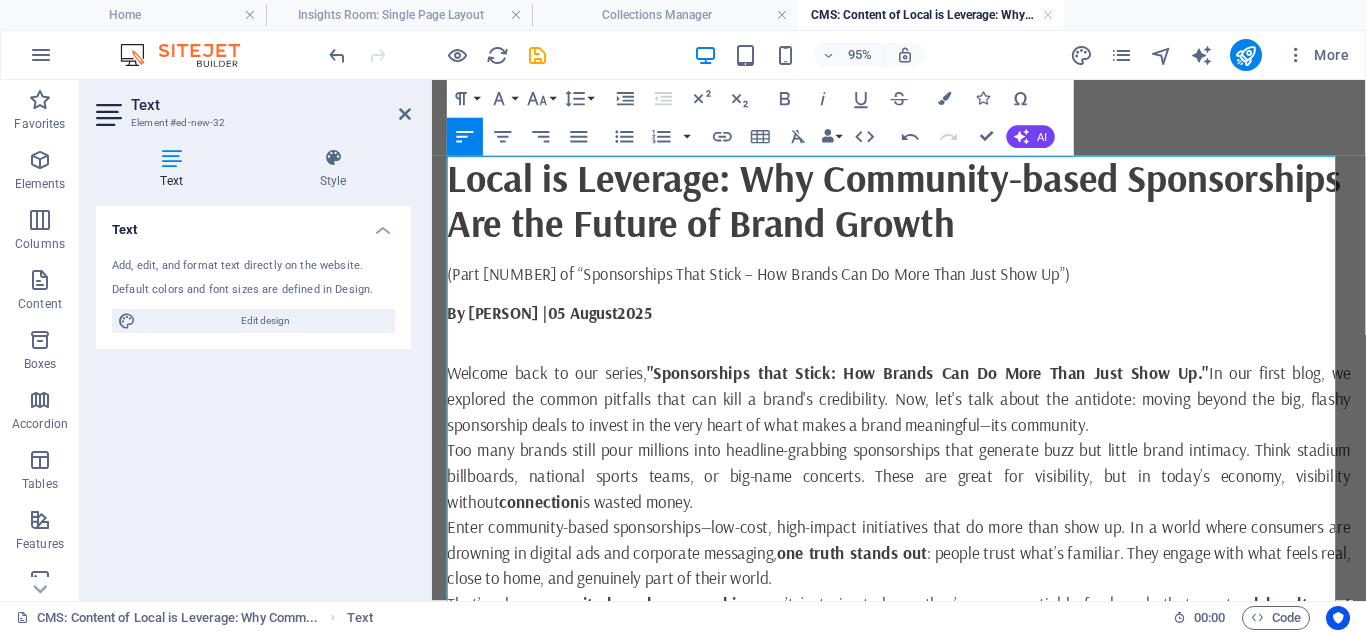 click on "Welcome back to our series, "Sponsorships that Stick: How Brands Can Do More Than Just Show Up." In our first blog, we explored the common pitfalls that can kill a brand's credibility. Now, let's talk about the antidote: moving beyond the big, flashy sponsorship deals to invest in the very heart of what makes a brand meaningful—its community." at bounding box center (923, 415) 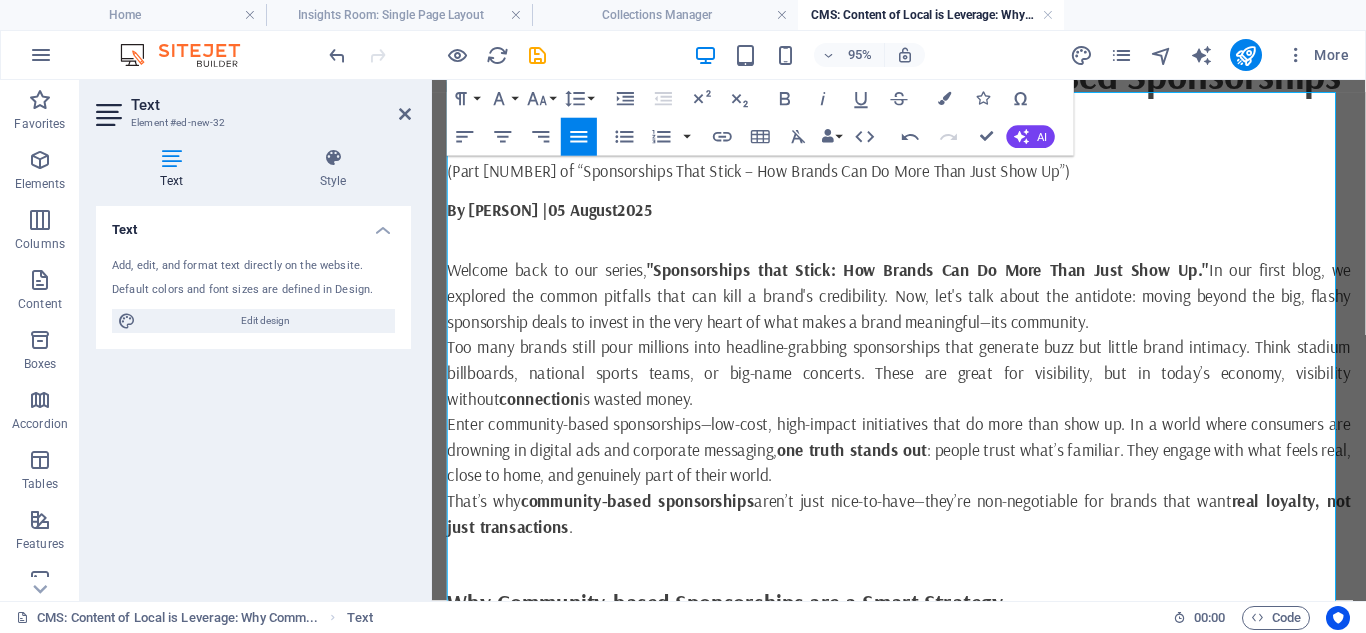scroll, scrollTop: 0, scrollLeft: 0, axis: both 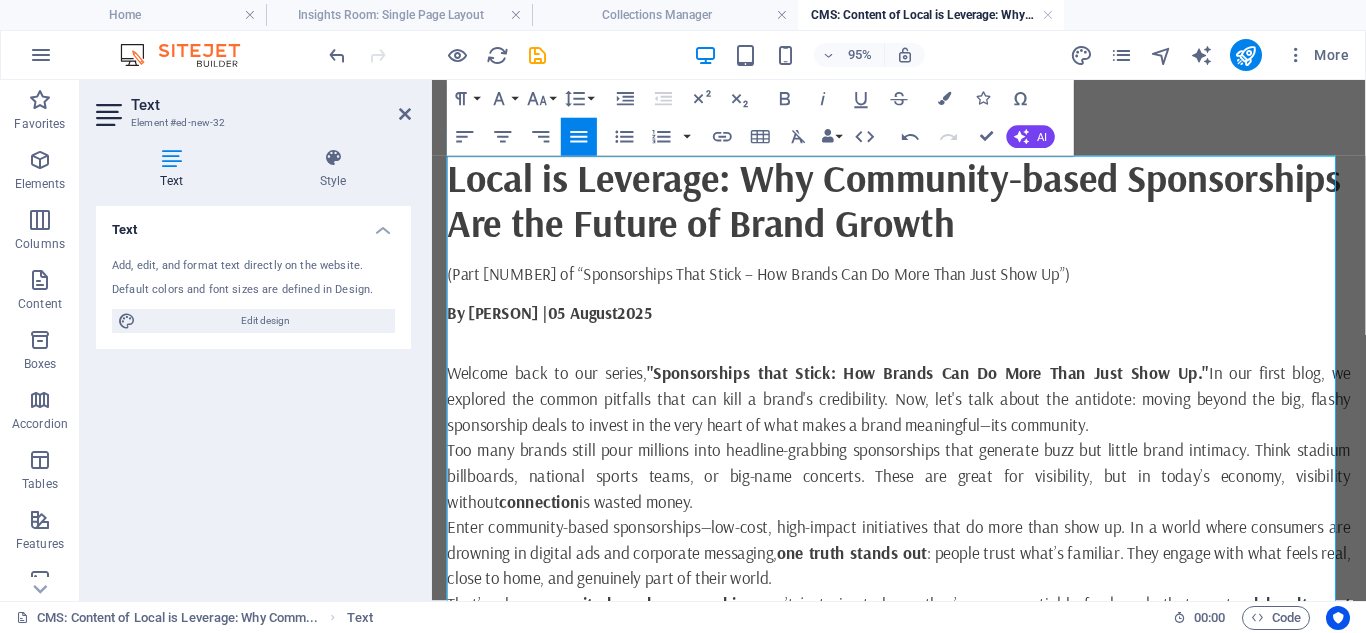 drag, startPoint x: 1409, startPoint y: 123, endPoint x: 1747, endPoint y: 149, distance: 338.99854 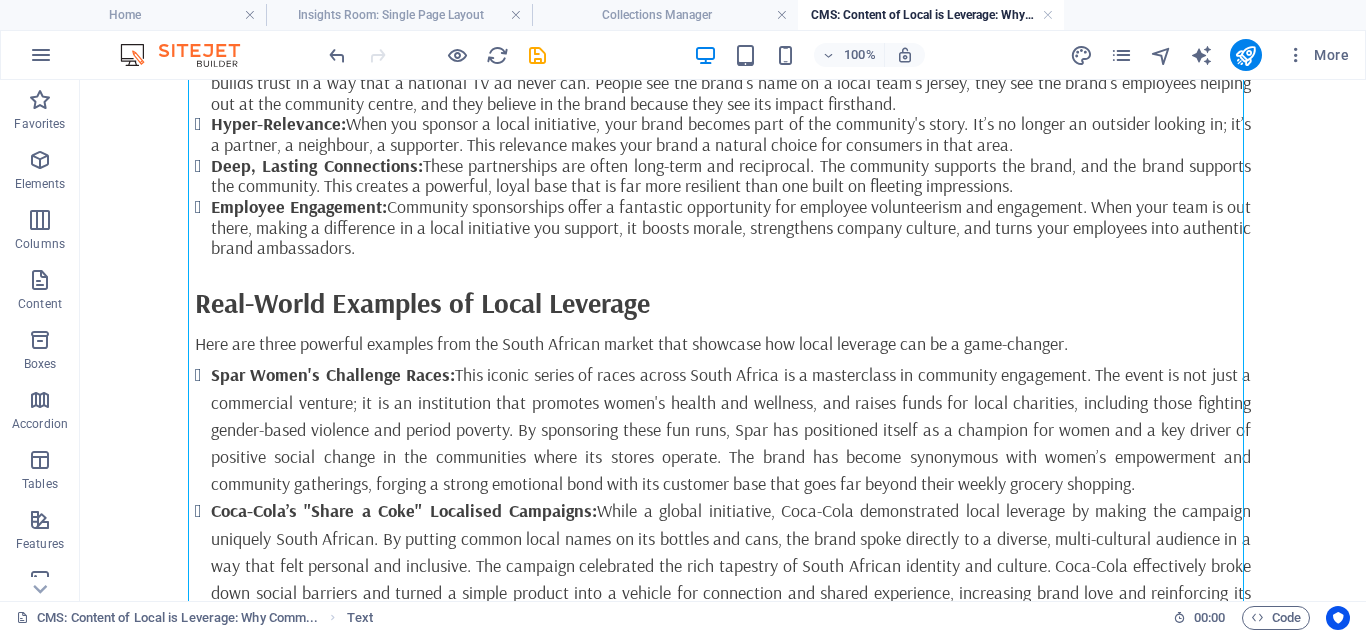 scroll, scrollTop: 0, scrollLeft: 0, axis: both 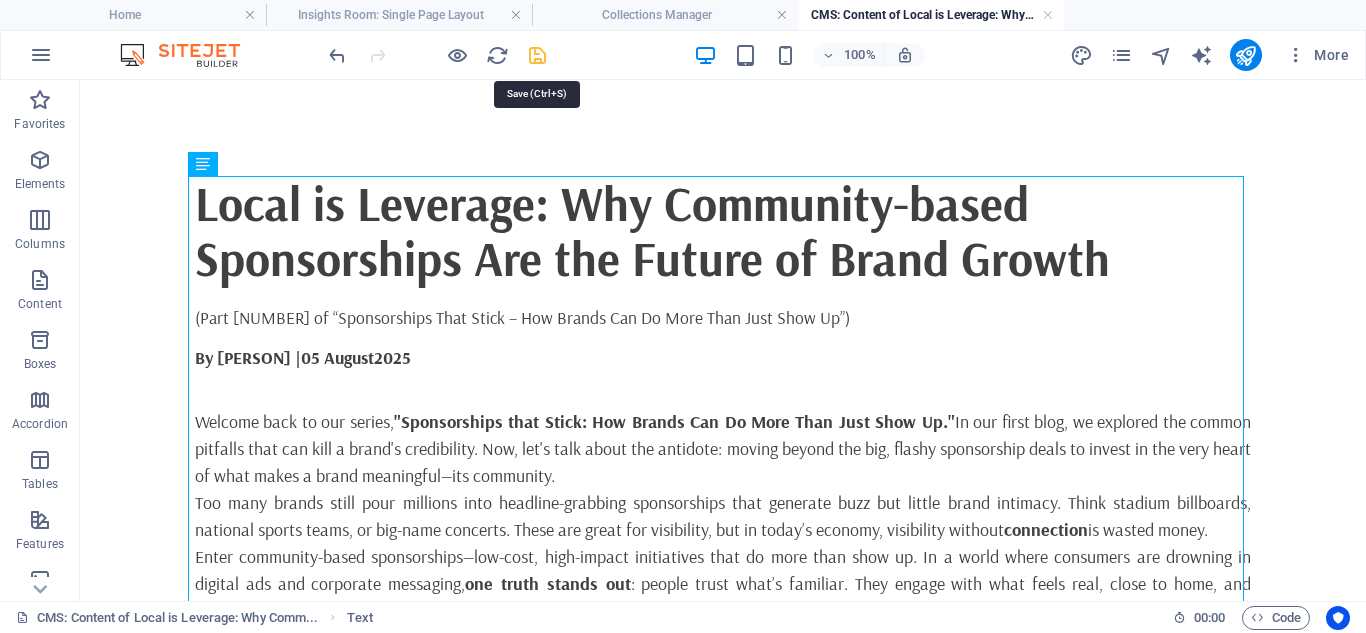 click at bounding box center (537, 55) 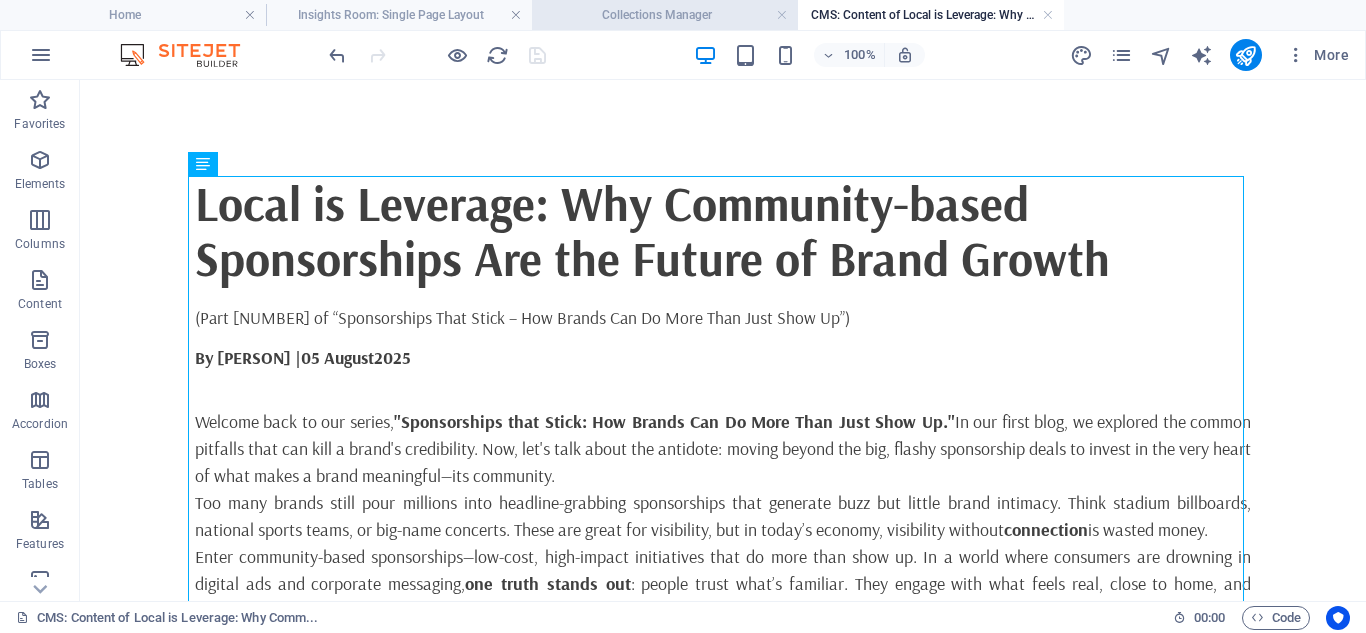 click on "Collections Manager" at bounding box center [665, 15] 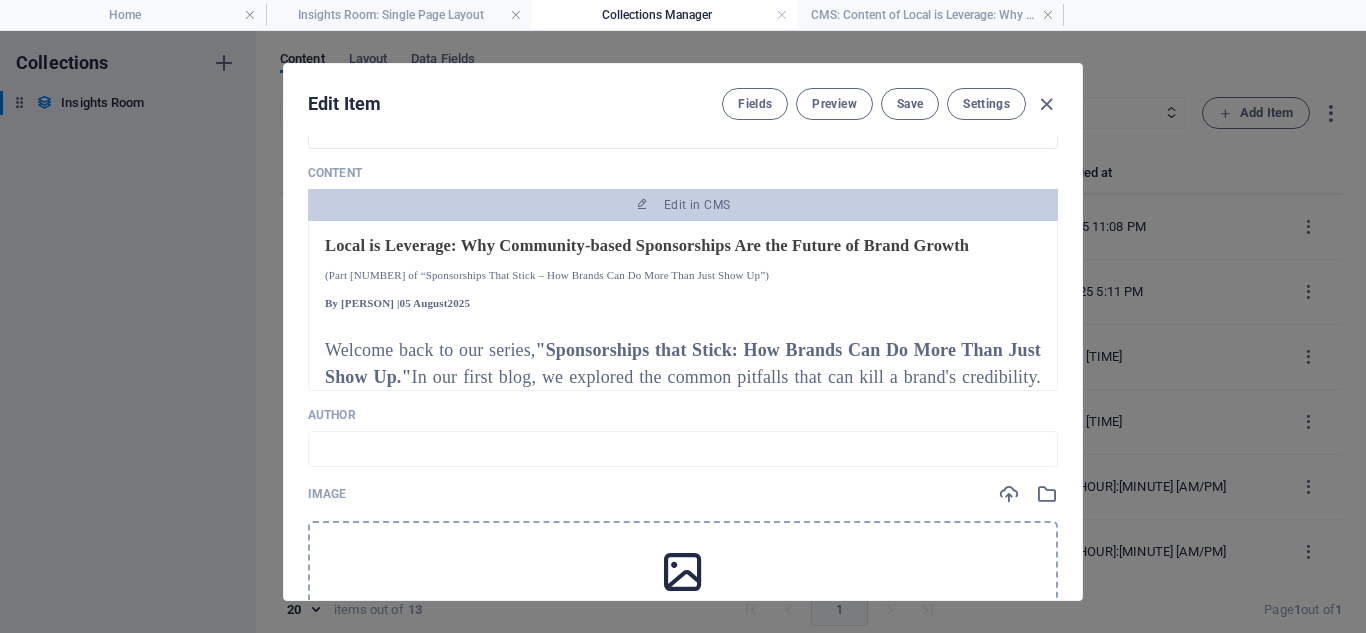 scroll, scrollTop: 446, scrollLeft: 0, axis: vertical 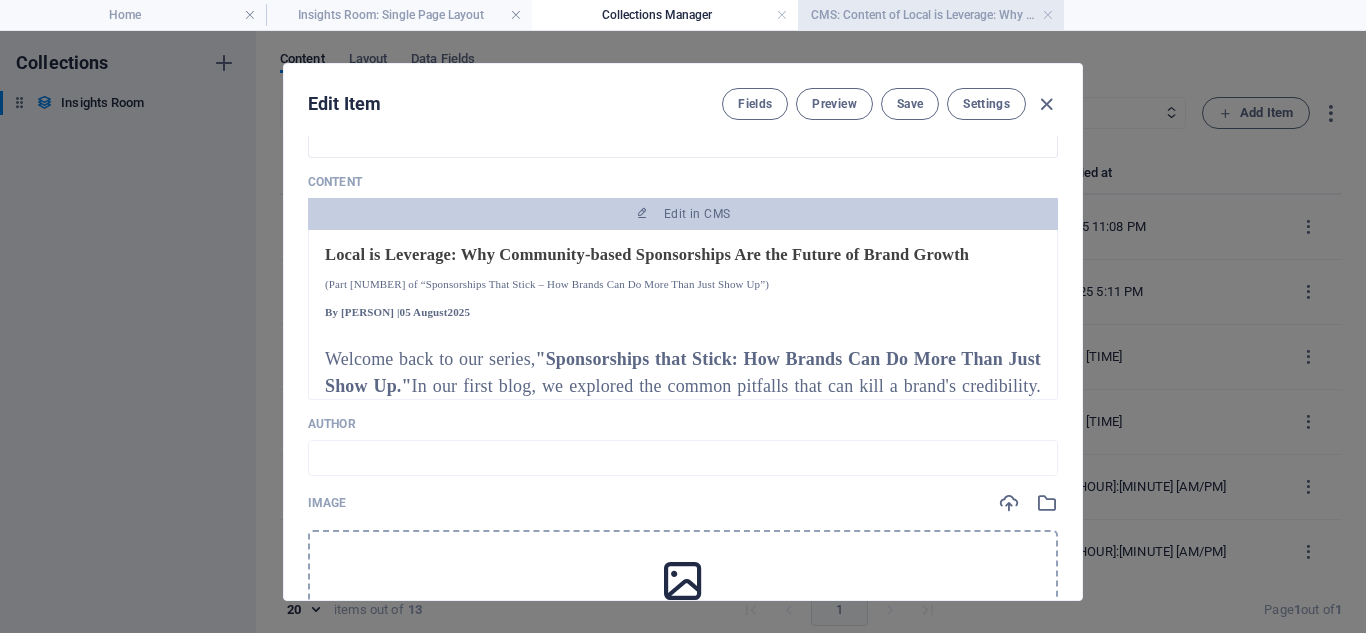 click on "CMS: Content of Local is Leverage: Why Comm..." at bounding box center [931, 15] 